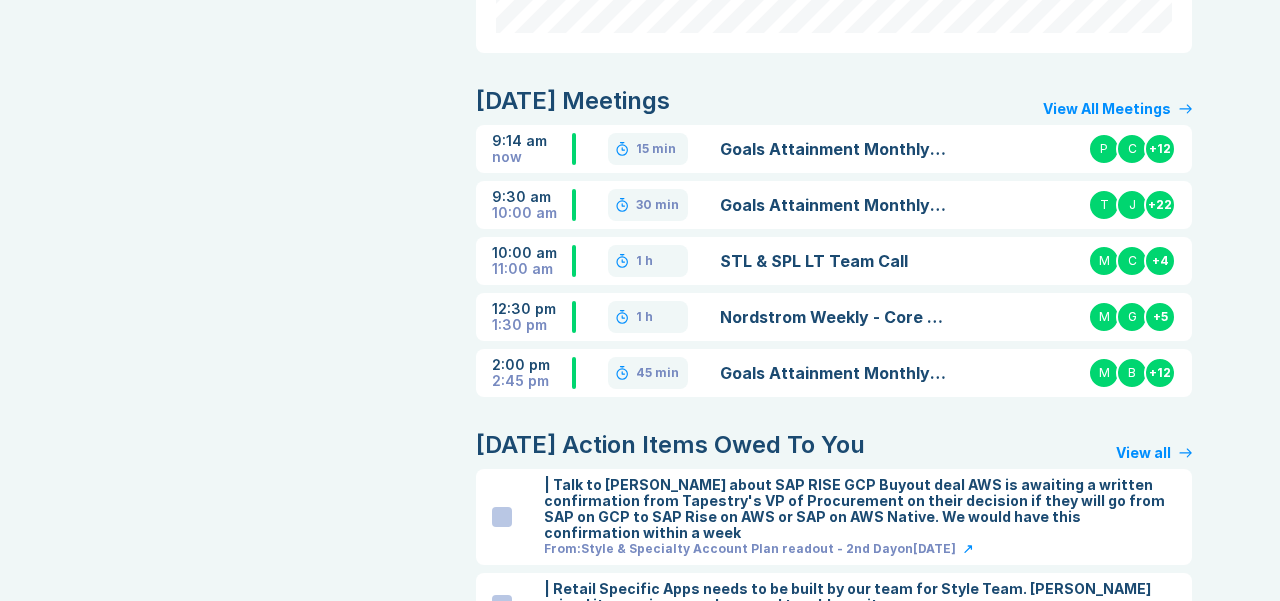 scroll, scrollTop: 494, scrollLeft: 0, axis: vertical 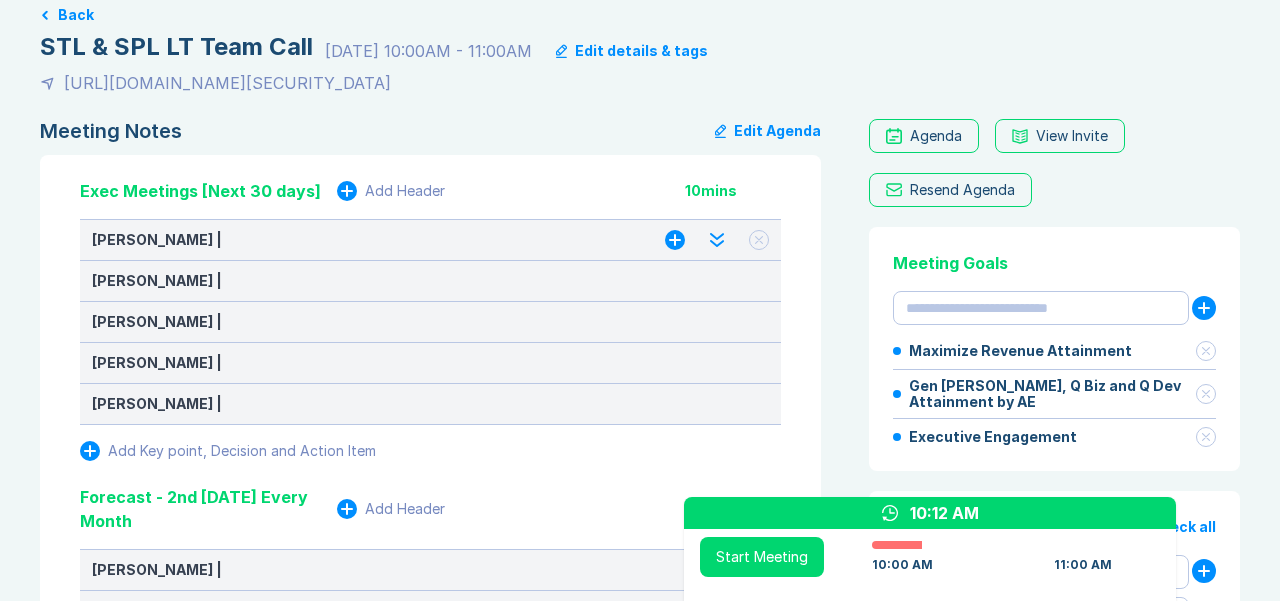 click 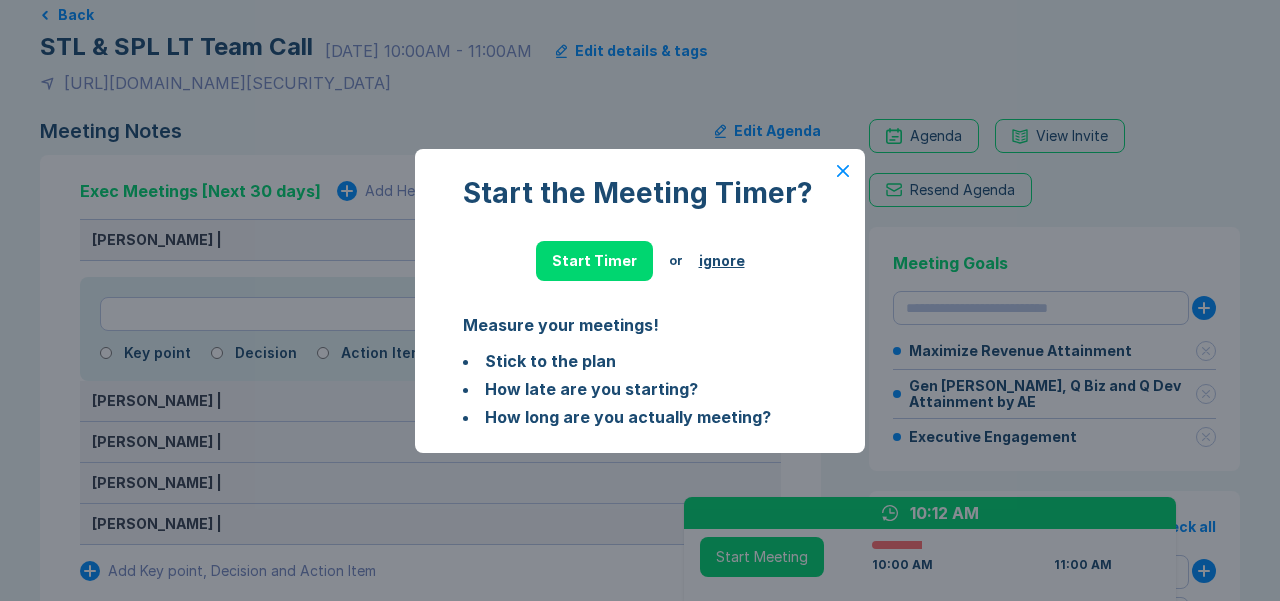 click on "Start Timer" at bounding box center [594, 261] 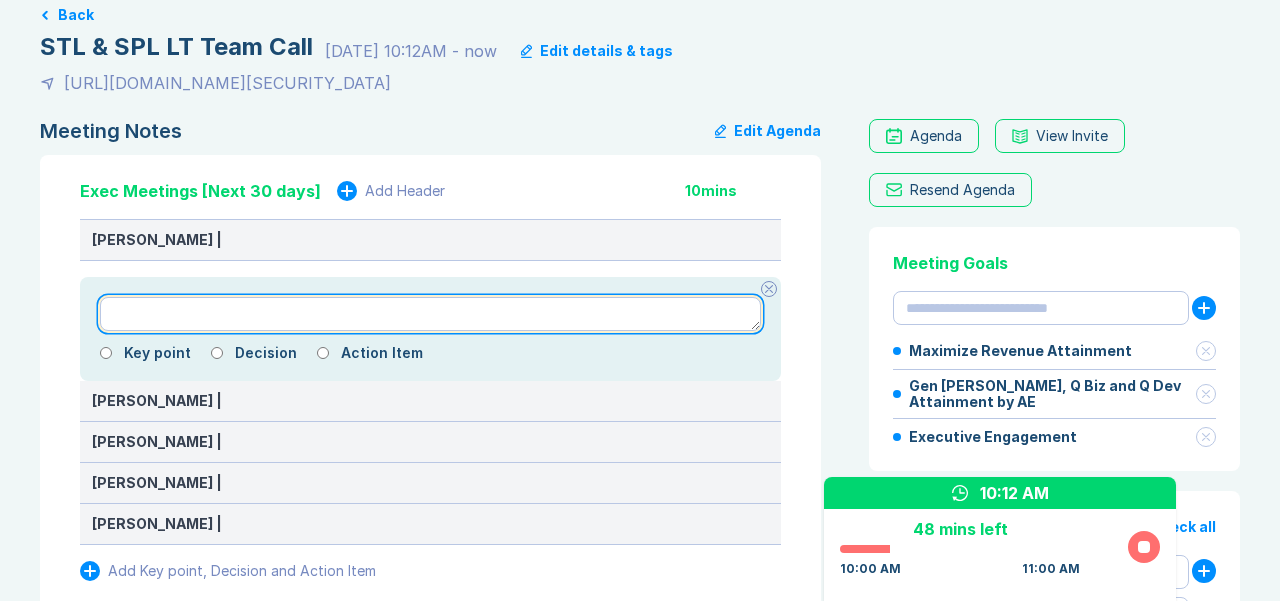 type on "*" 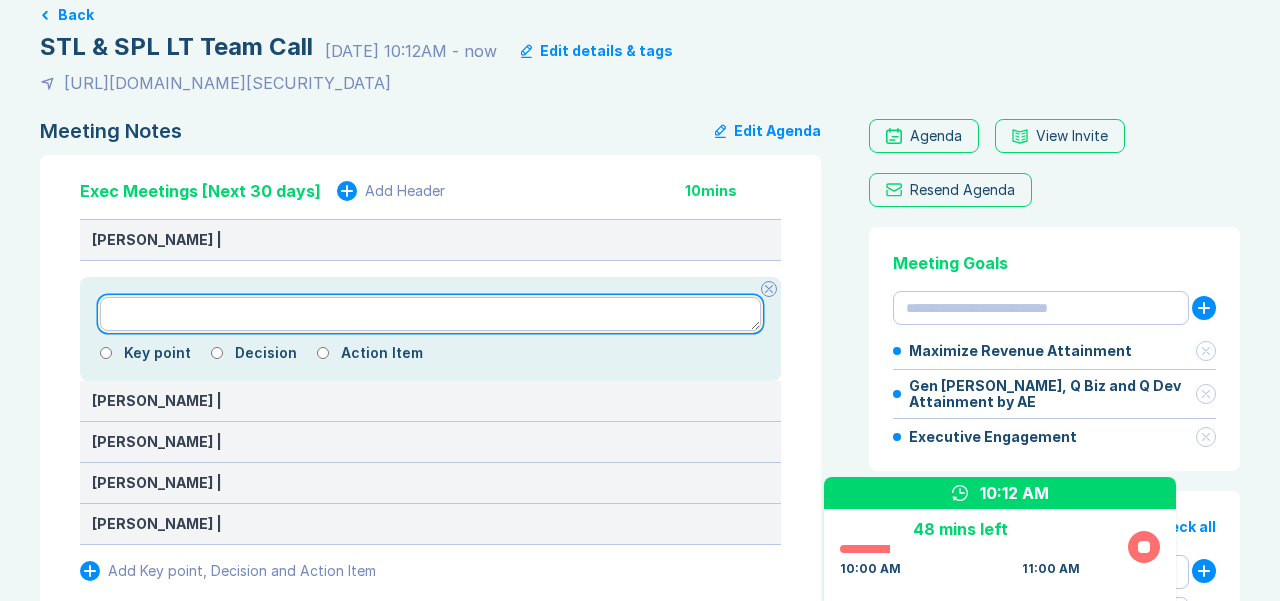 type on "*" 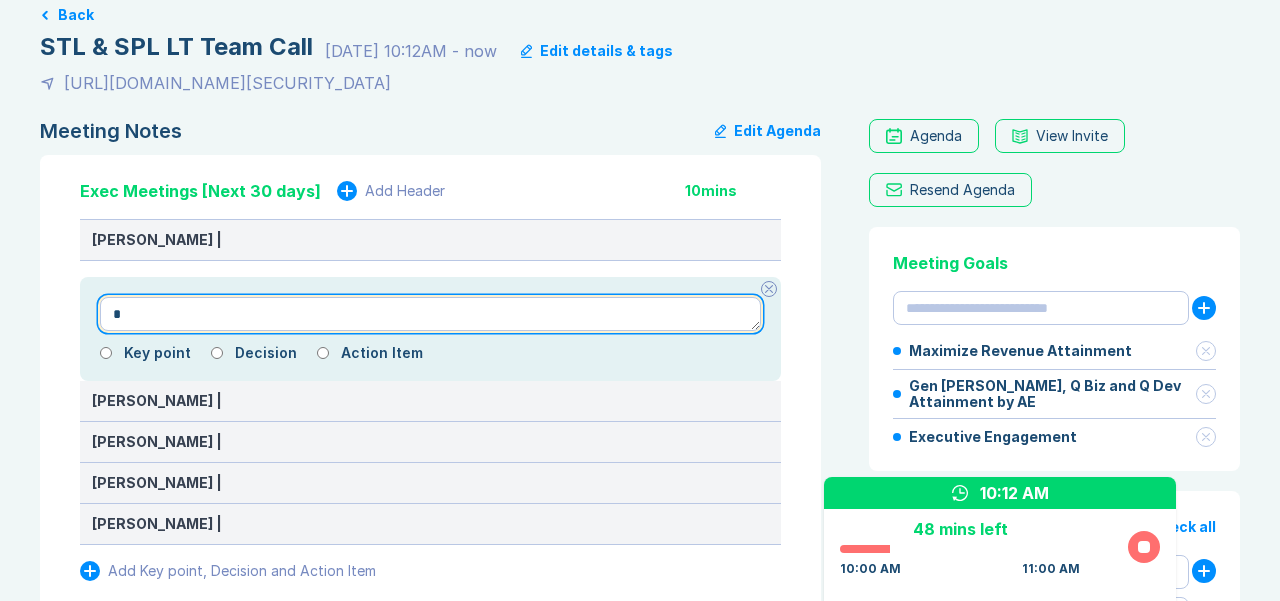 type on "*" 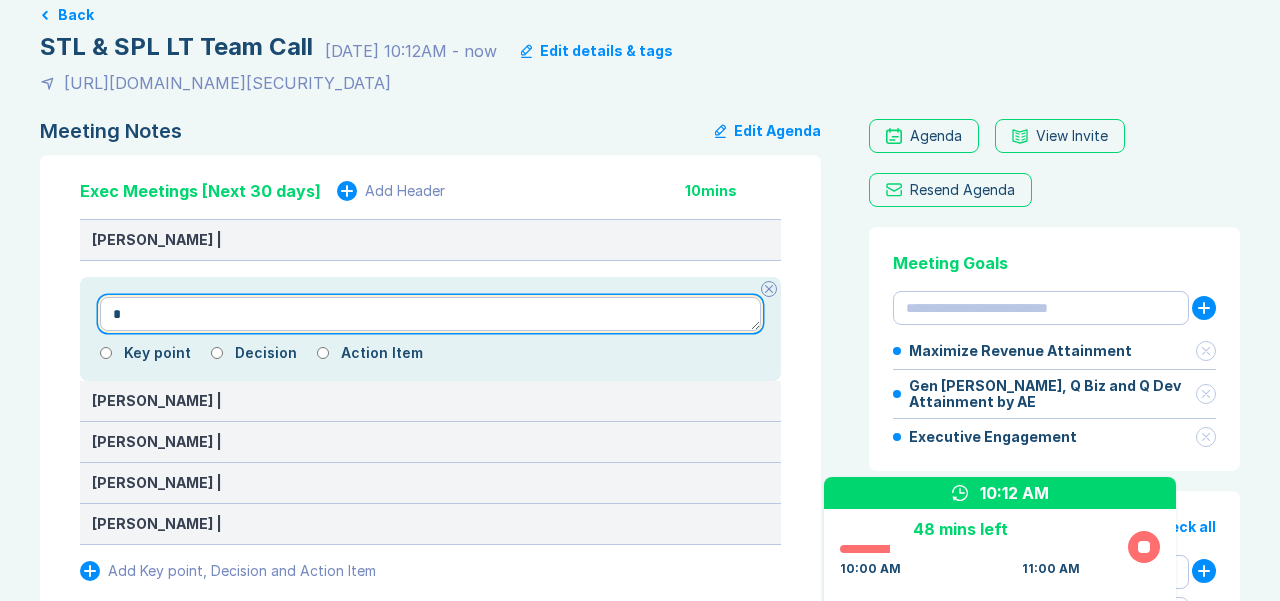 type on "**" 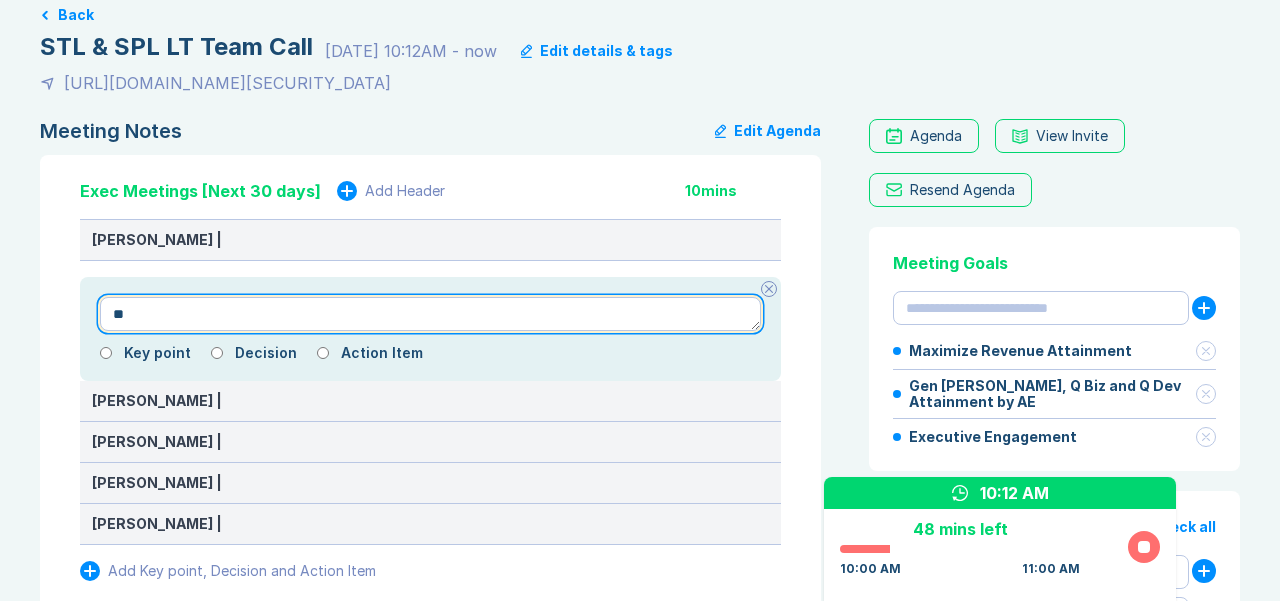 type on "*" 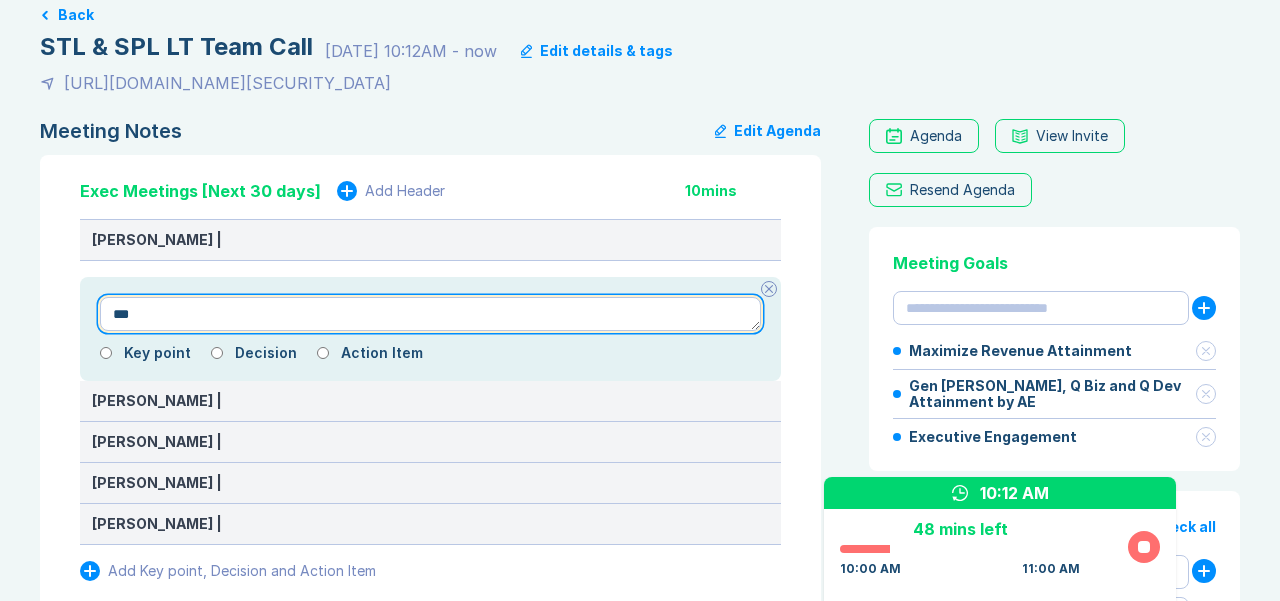 type on "*" 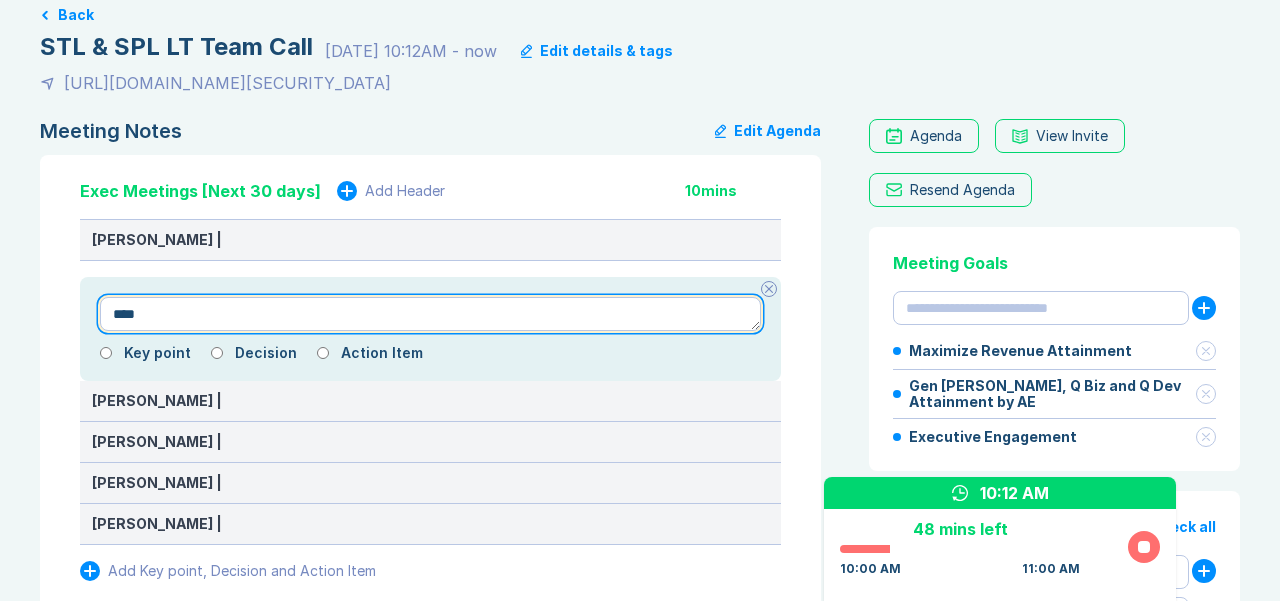 type on "*" 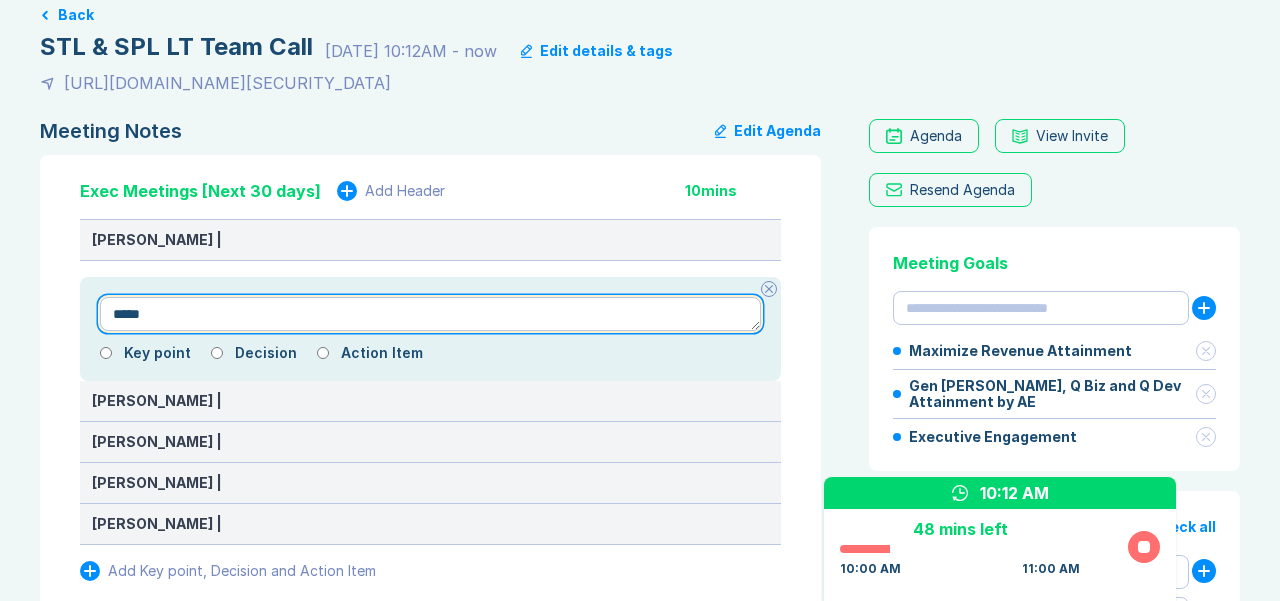 type on "*" 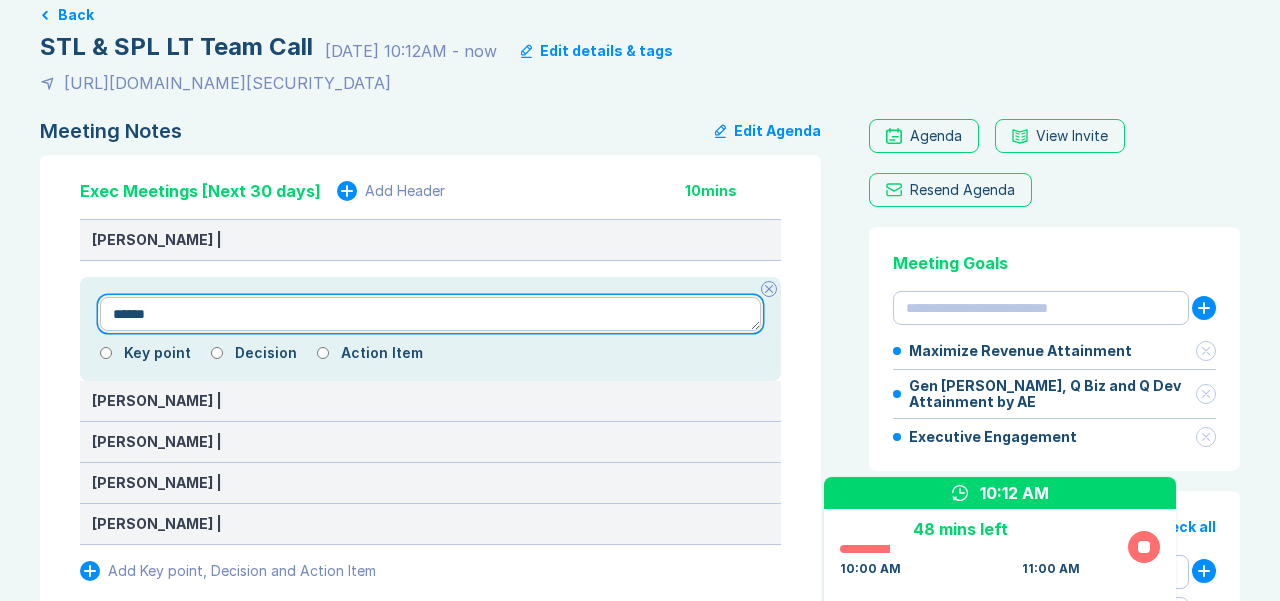 type on "*" 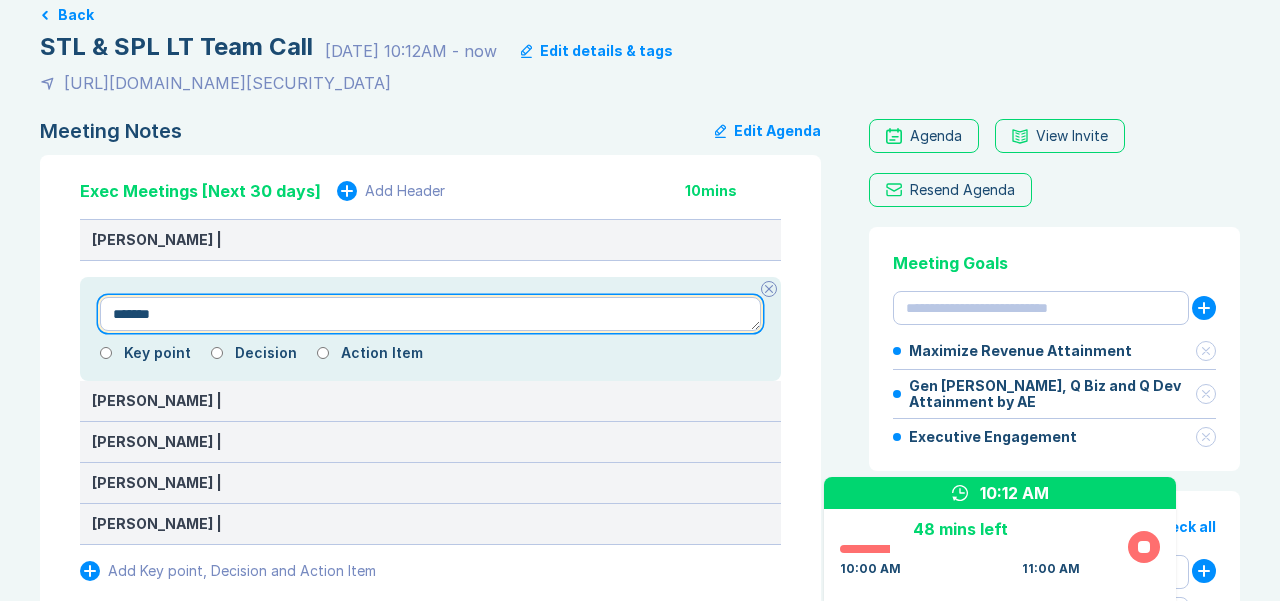 type on "*" 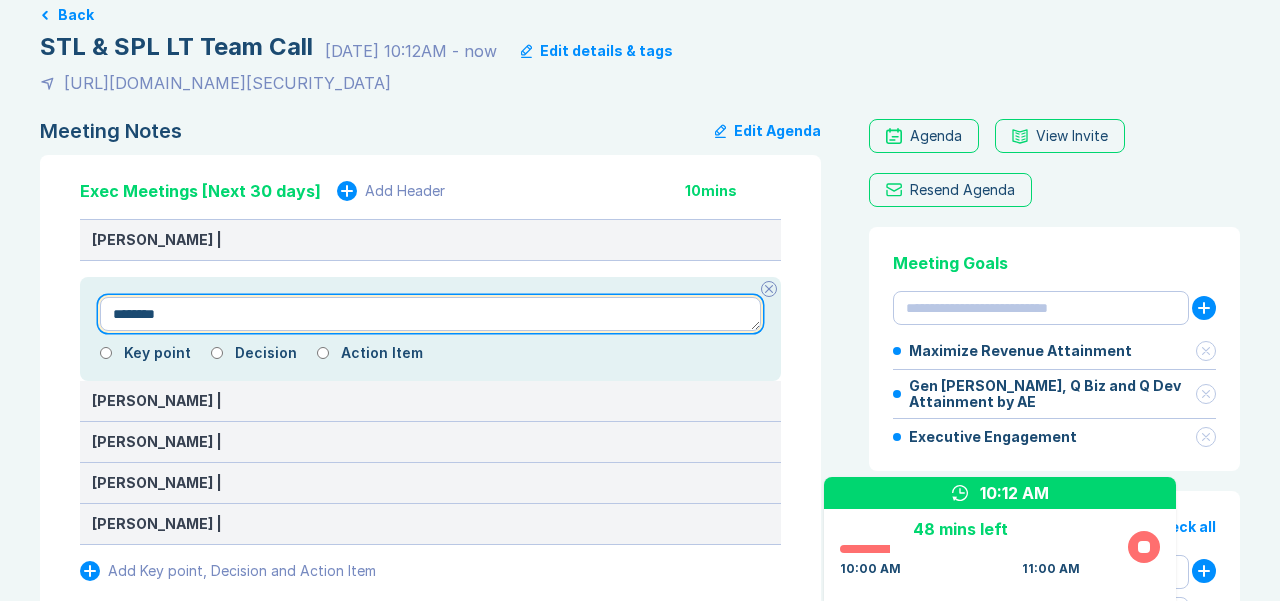 type on "*" 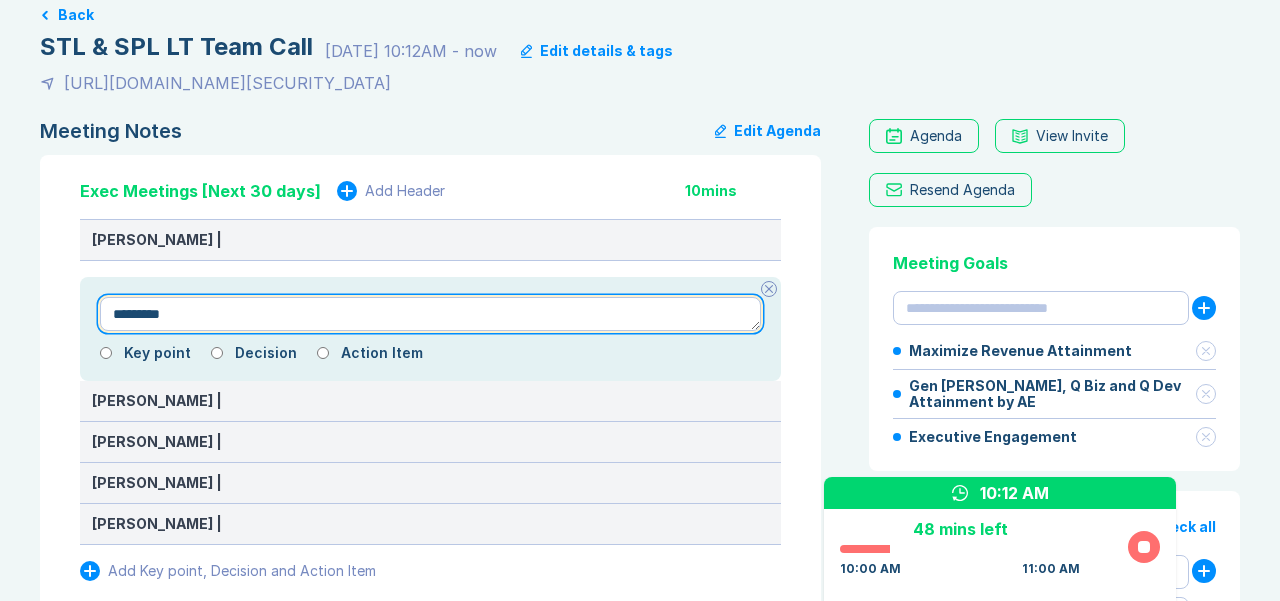 type on "*" 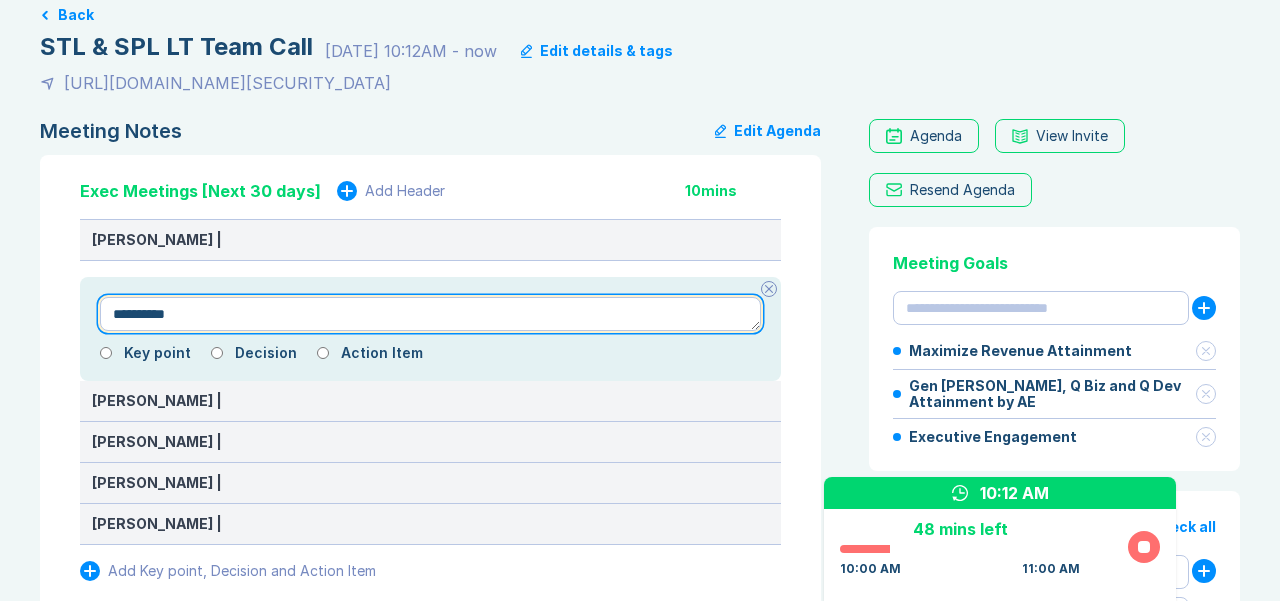 type on "*" 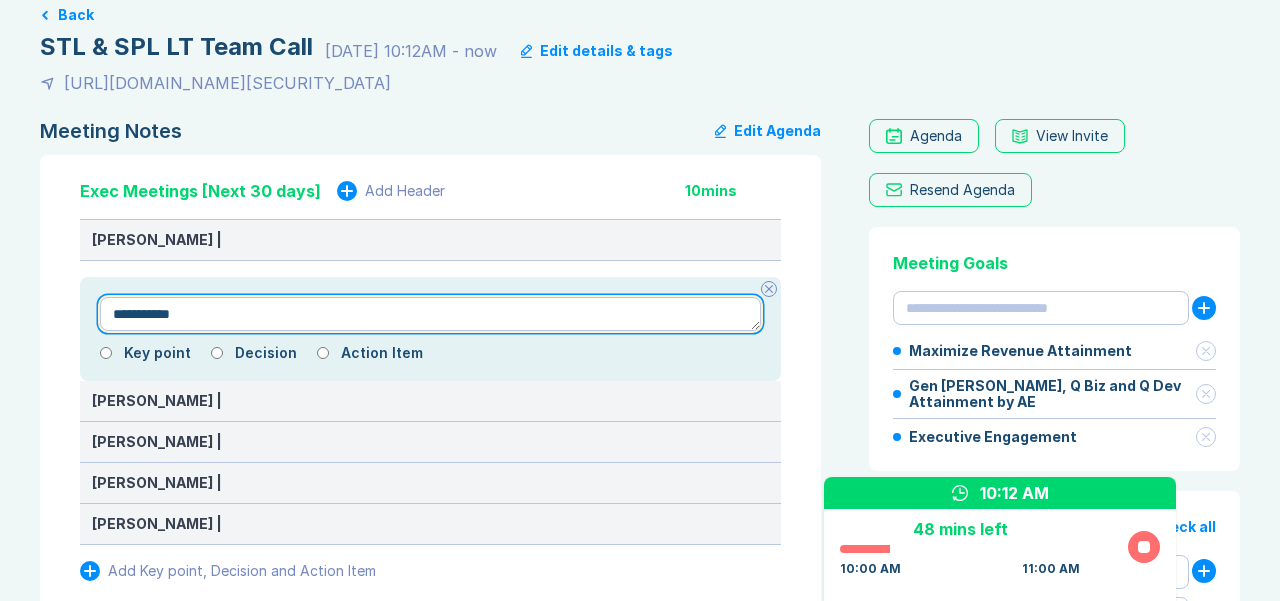 type on "*" 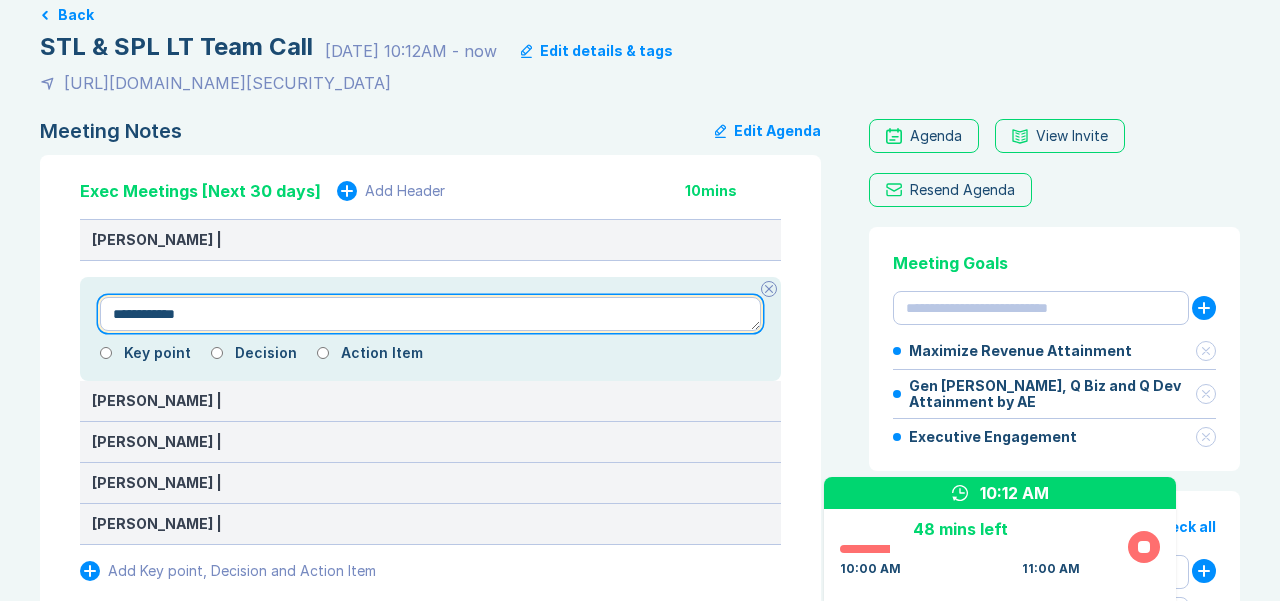 type on "*" 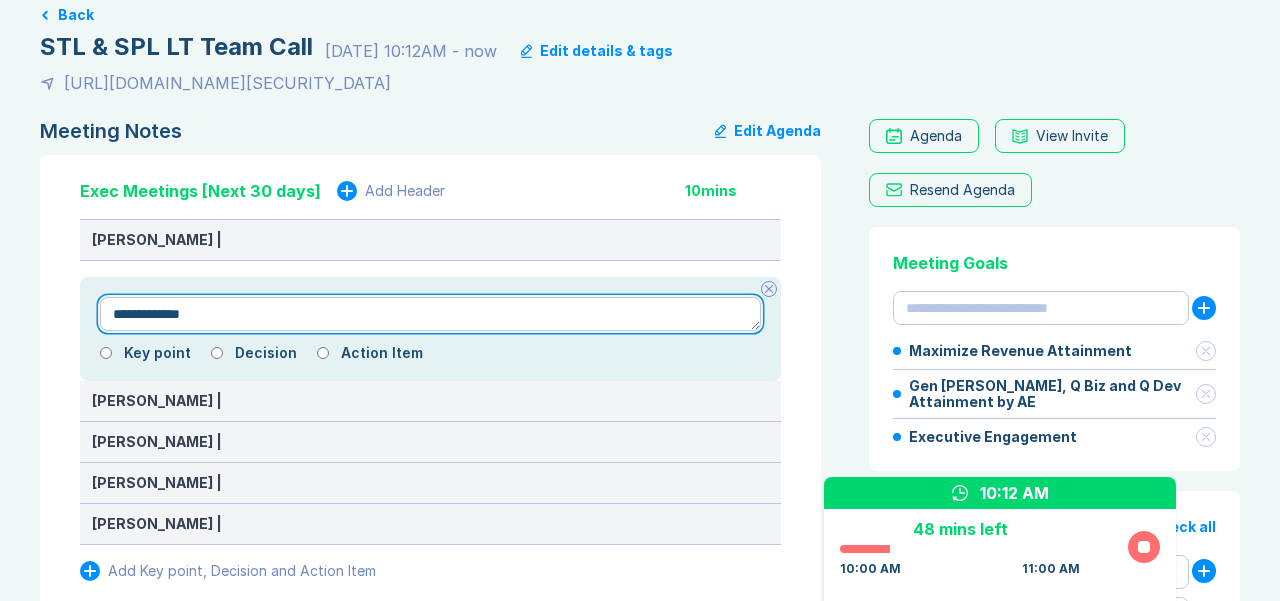 type on "*" 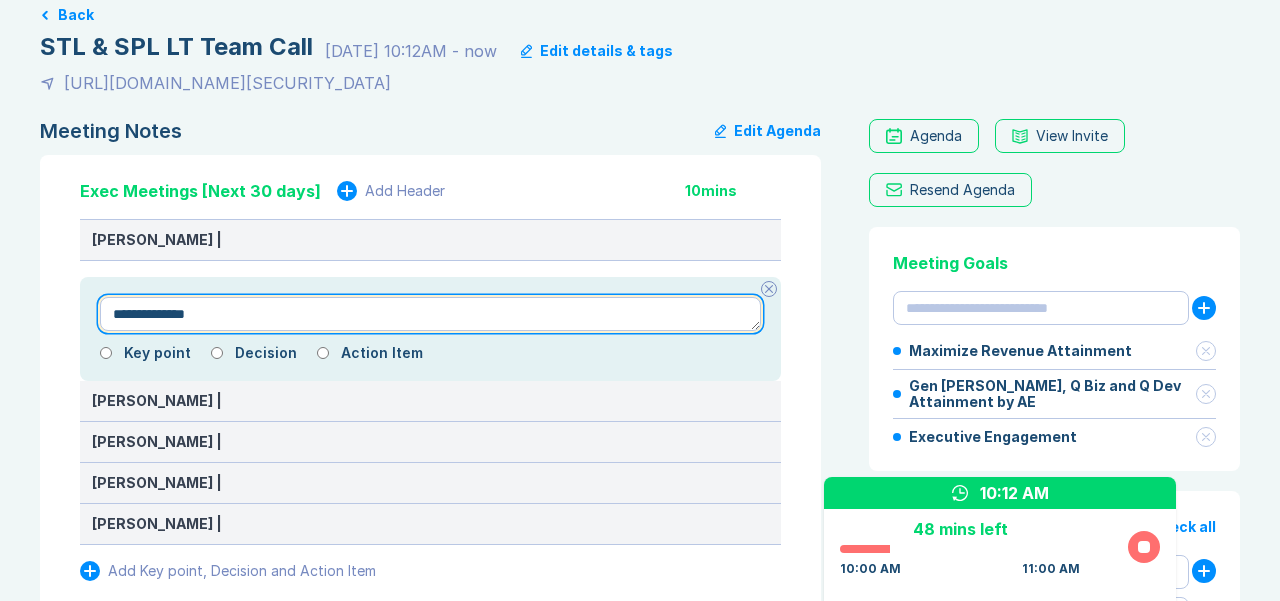 type on "*" 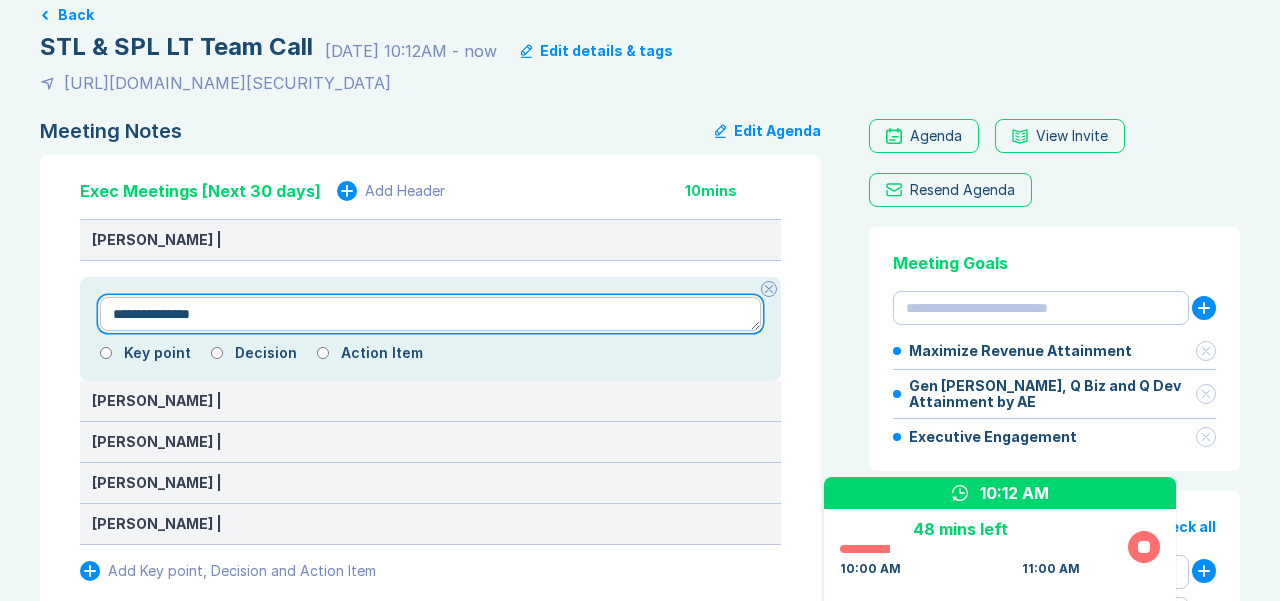 type on "*" 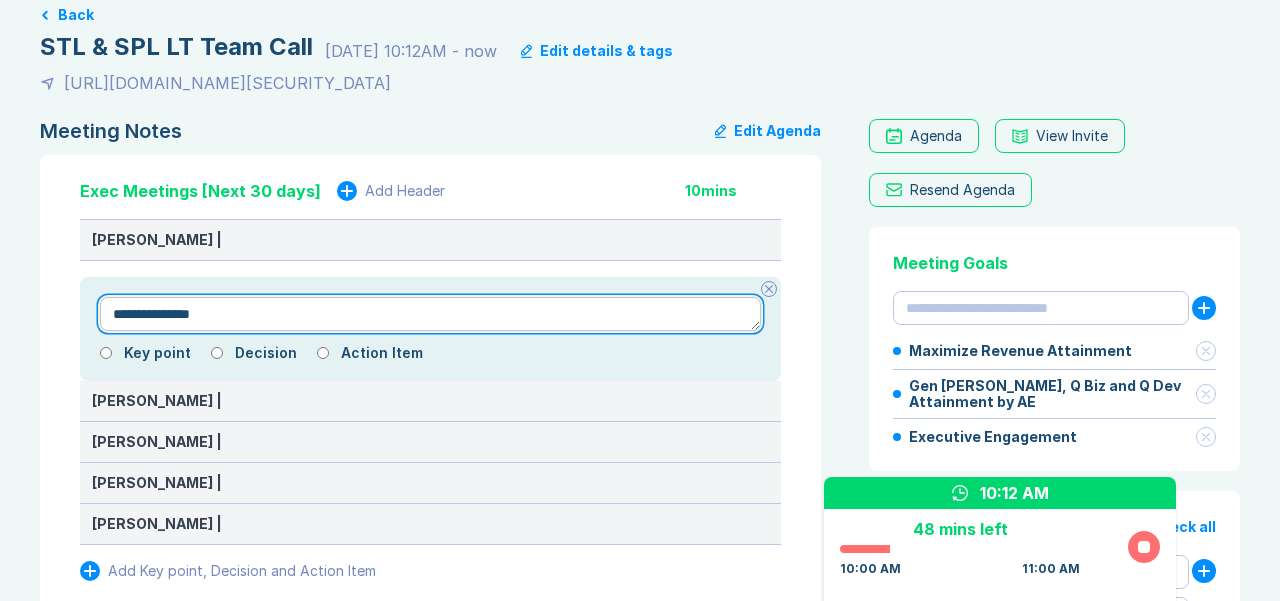 type on "**********" 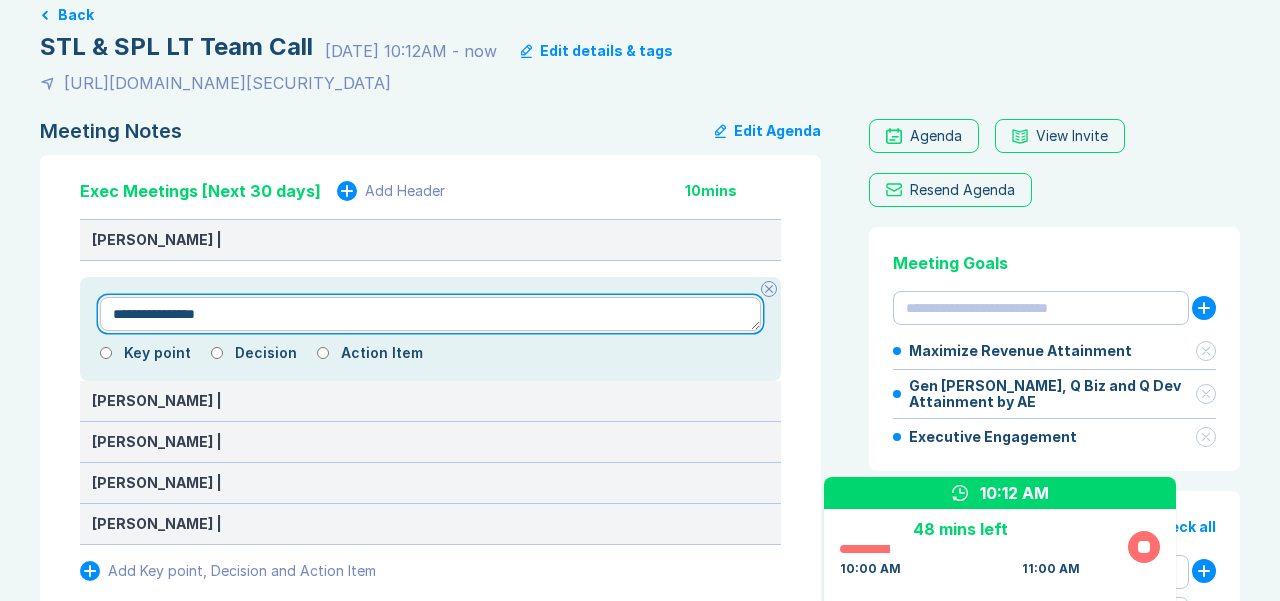 type on "*" 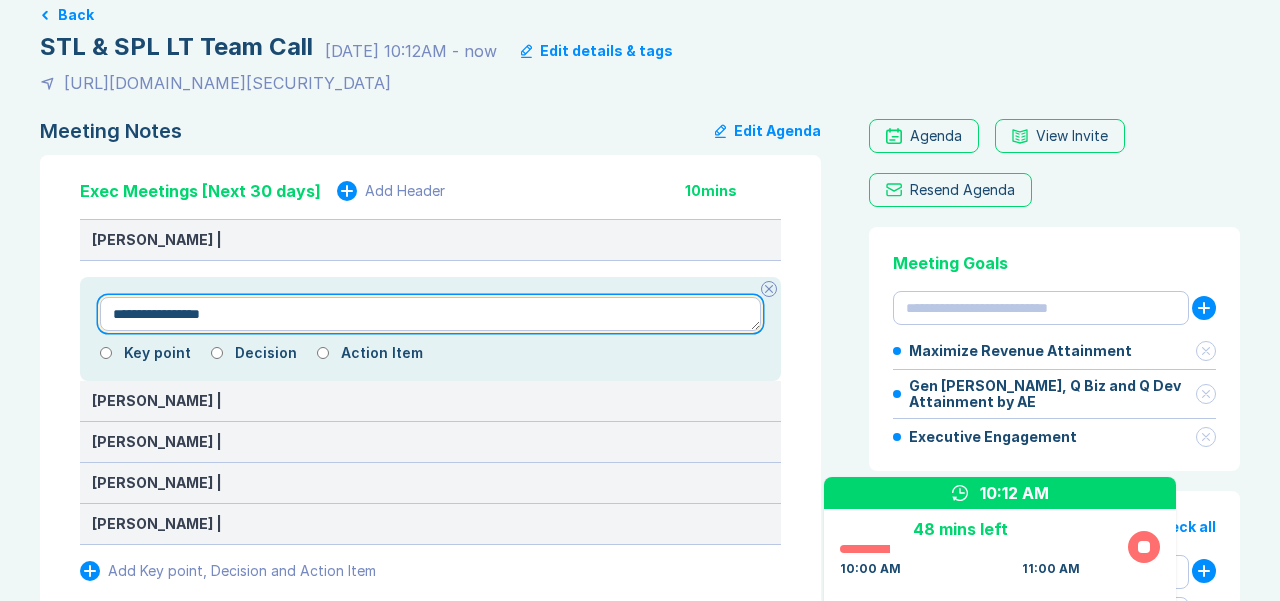 type on "*" 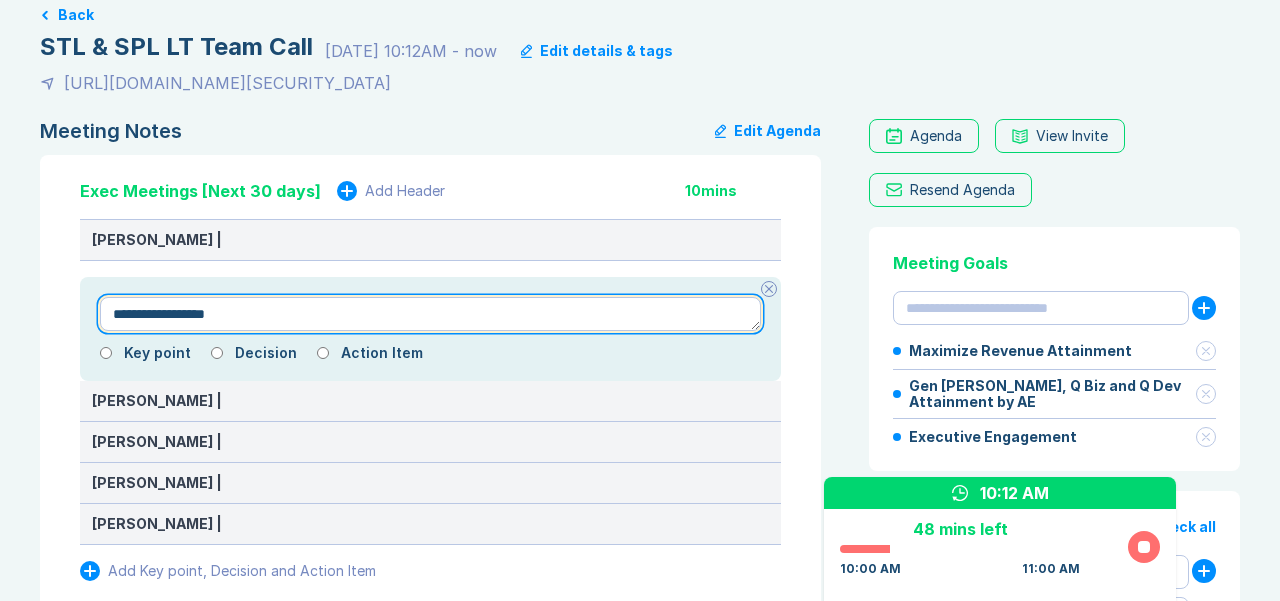 type on "*" 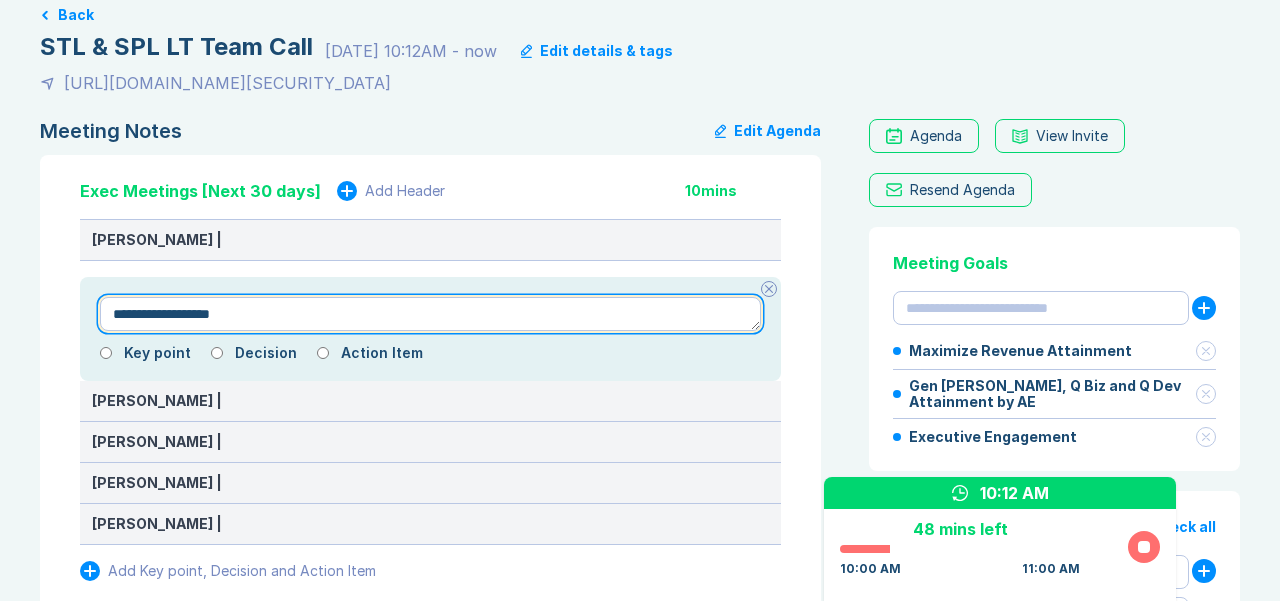 type on "*" 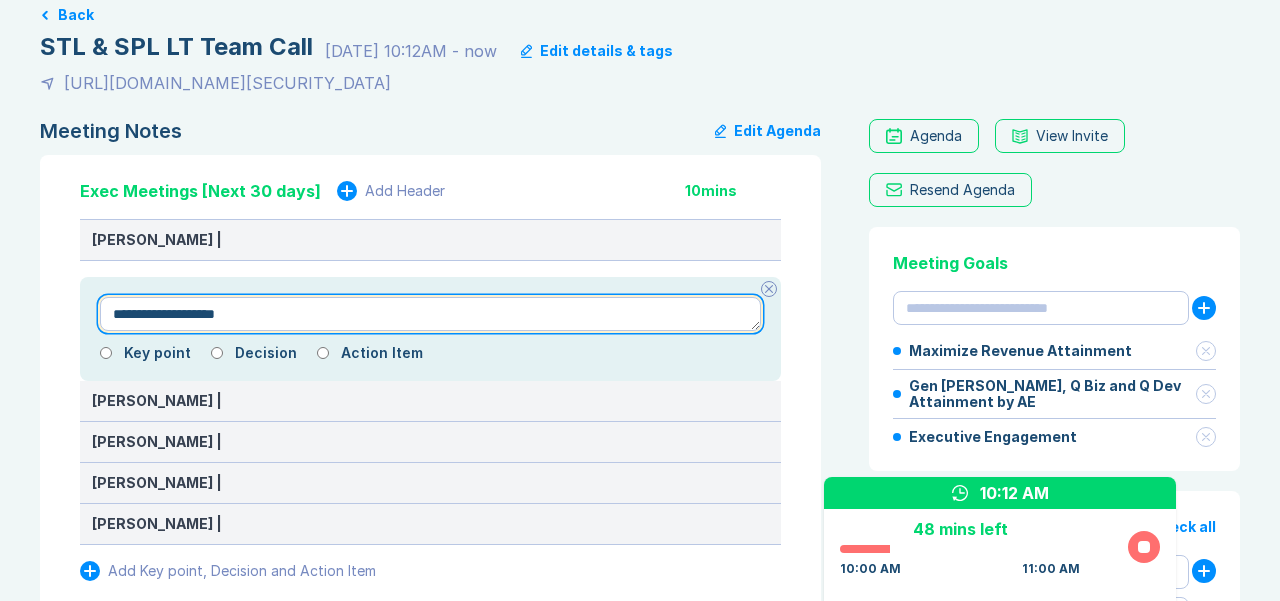 type on "*" 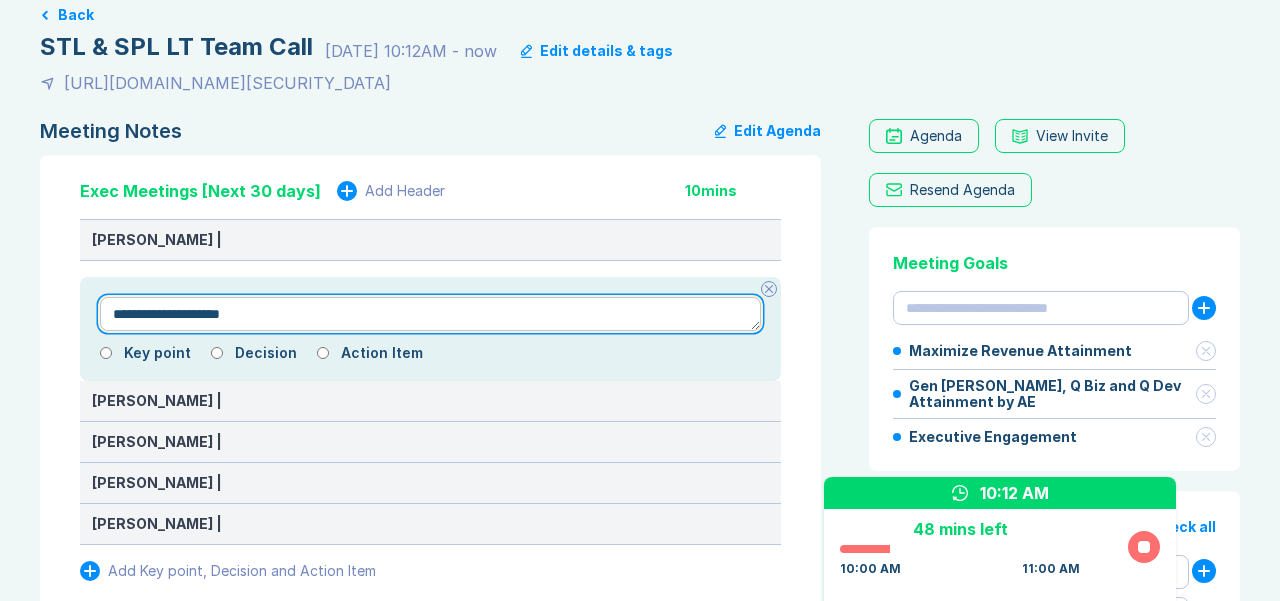 type on "*" 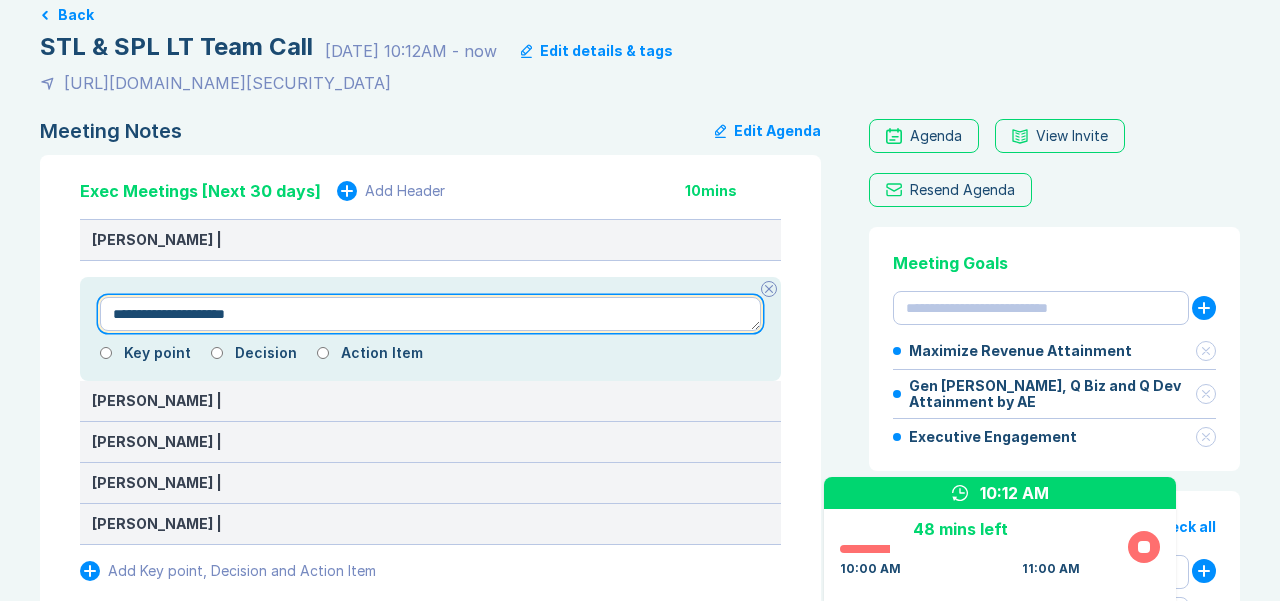 type on "*" 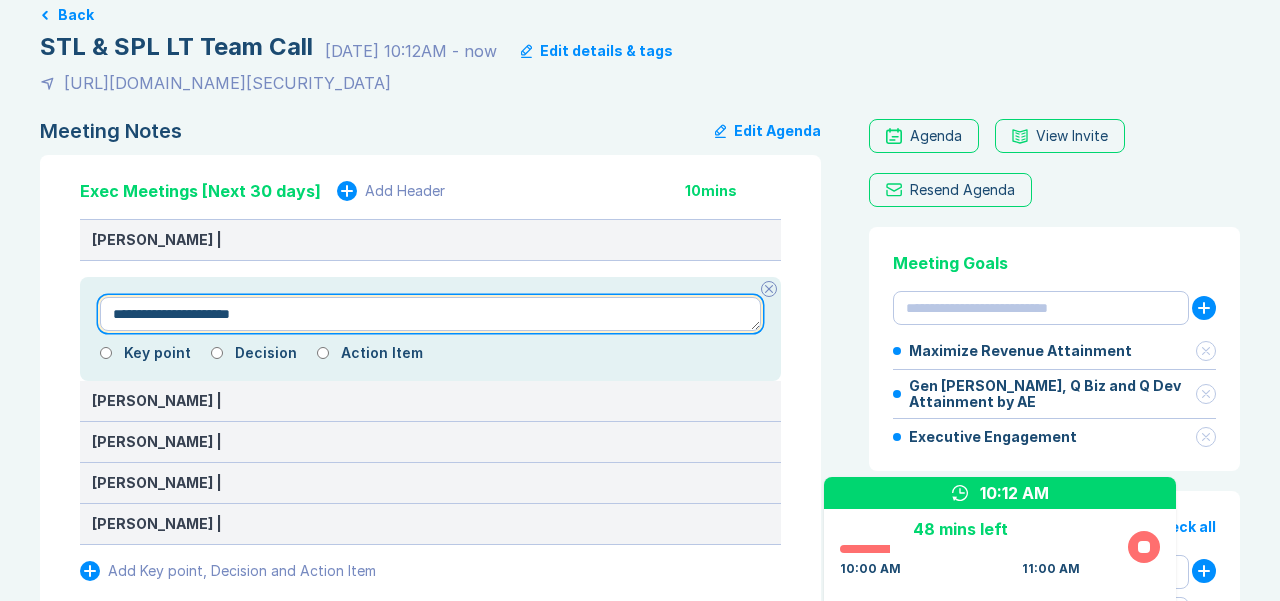 type on "*" 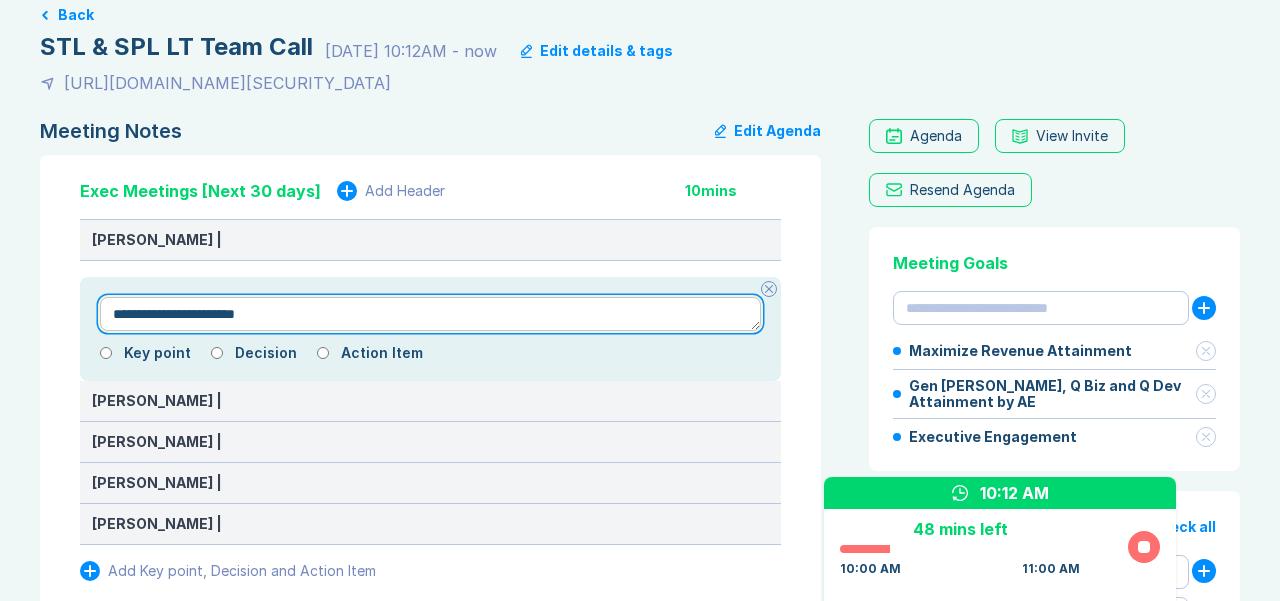 type on "*" 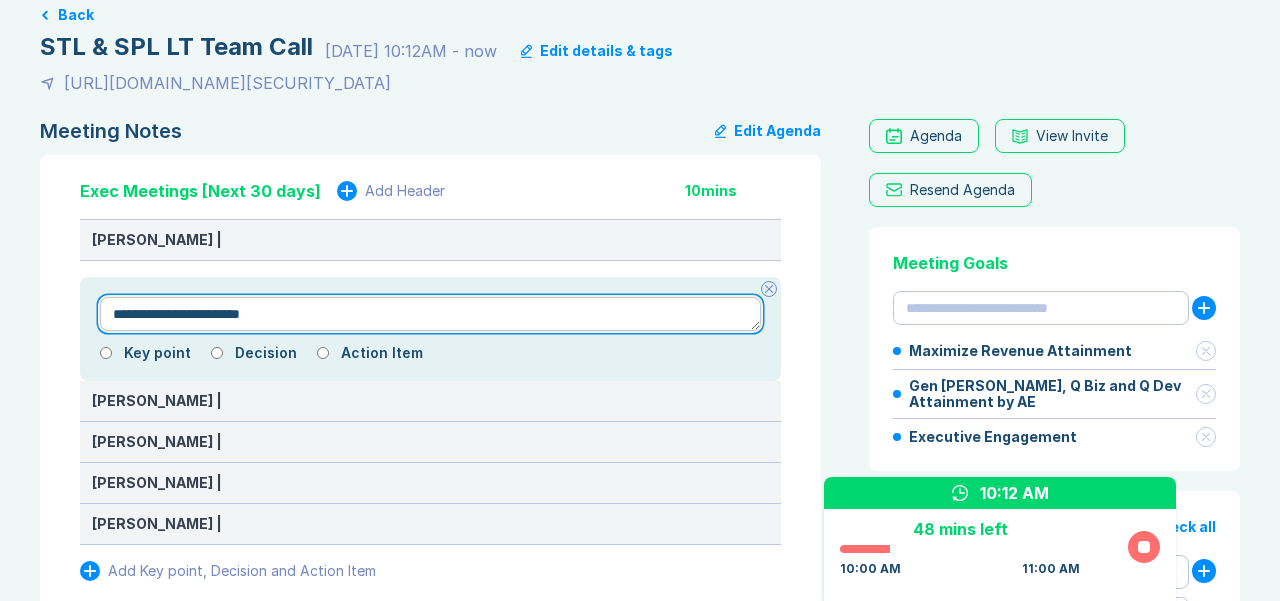 type on "*" 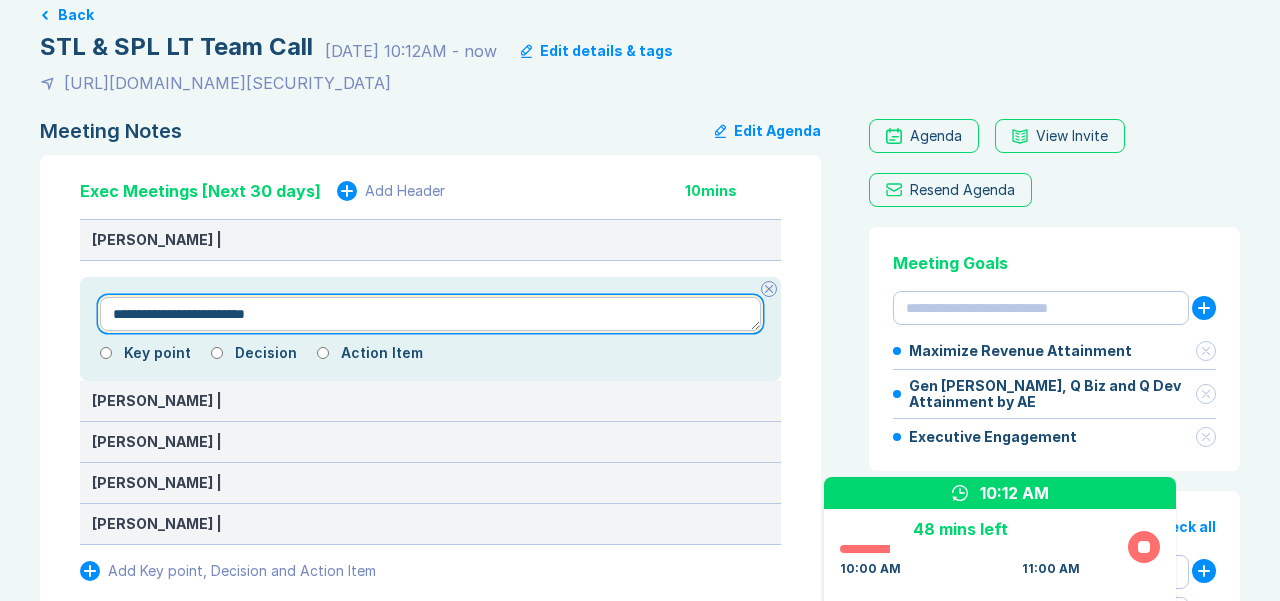 type on "*" 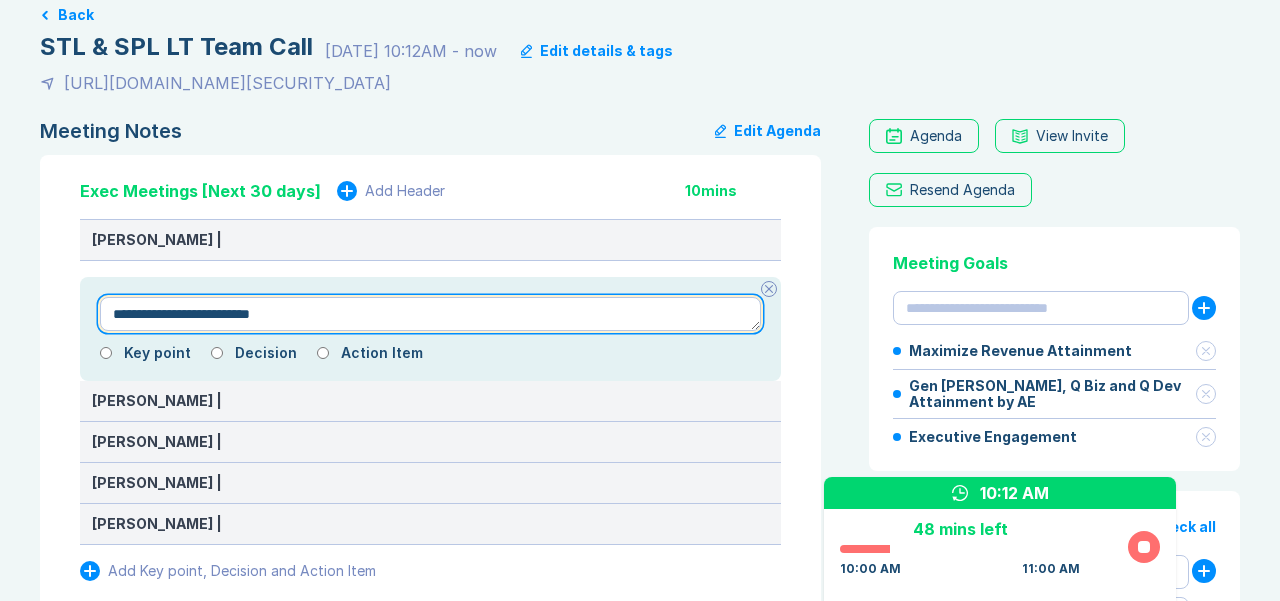 type on "*" 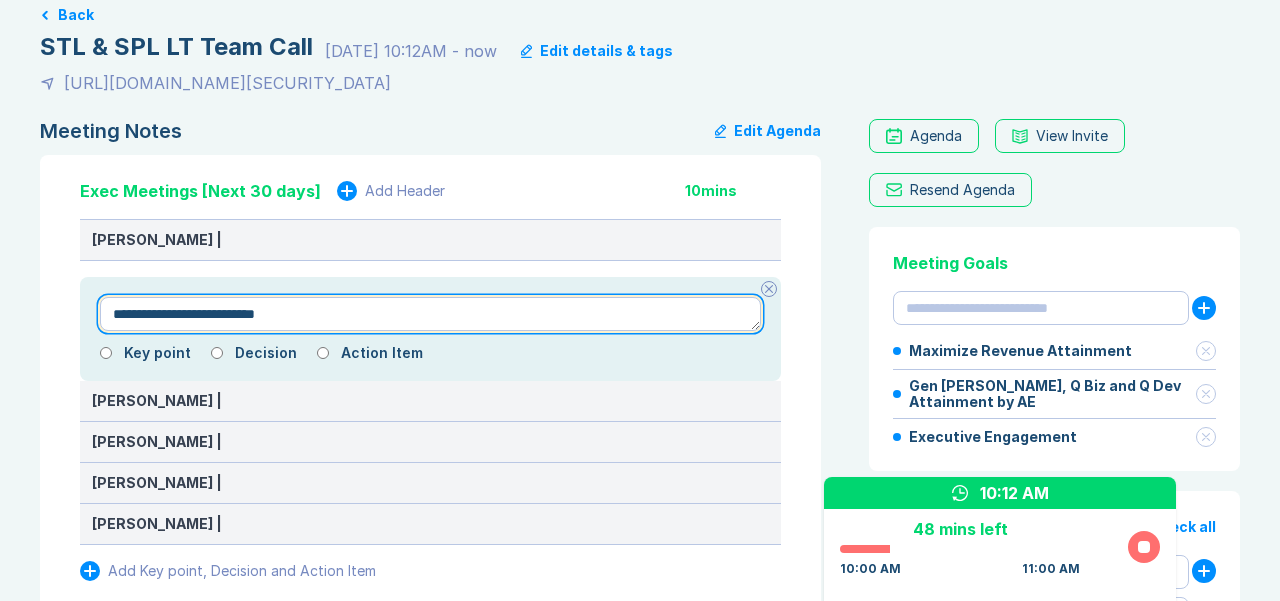 type on "*" 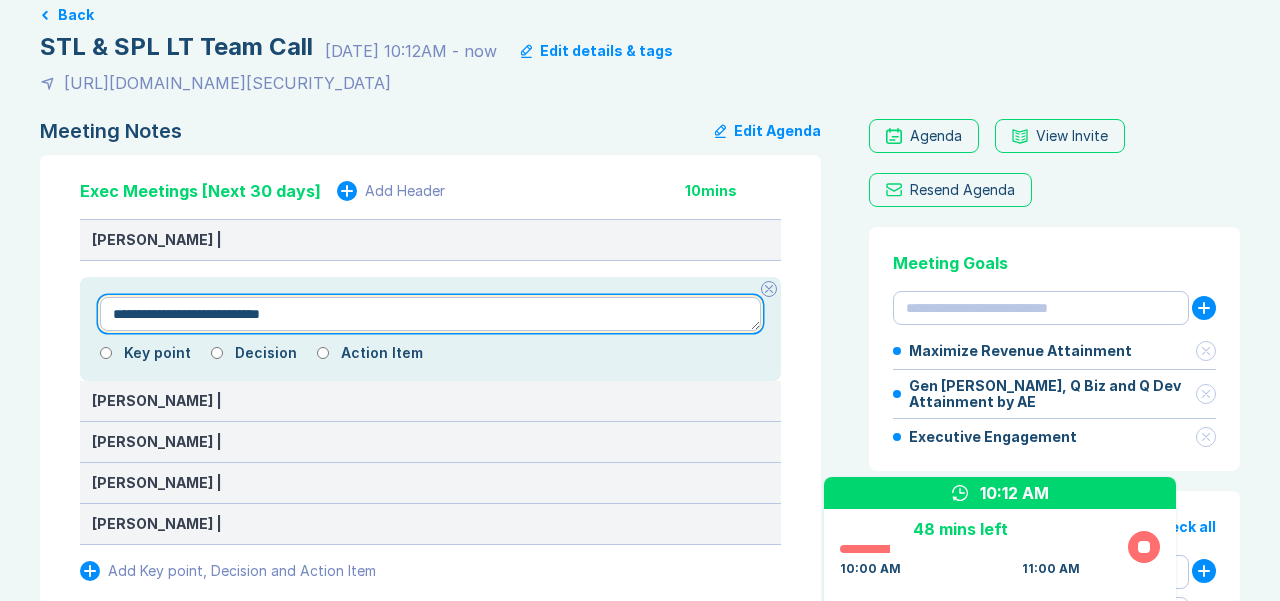 type on "*" 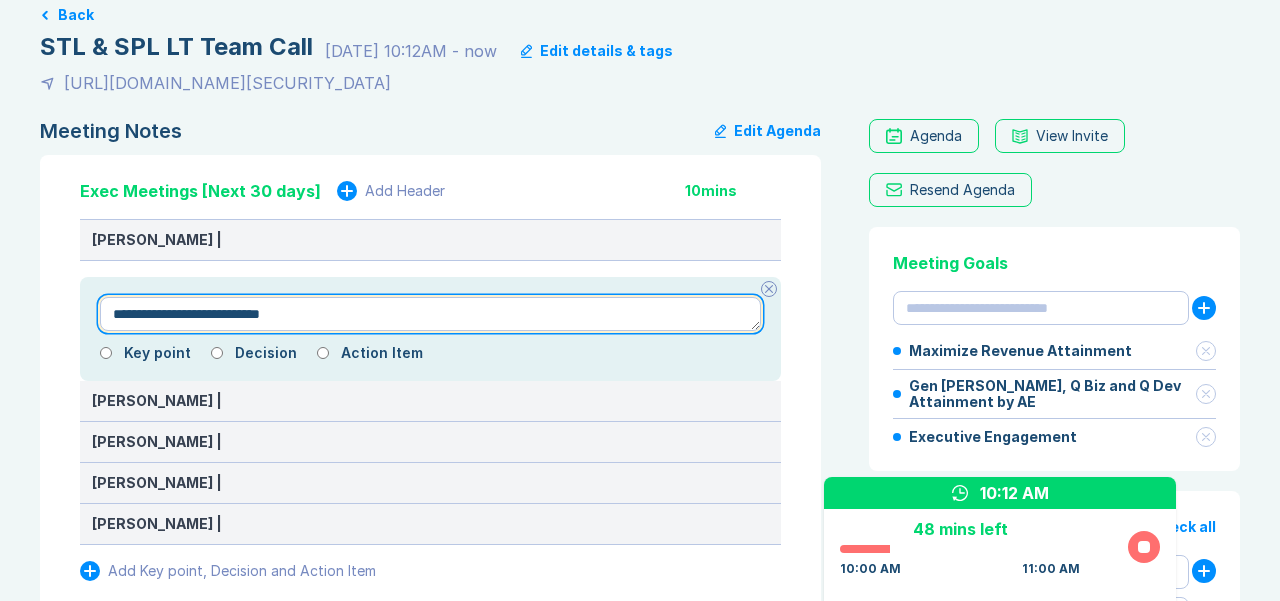 type on "**********" 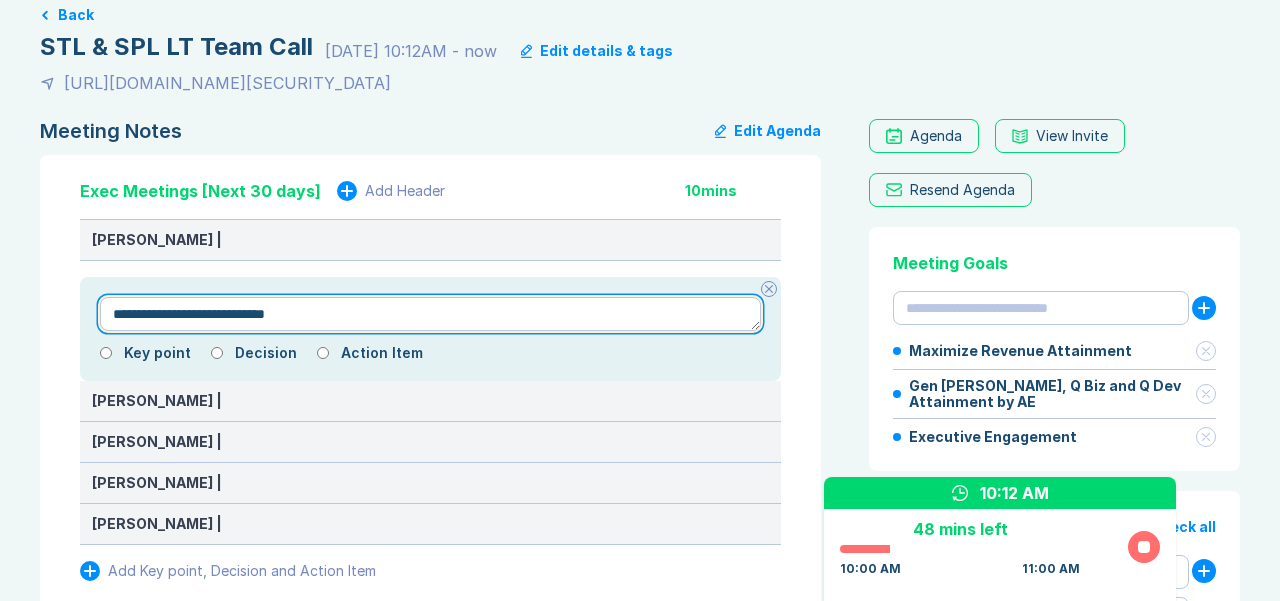 type on "*" 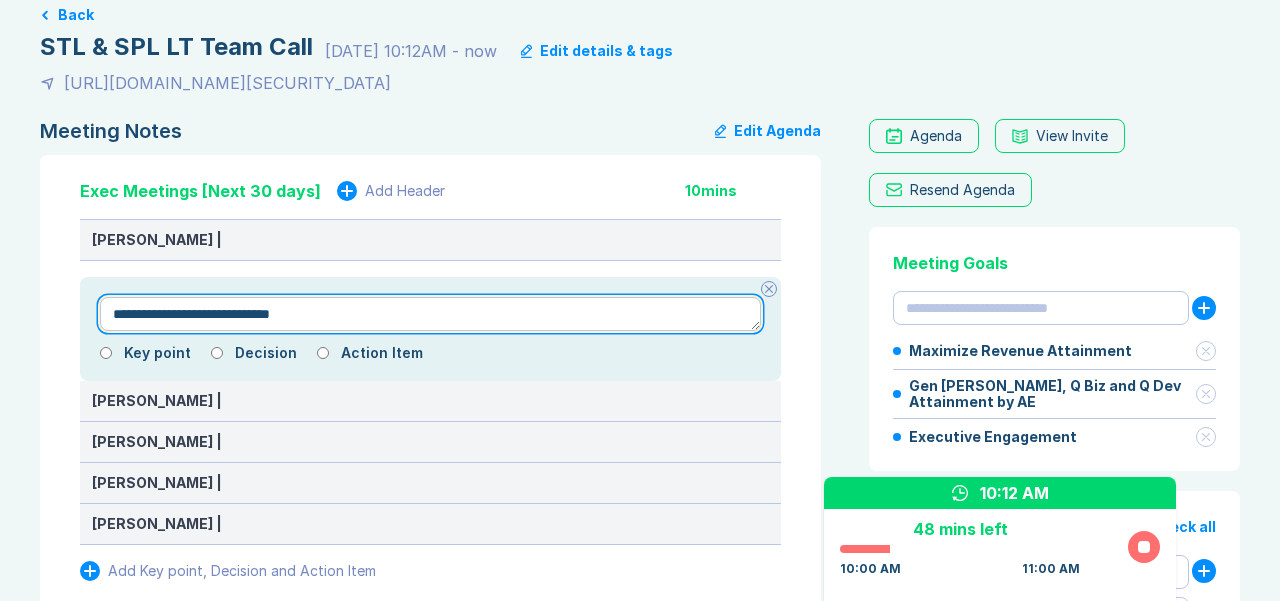 type on "*" 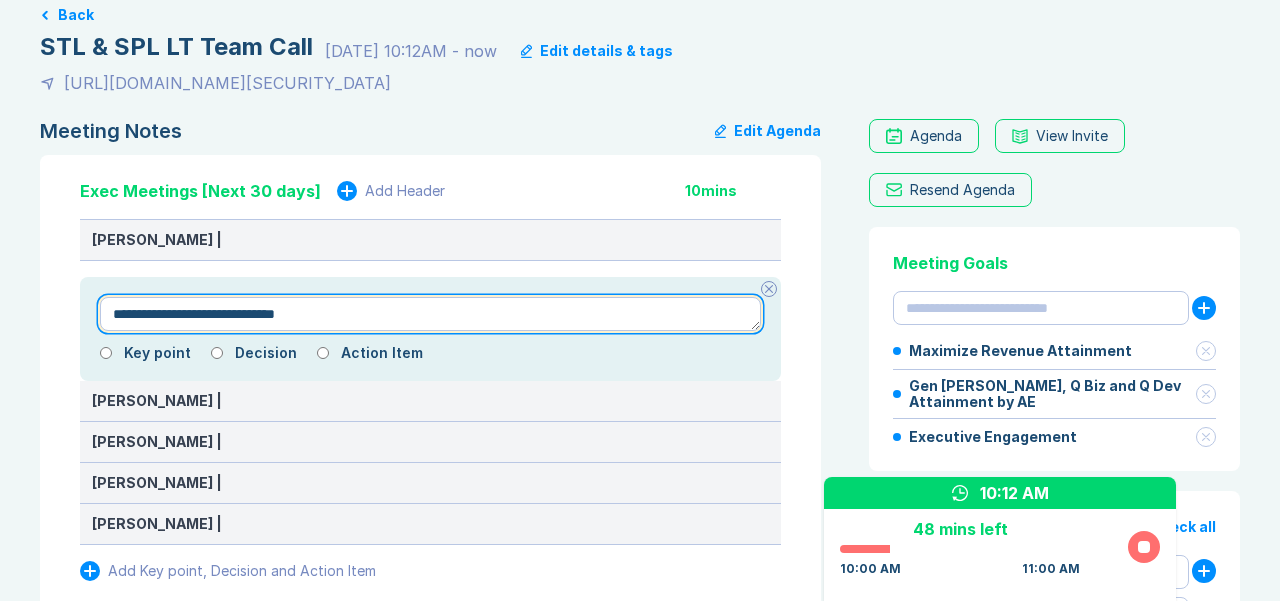 type on "*" 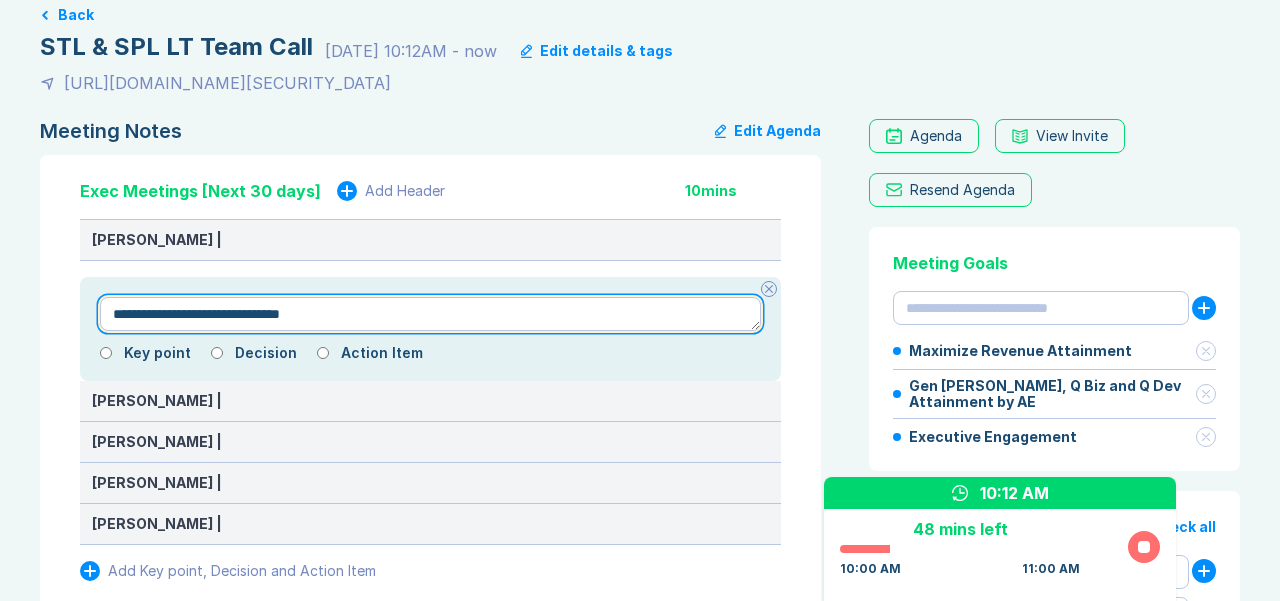 type on "*" 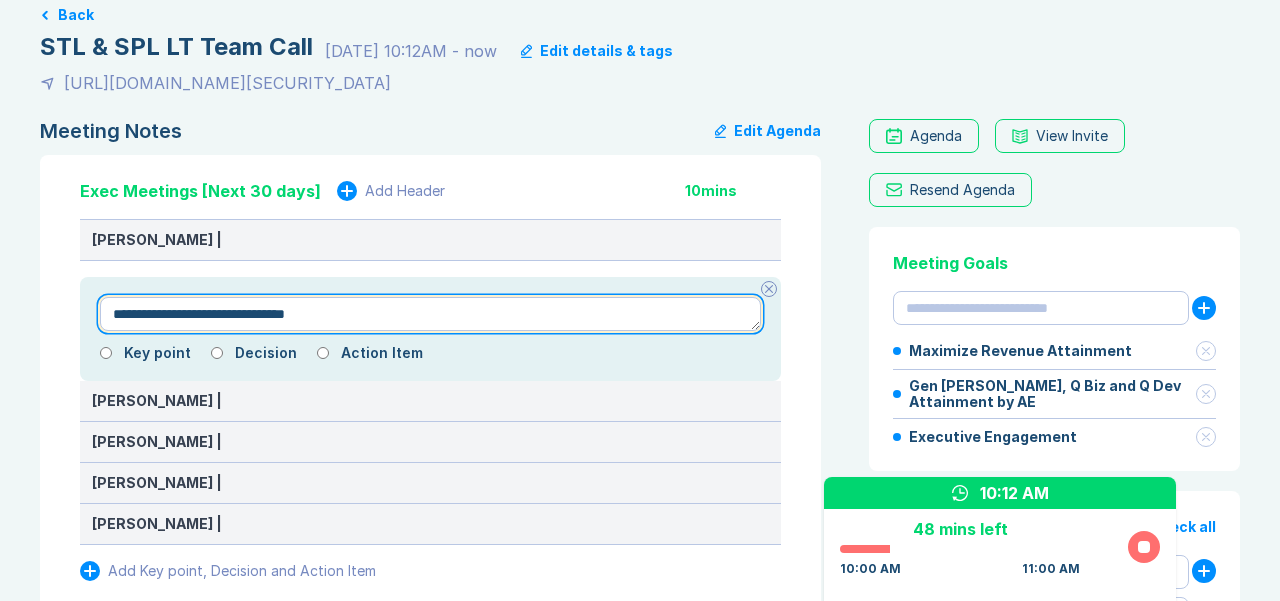 type on "*" 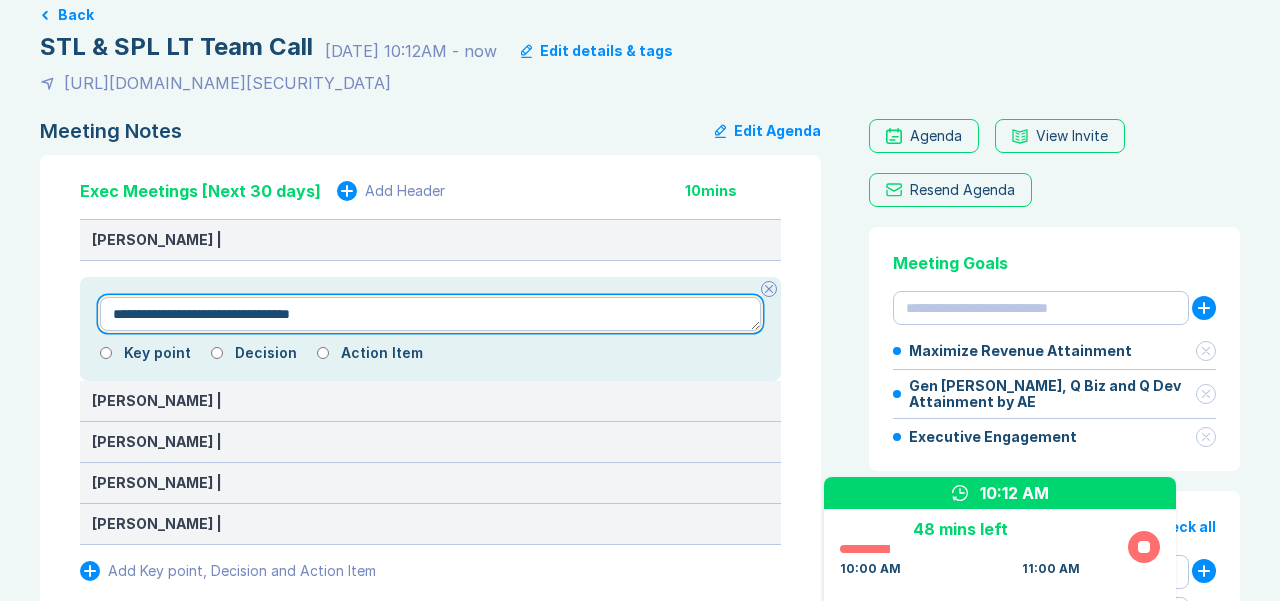 type on "*" 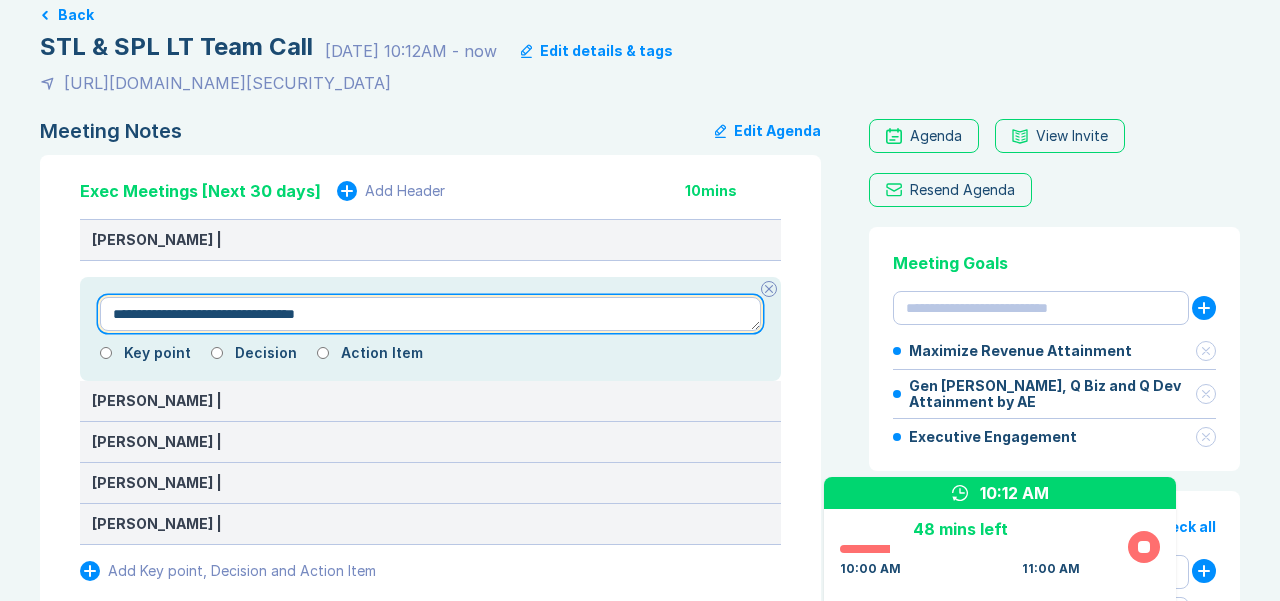 type on "*" 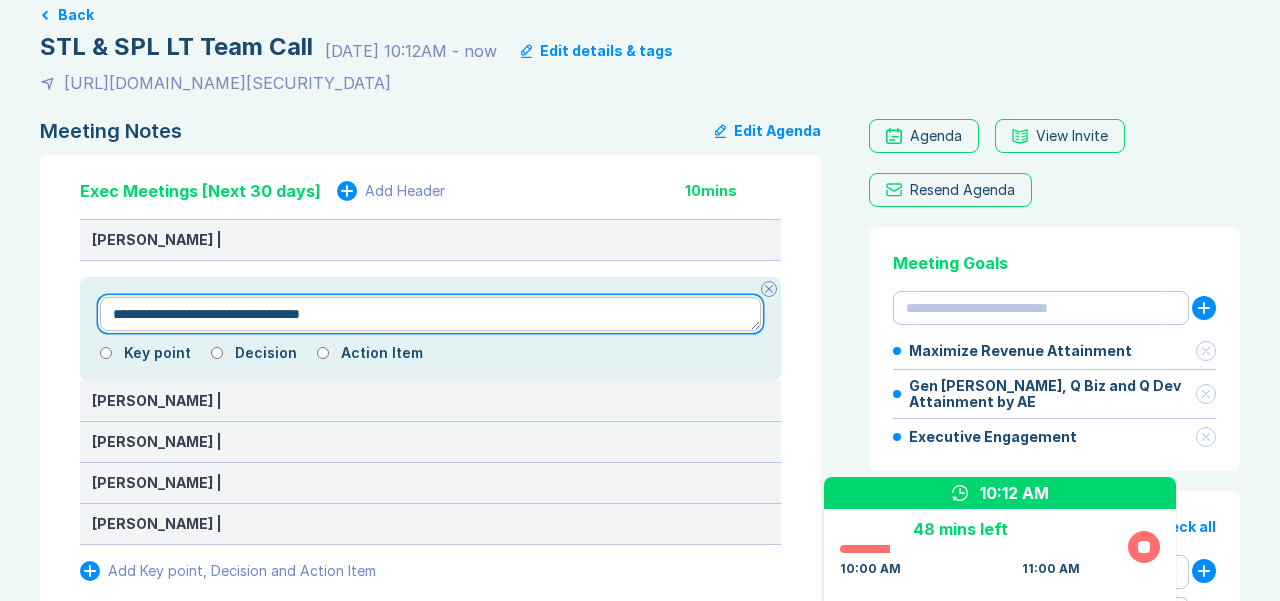 type on "*" 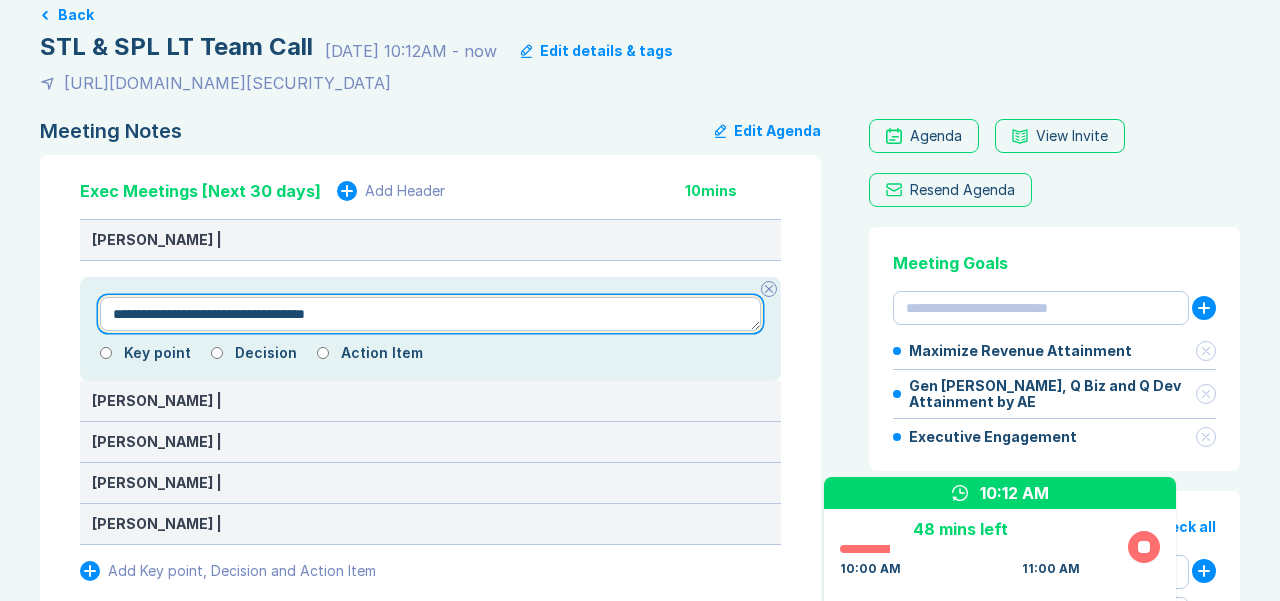 type on "*" 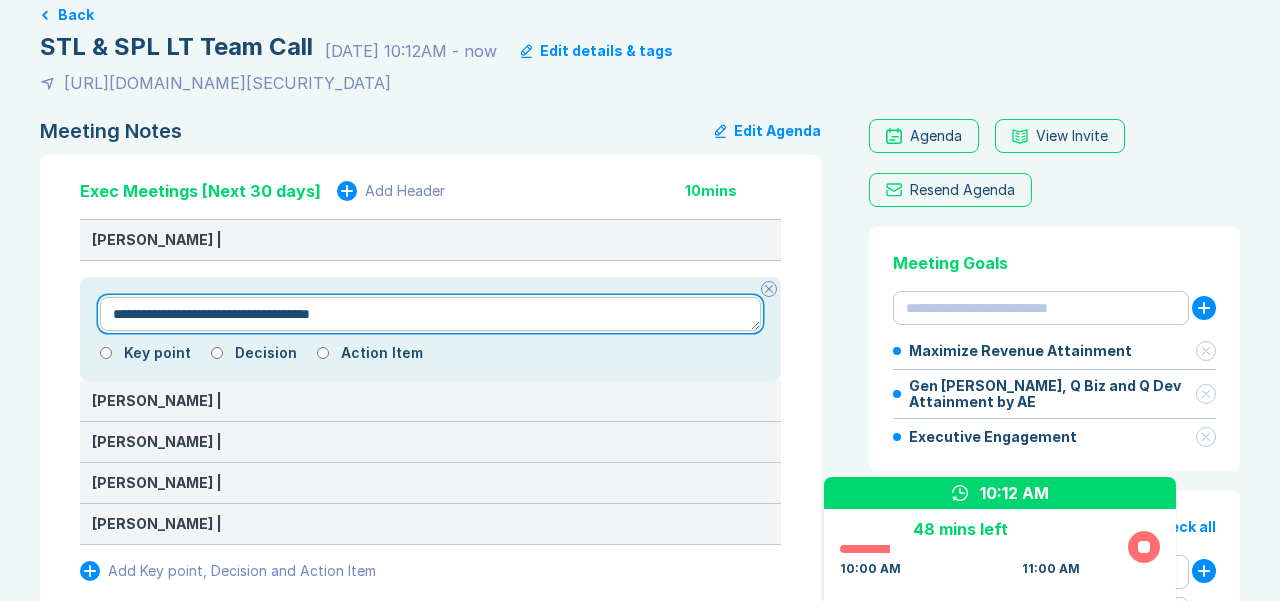 type on "*" 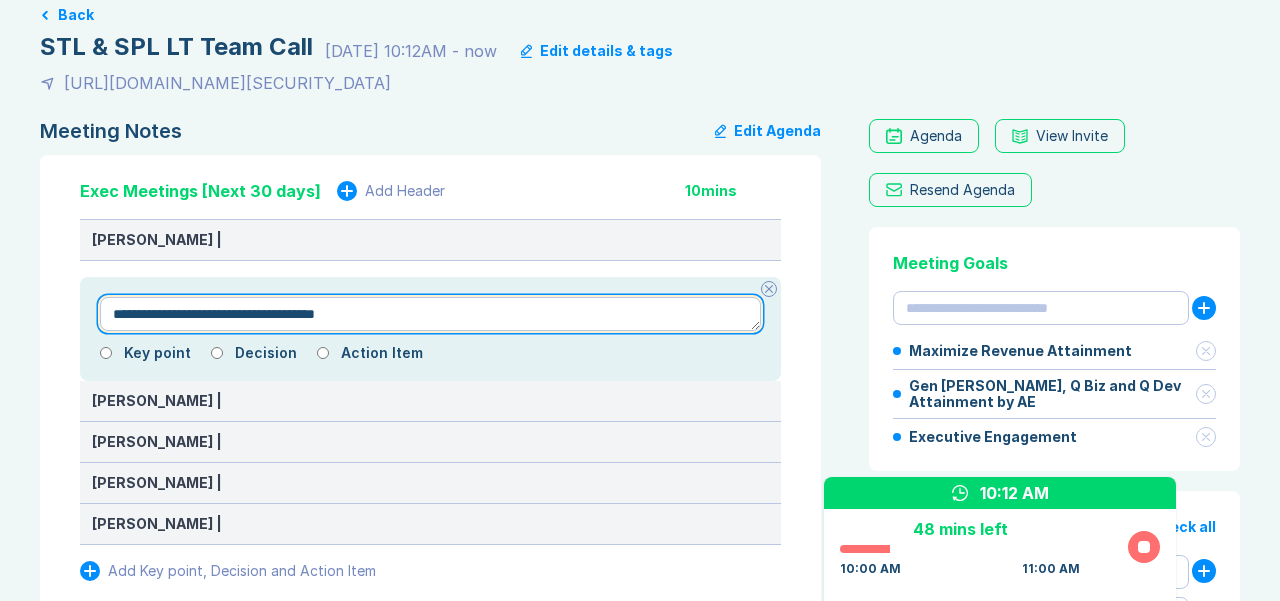 type on "*" 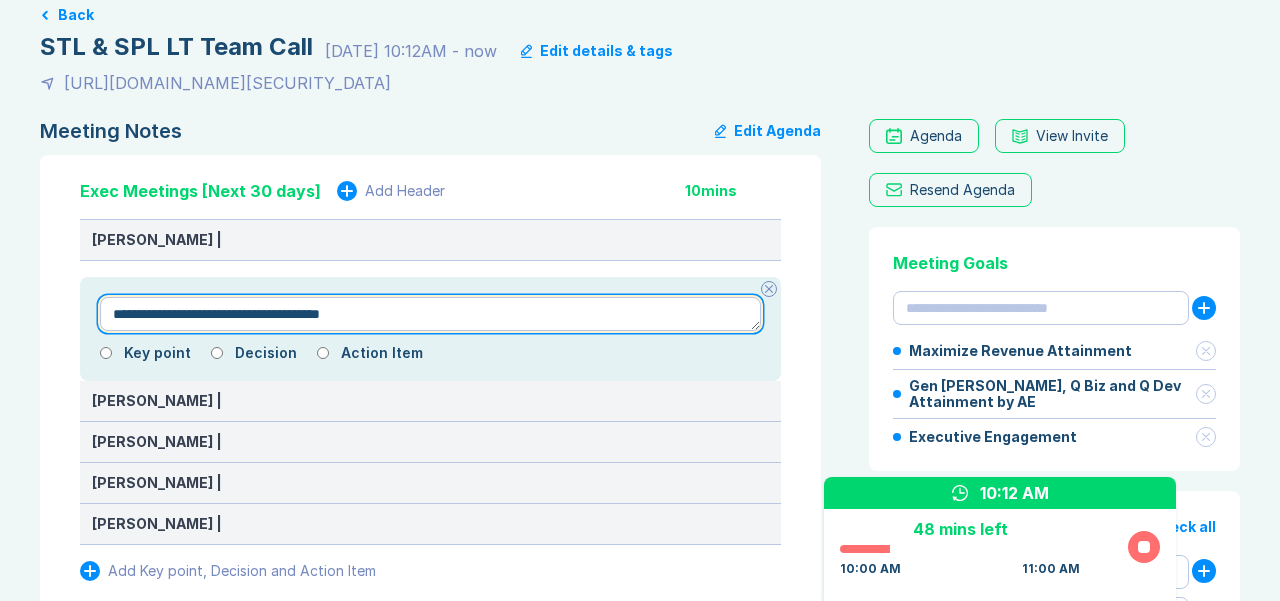 type on "*" 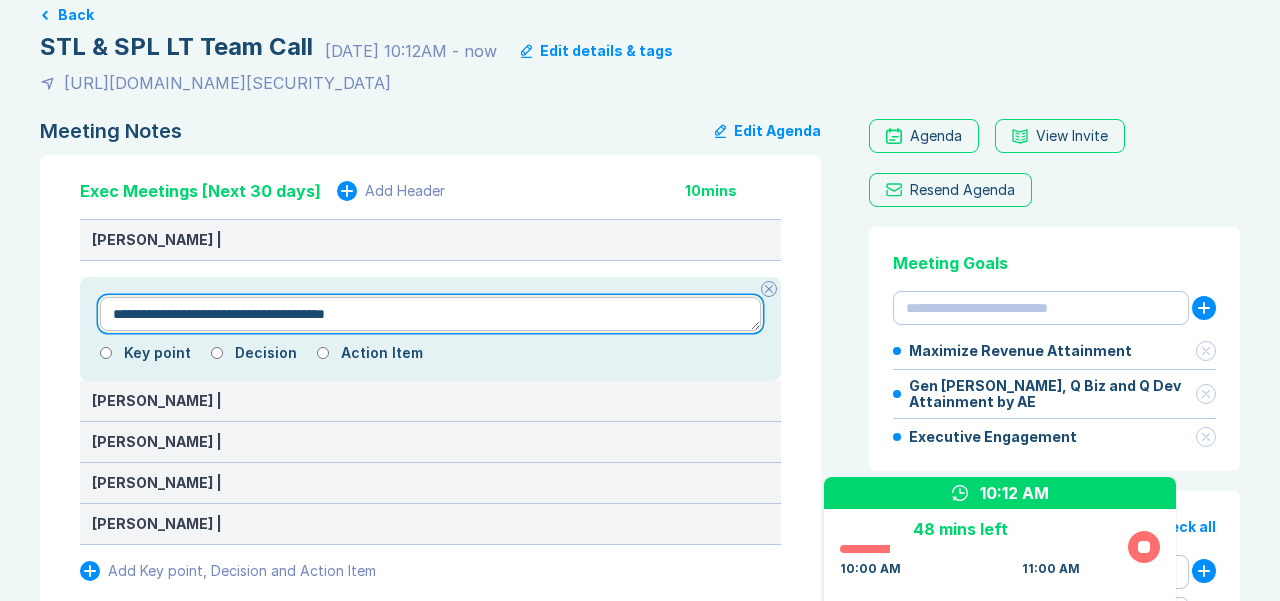 type on "*" 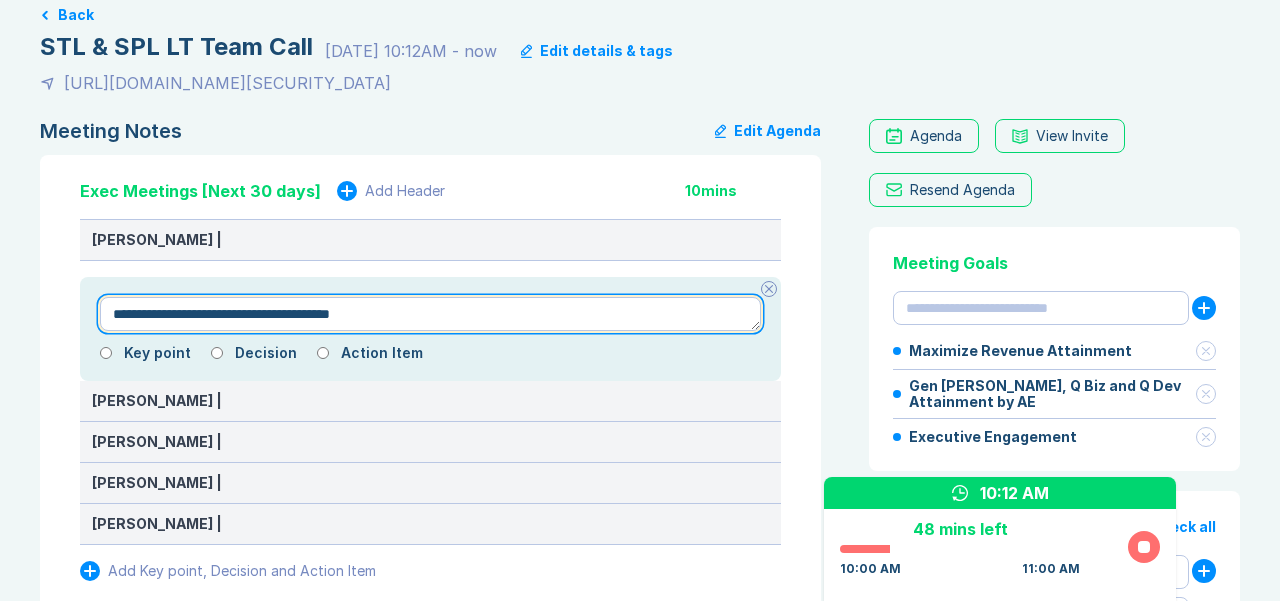 type on "*" 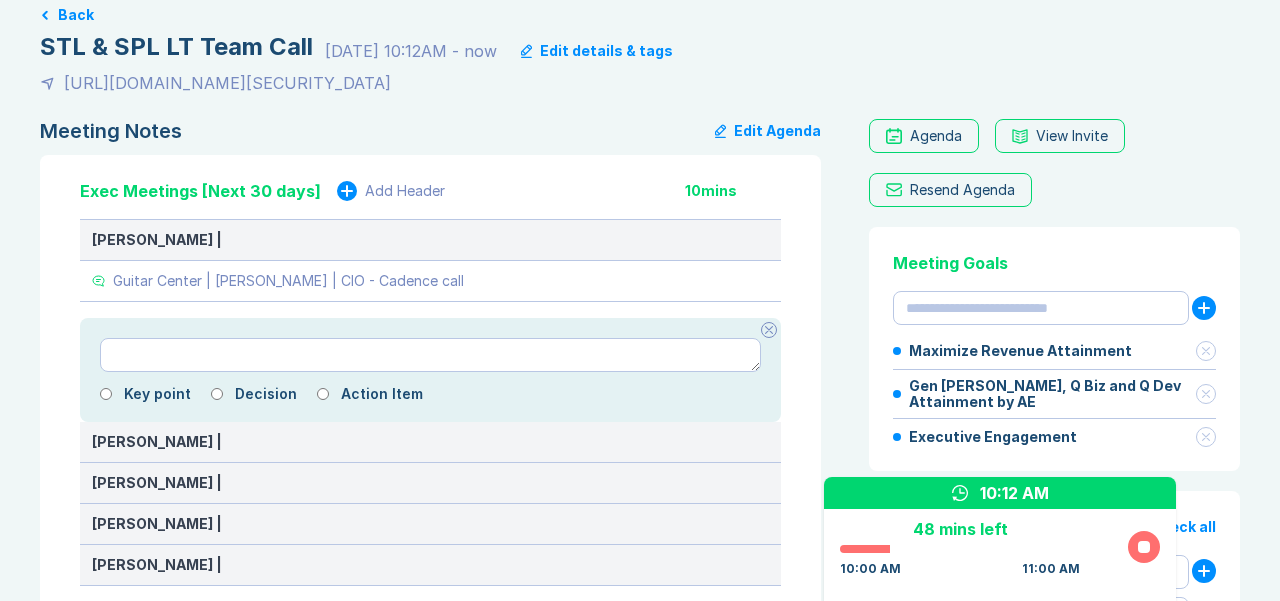 type on "*" 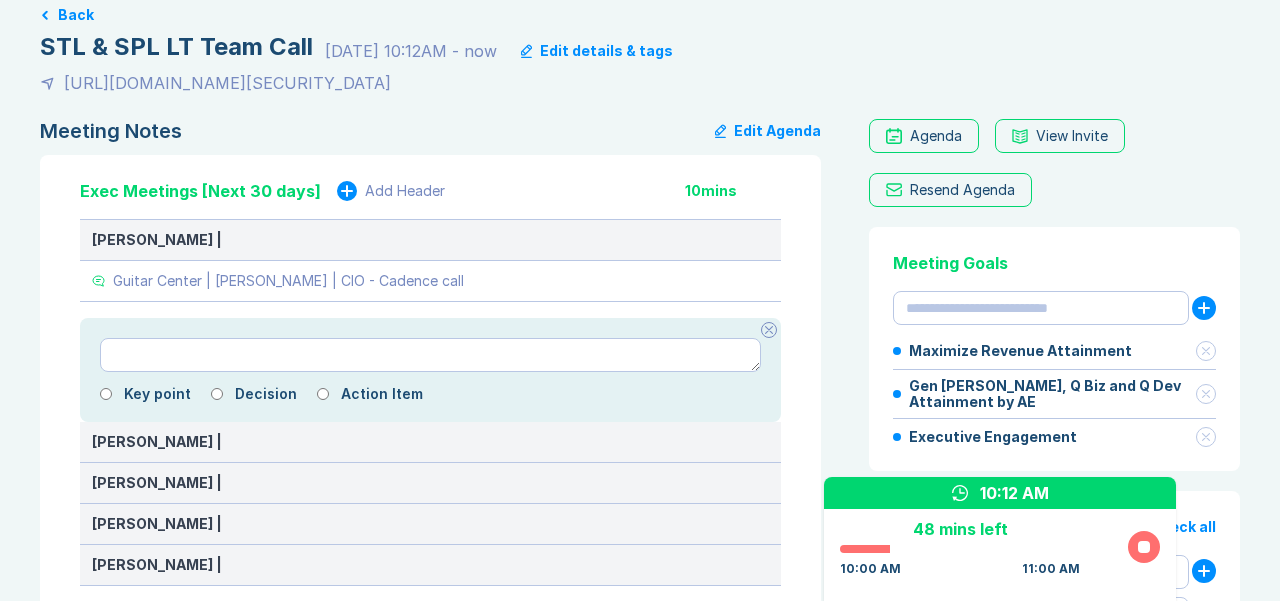 type on "*" 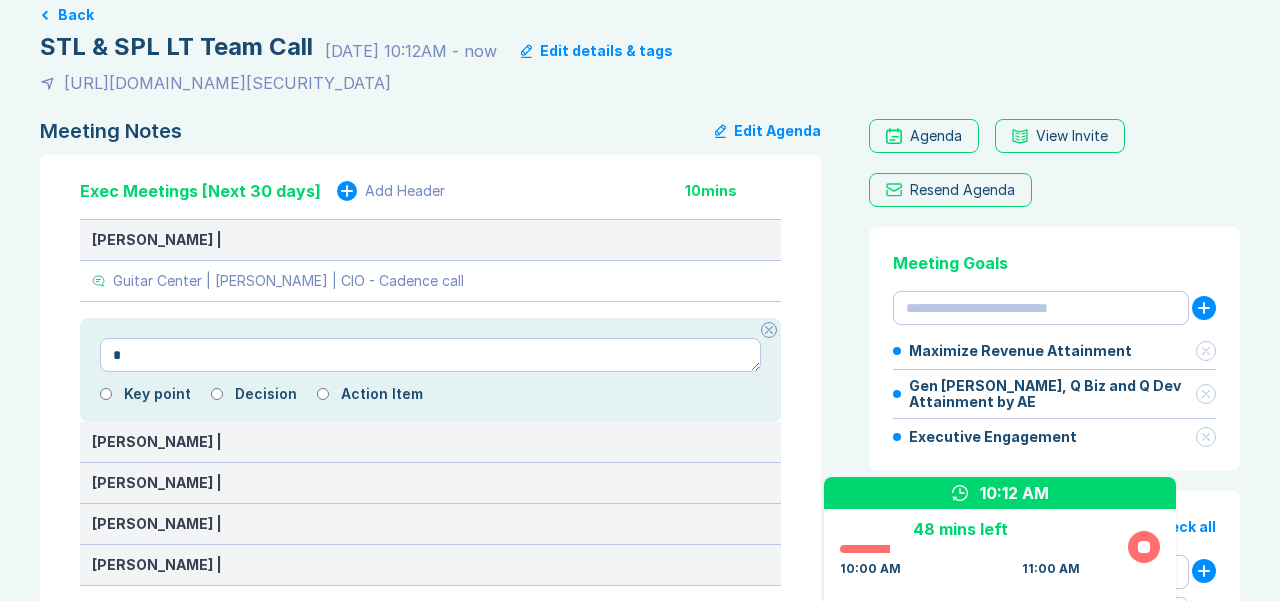 type on "*" 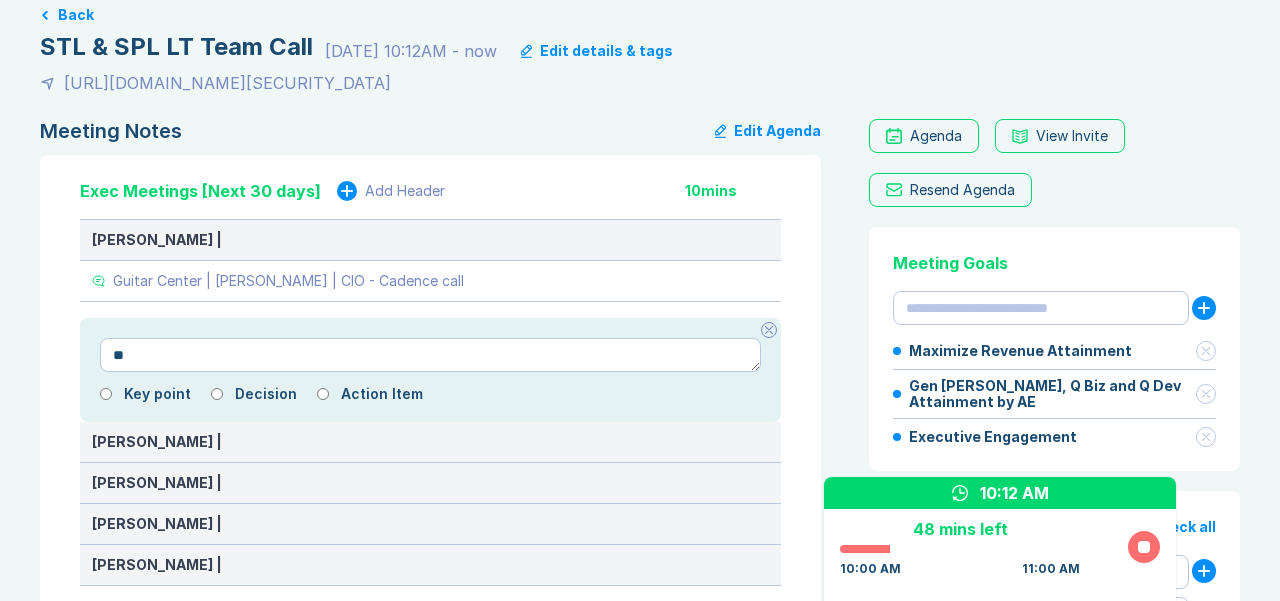 type on "*" 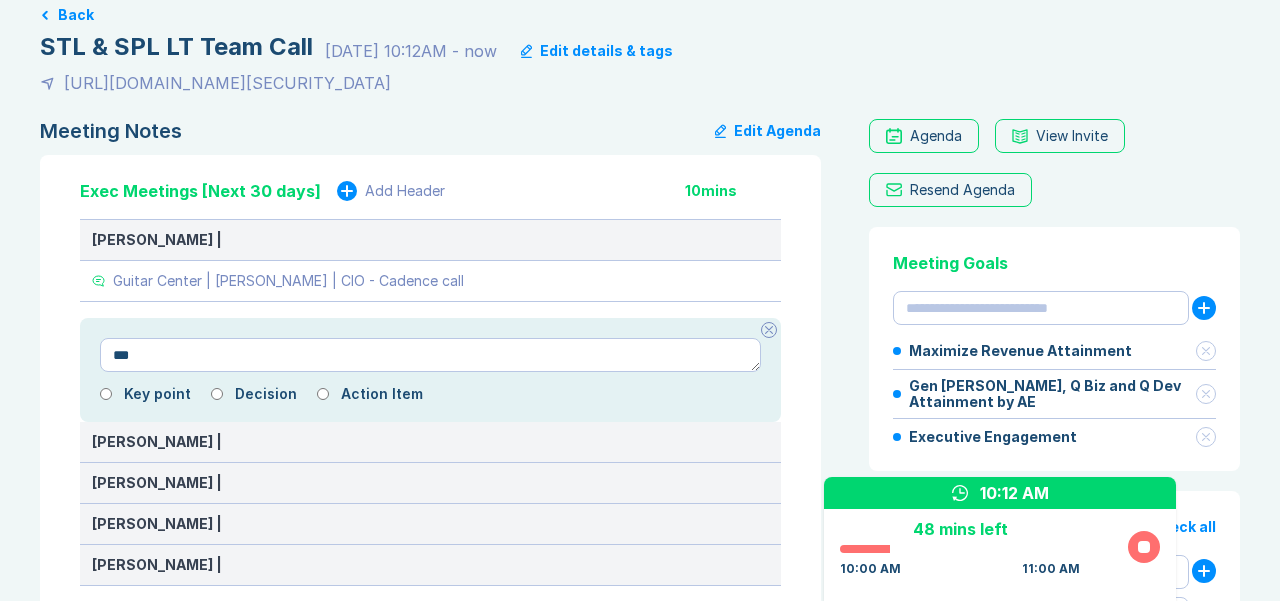 type on "*" 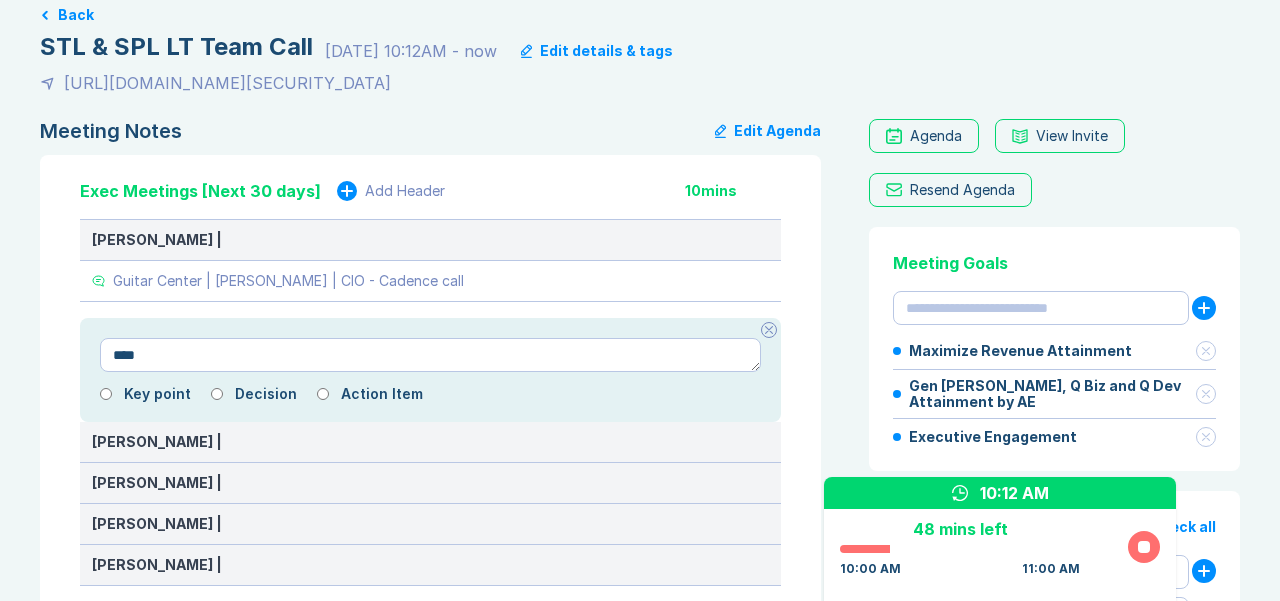 type on "*" 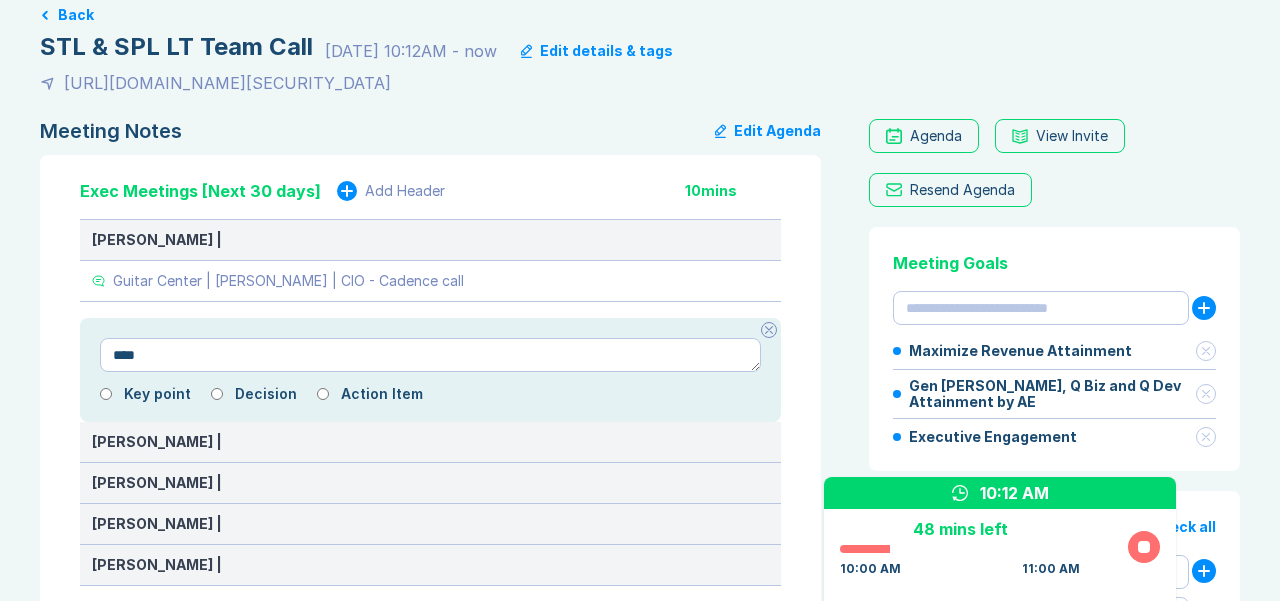 type on "*****" 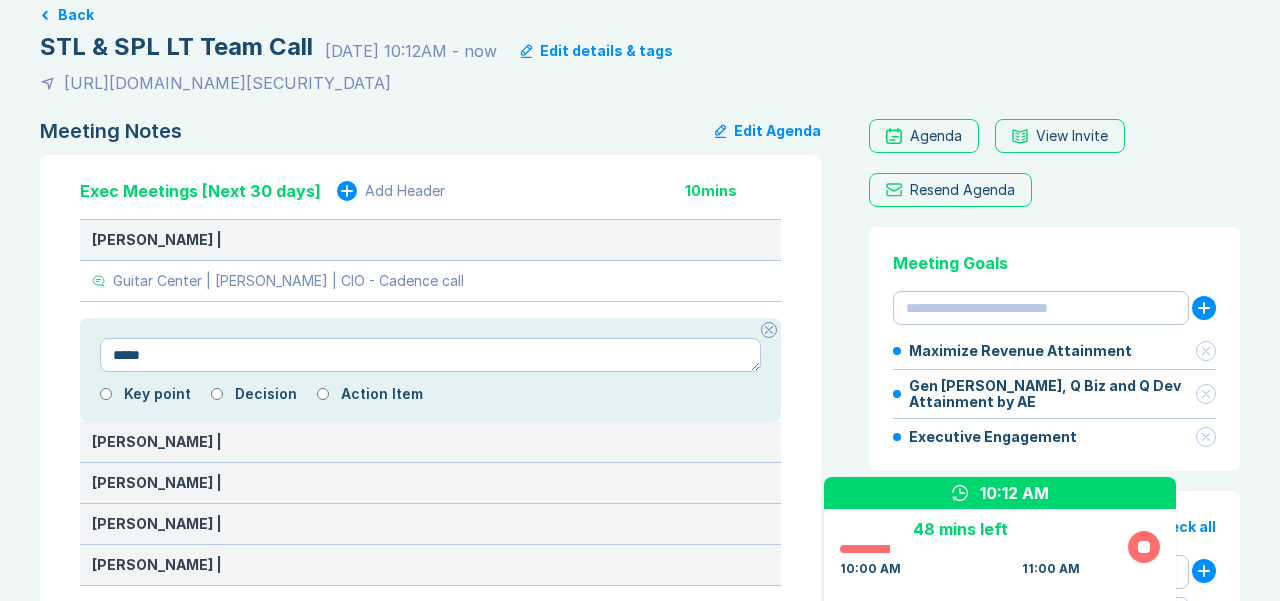 type on "*" 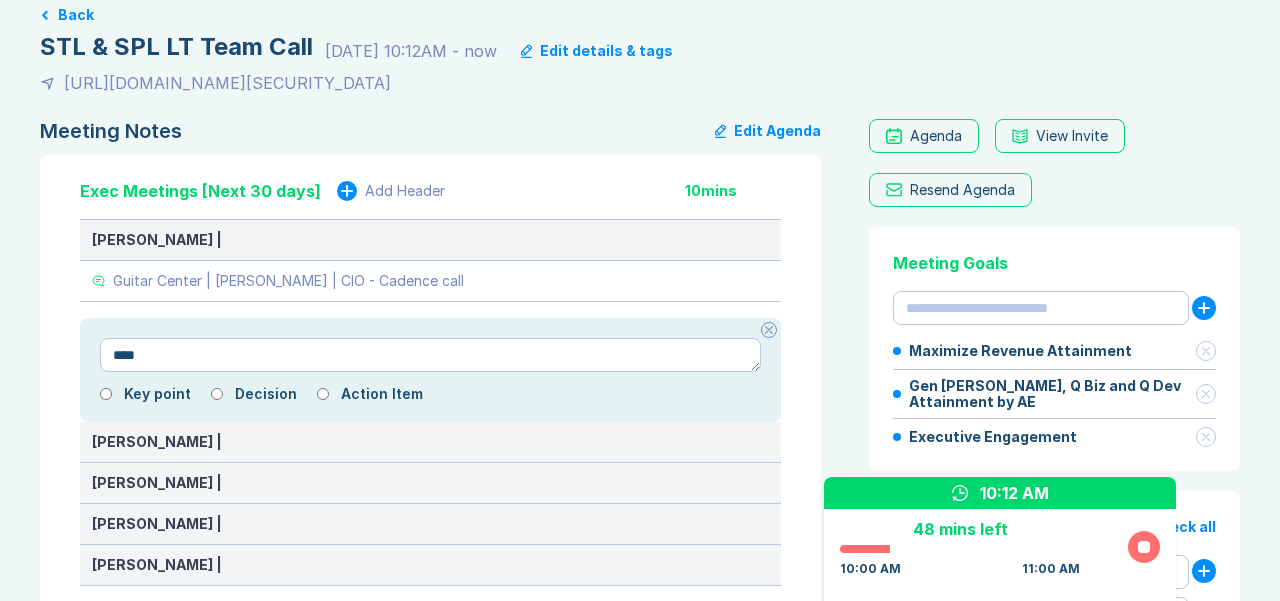 type on "*" 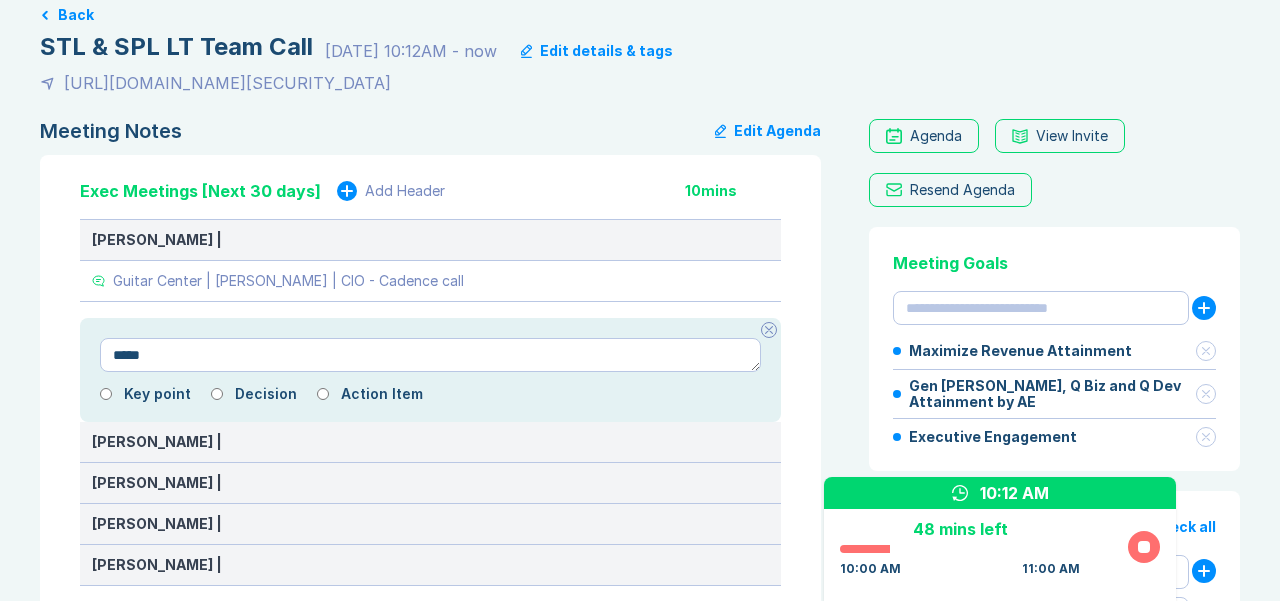 type on "*" 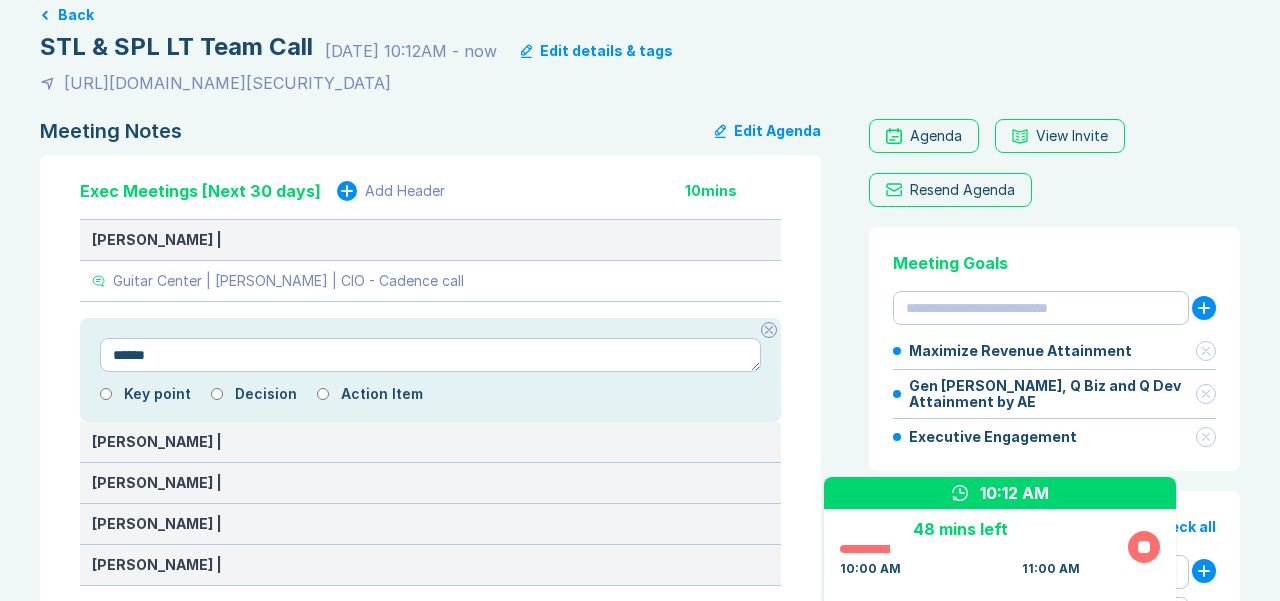 type on "*" 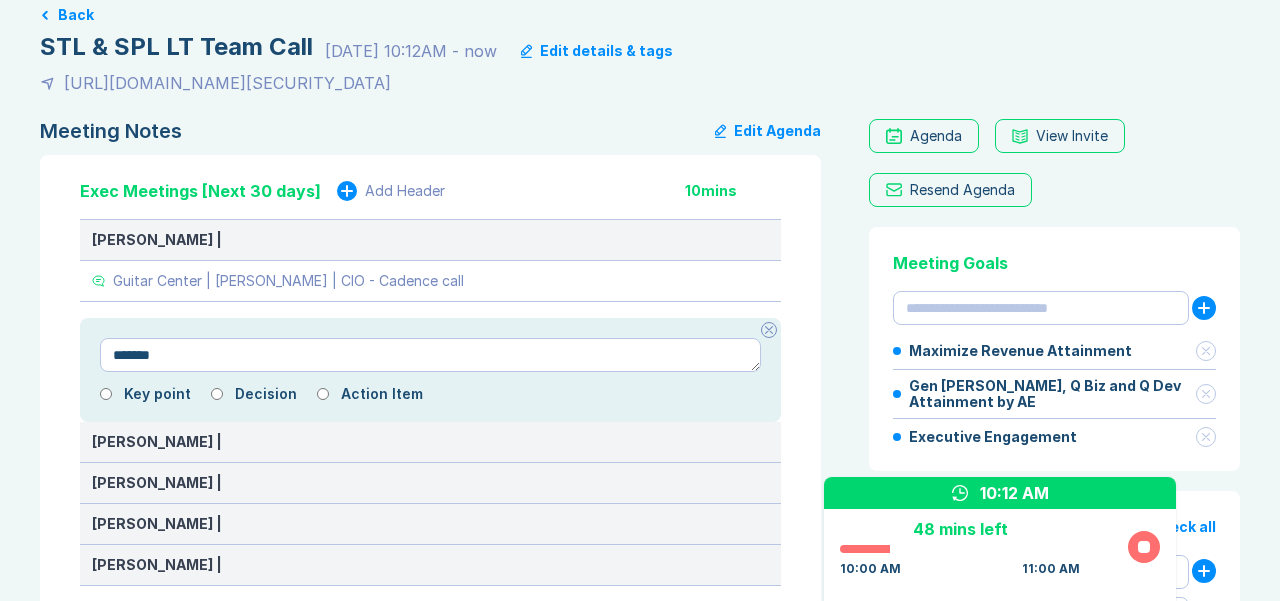 type on "*" 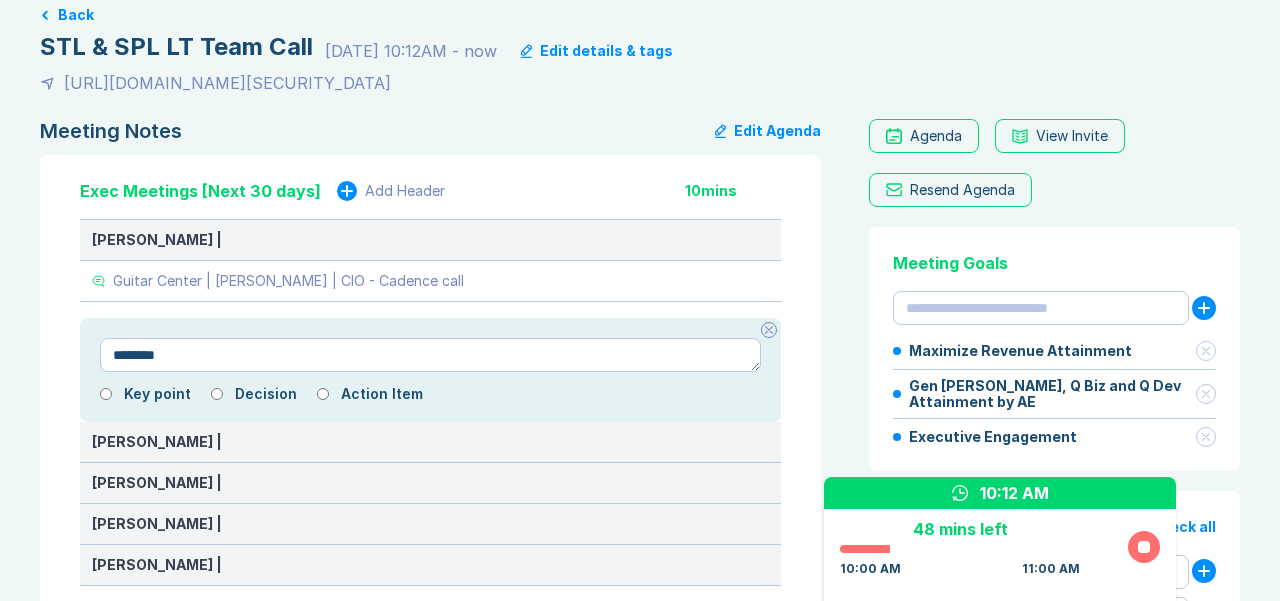 type on "*" 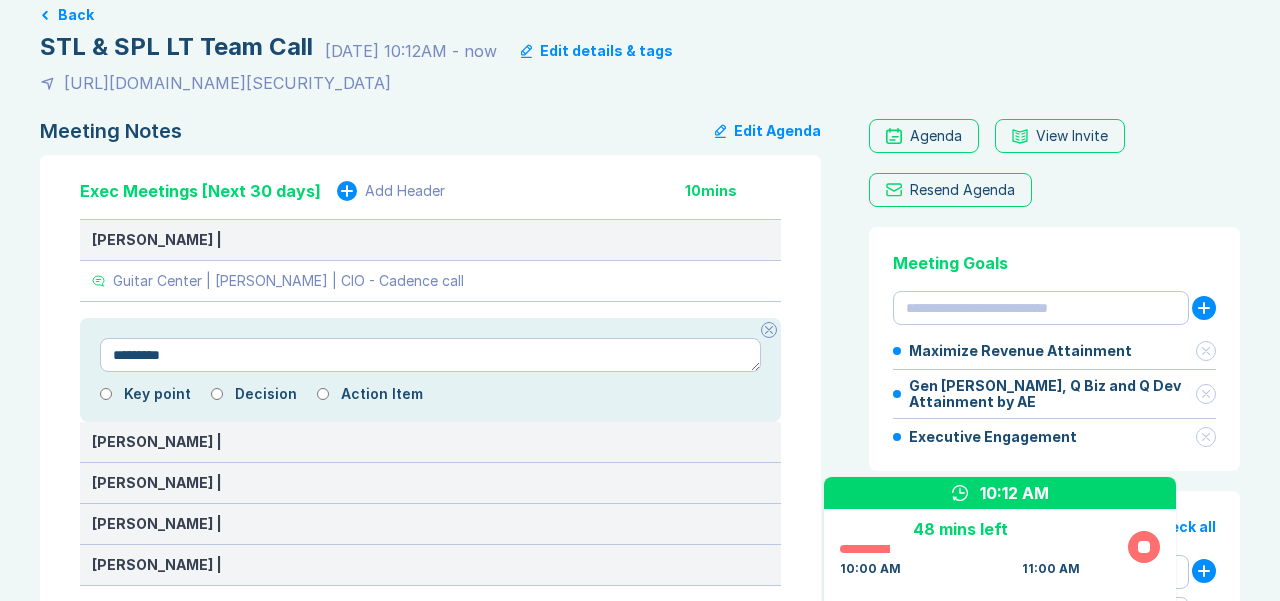 type on "*" 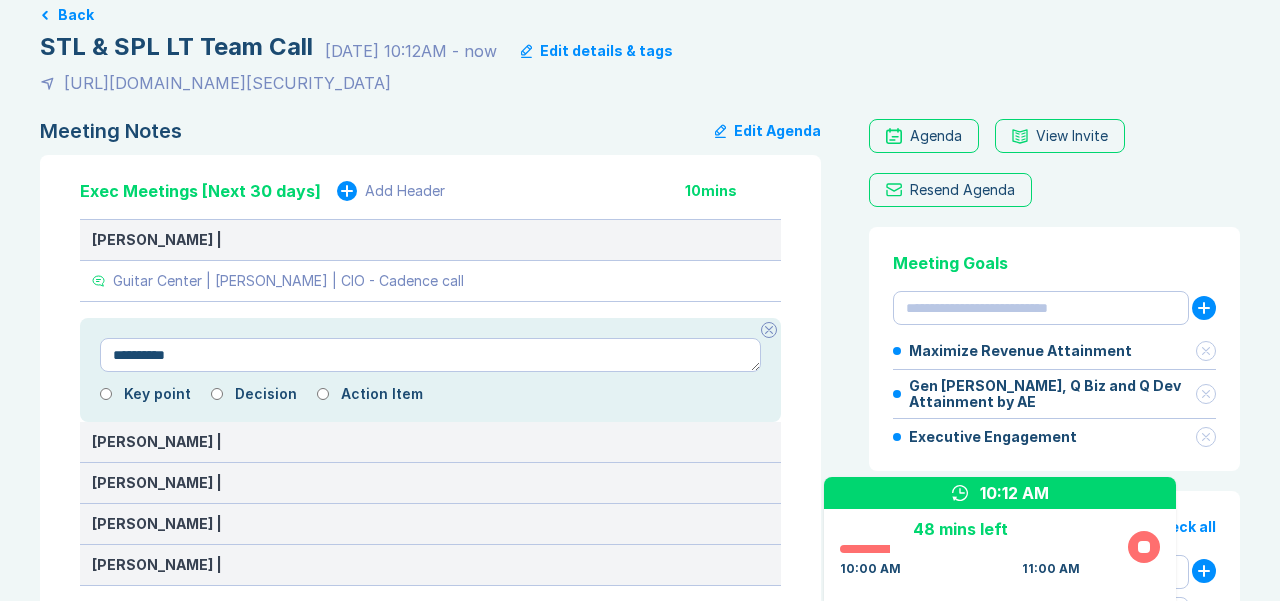 type on "*" 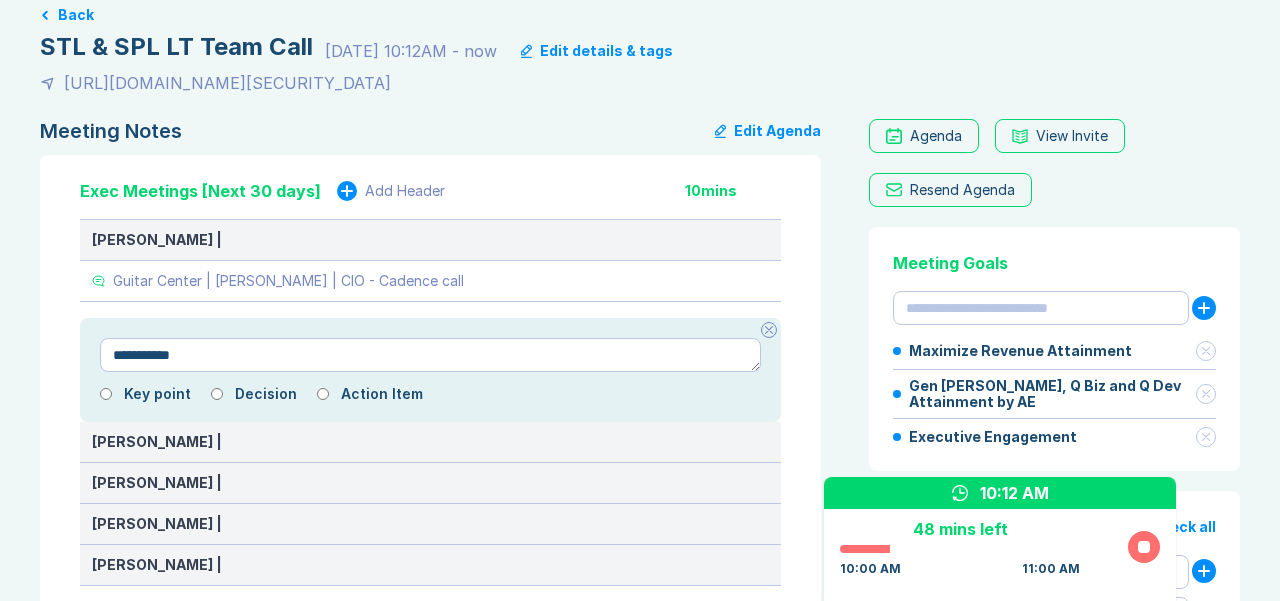 type on "*" 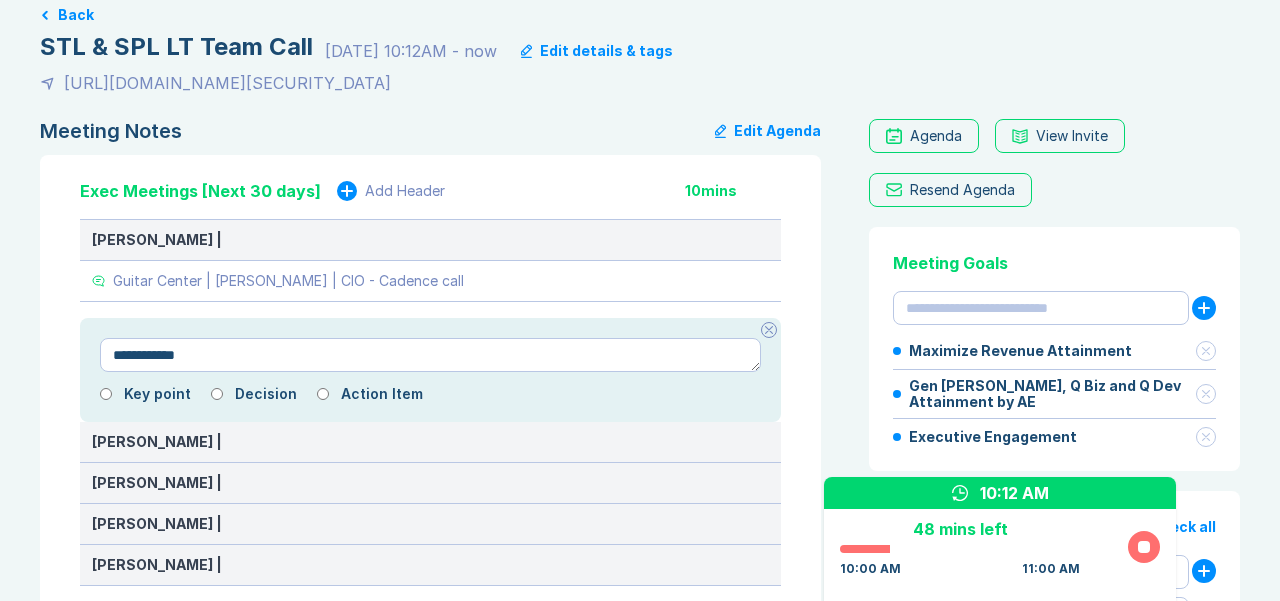 type on "*" 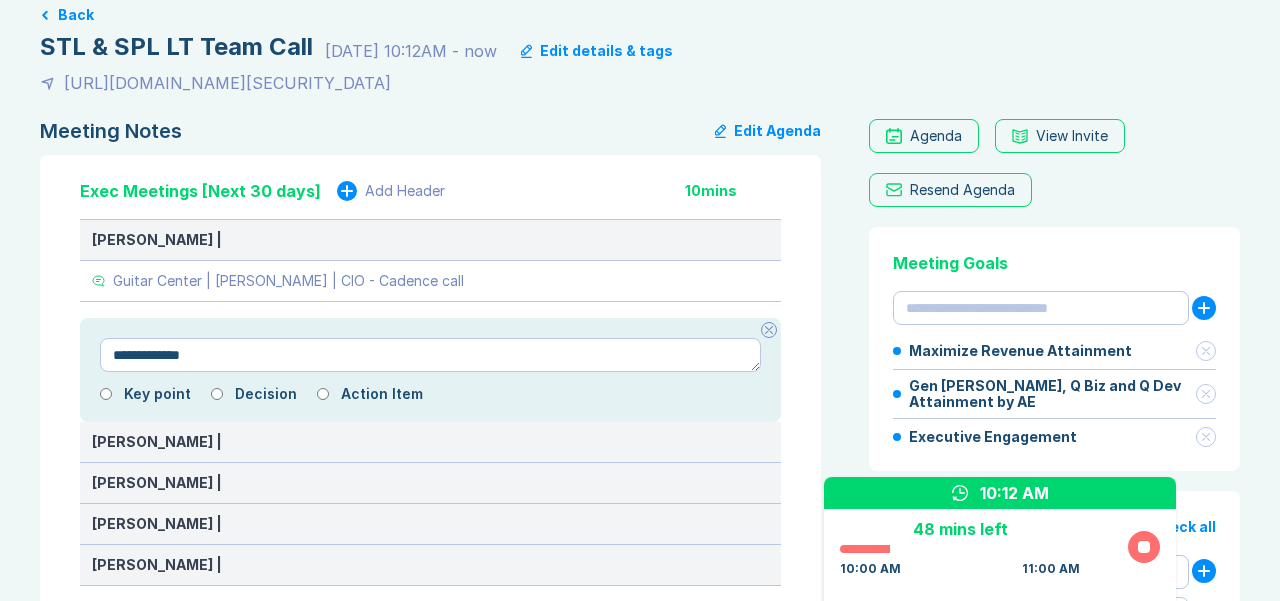 type on "*" 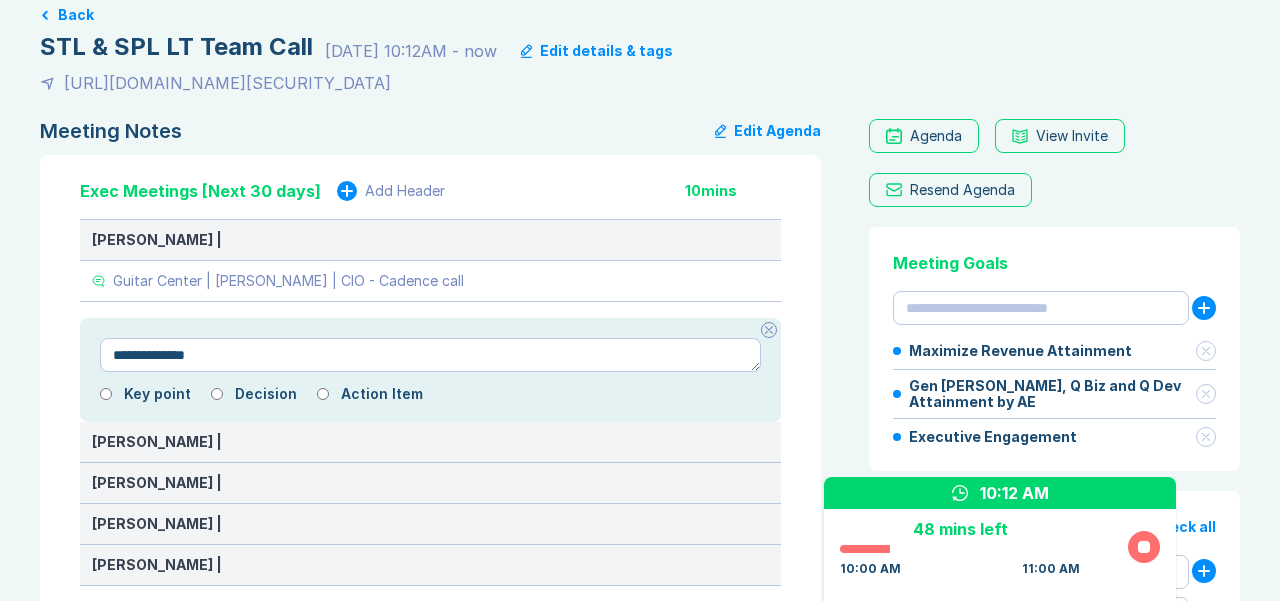 type on "*" 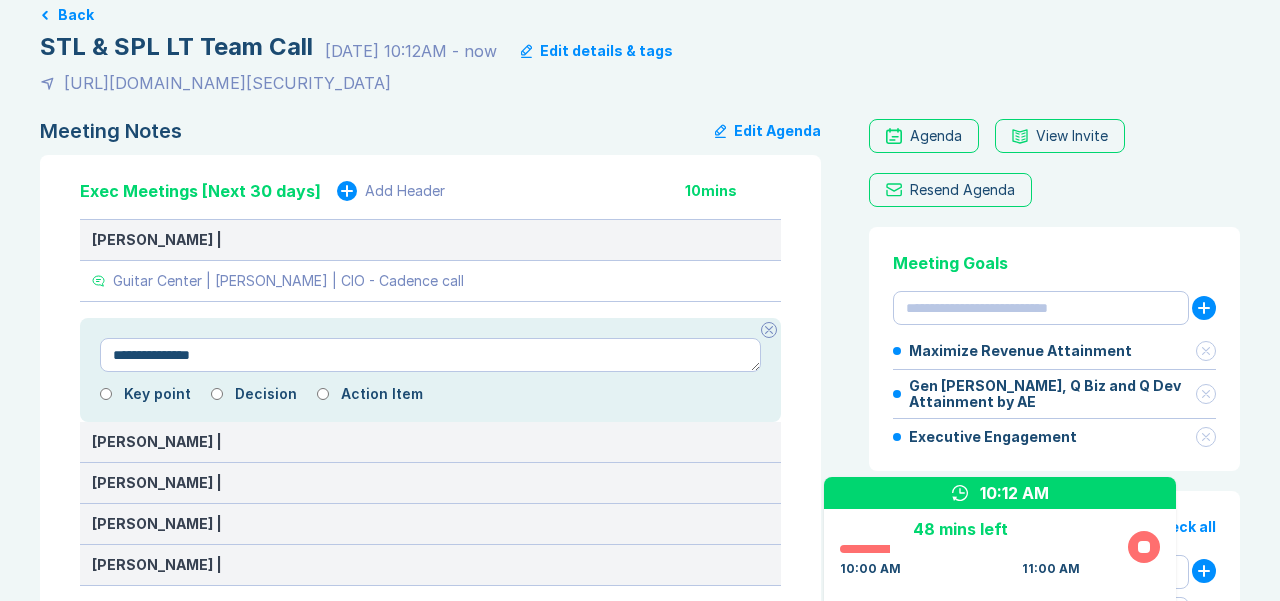 type on "*" 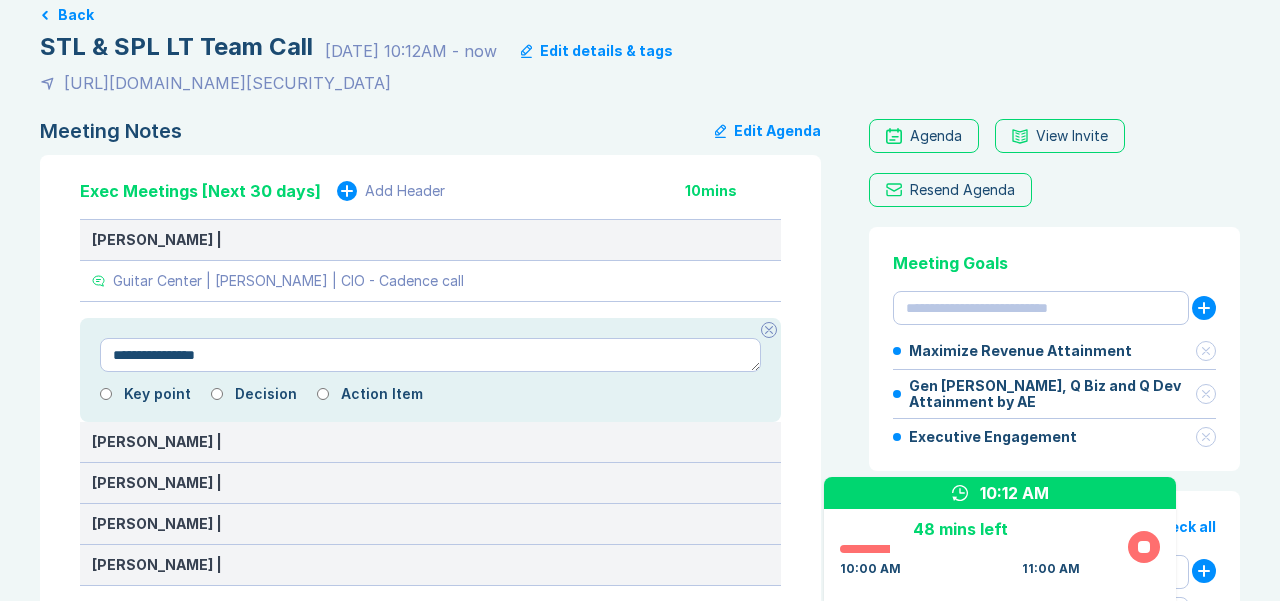 type on "*" 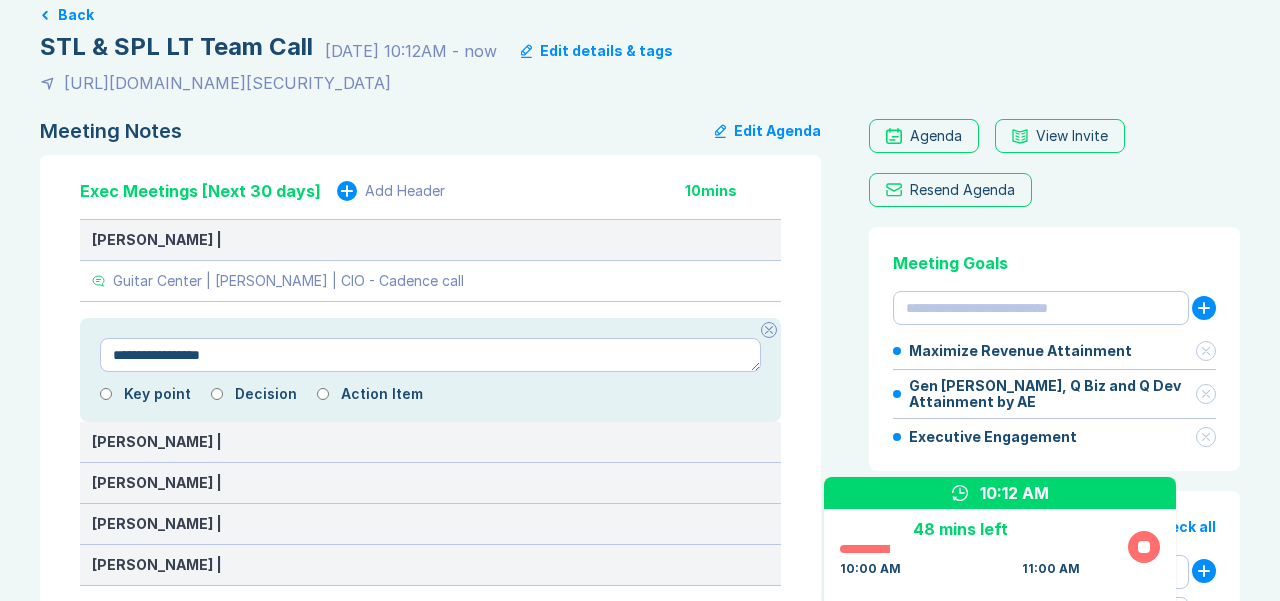 type on "*" 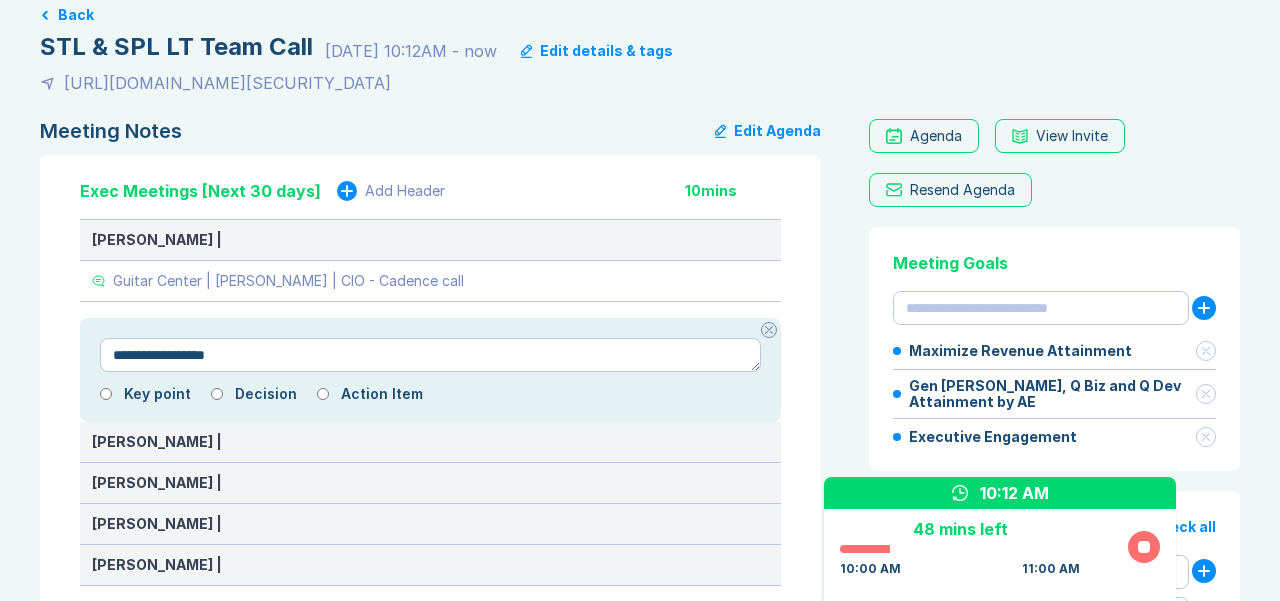 type on "*" 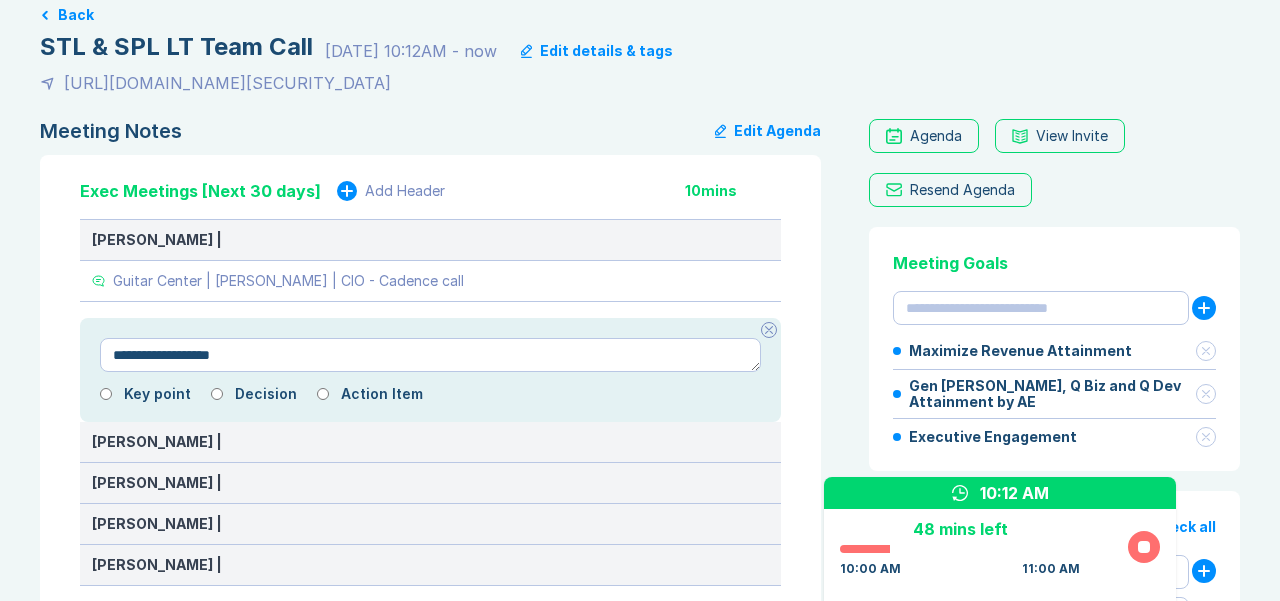 type on "*" 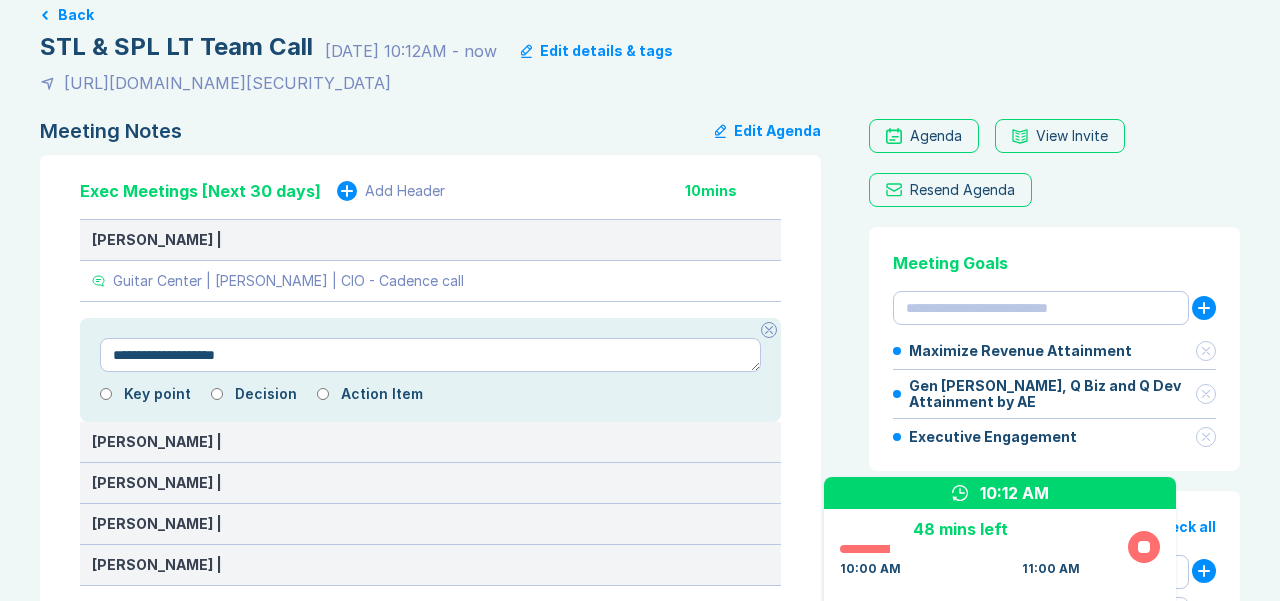 type on "*" 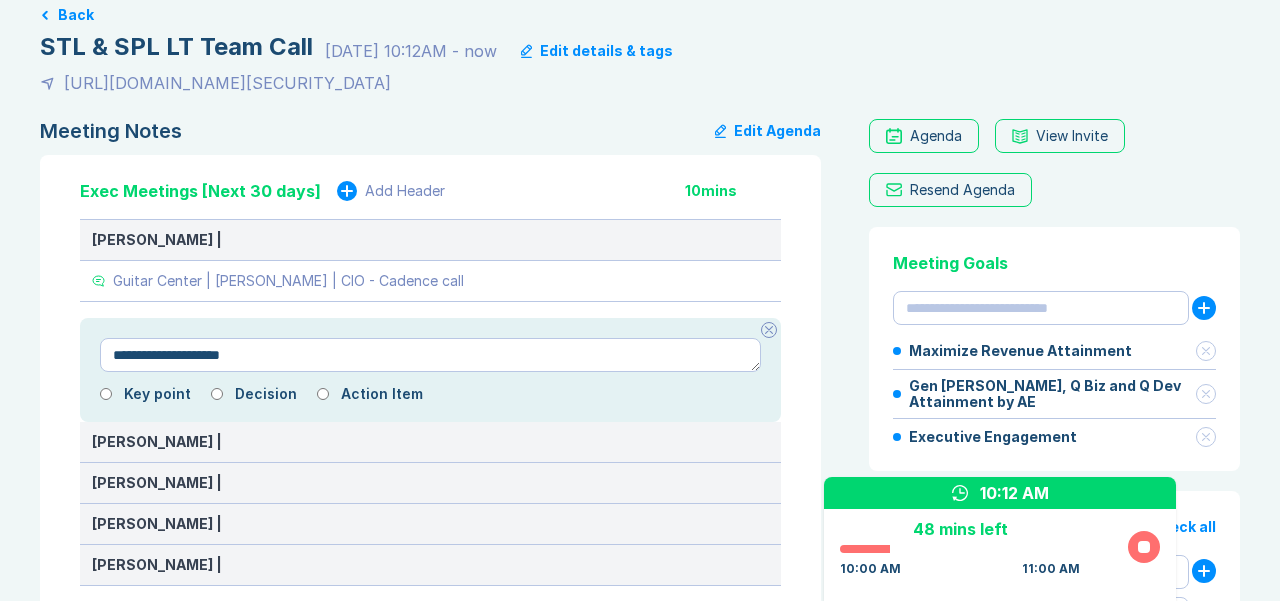 type on "*" 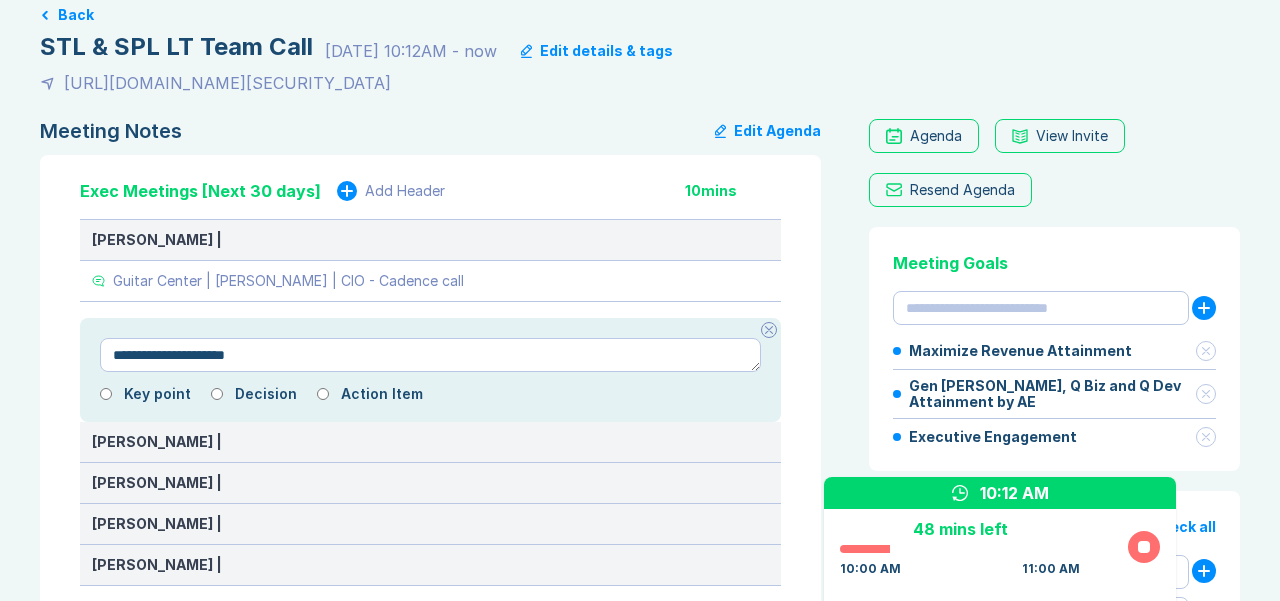 type on "*" 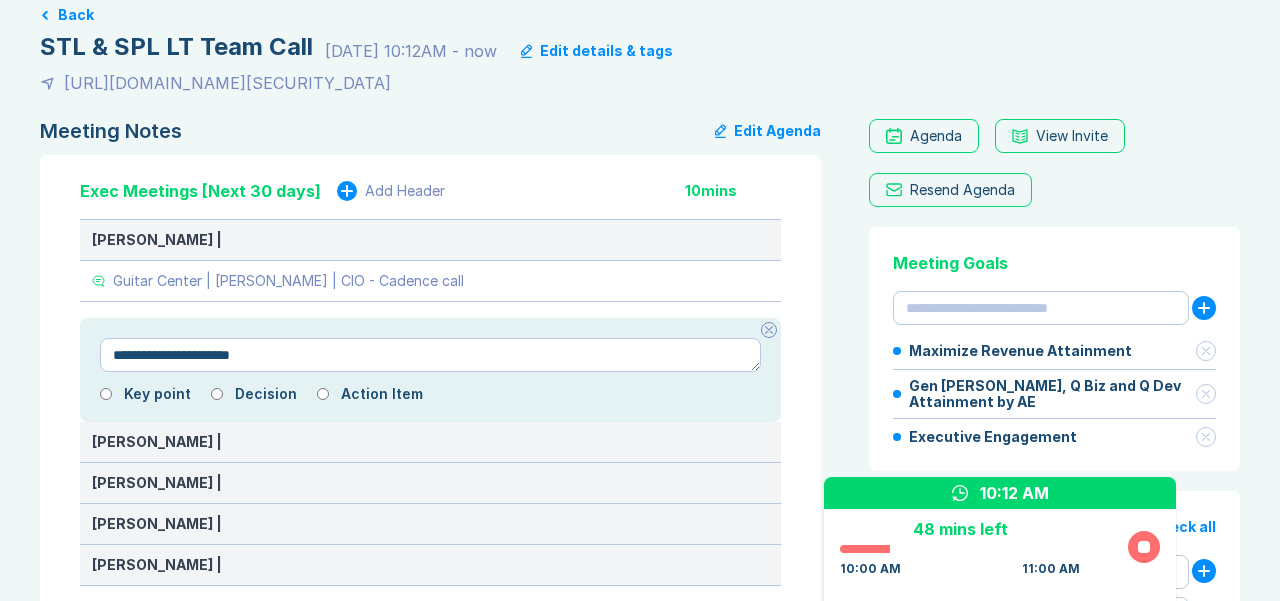 type on "*" 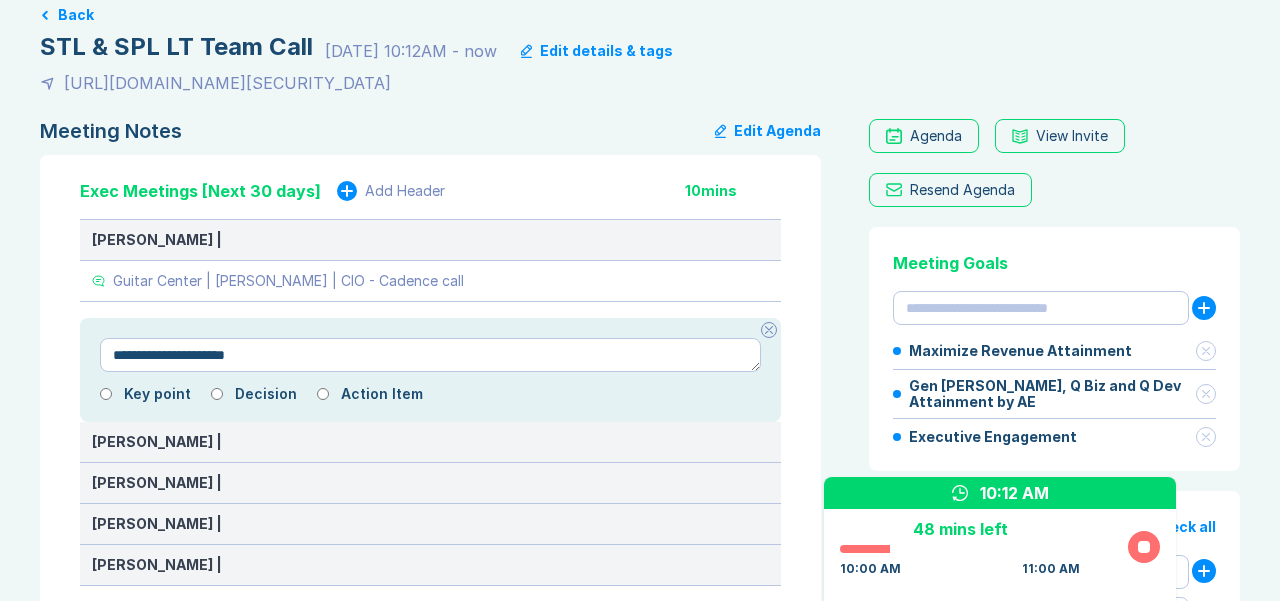 type on "*" 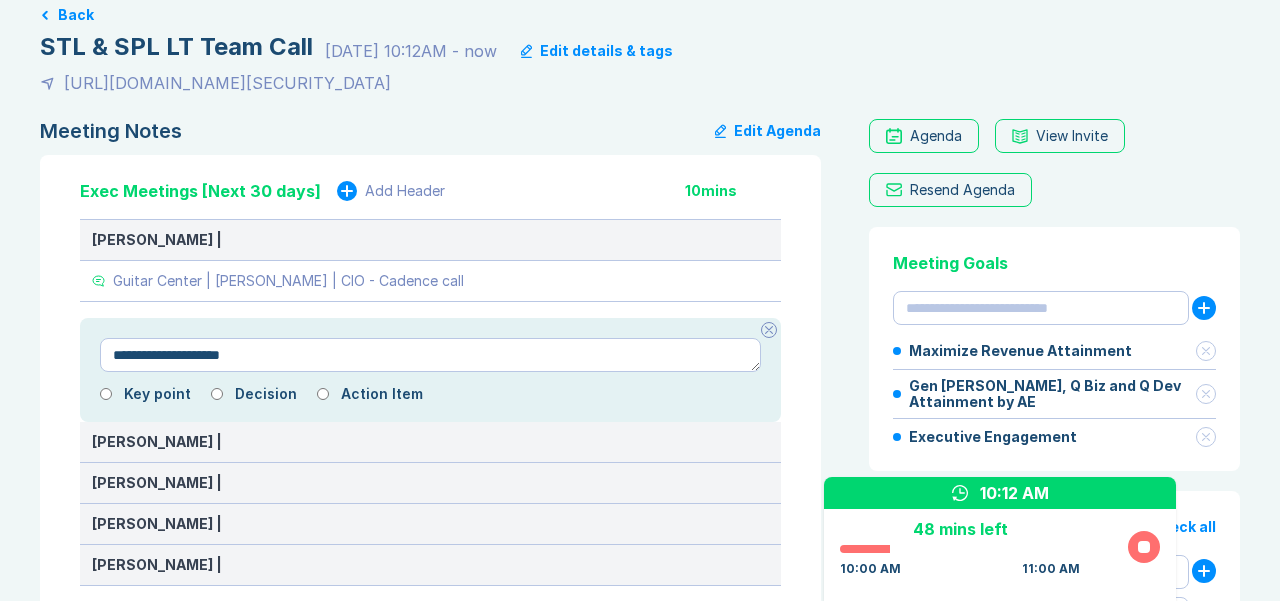 type on "*" 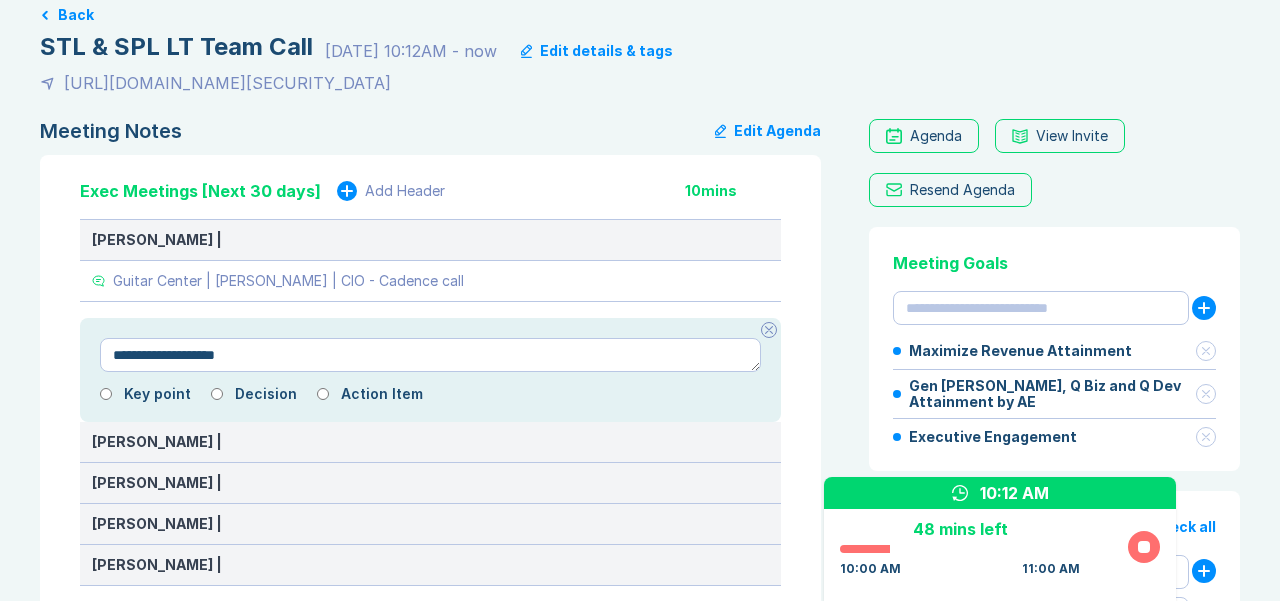type on "*" 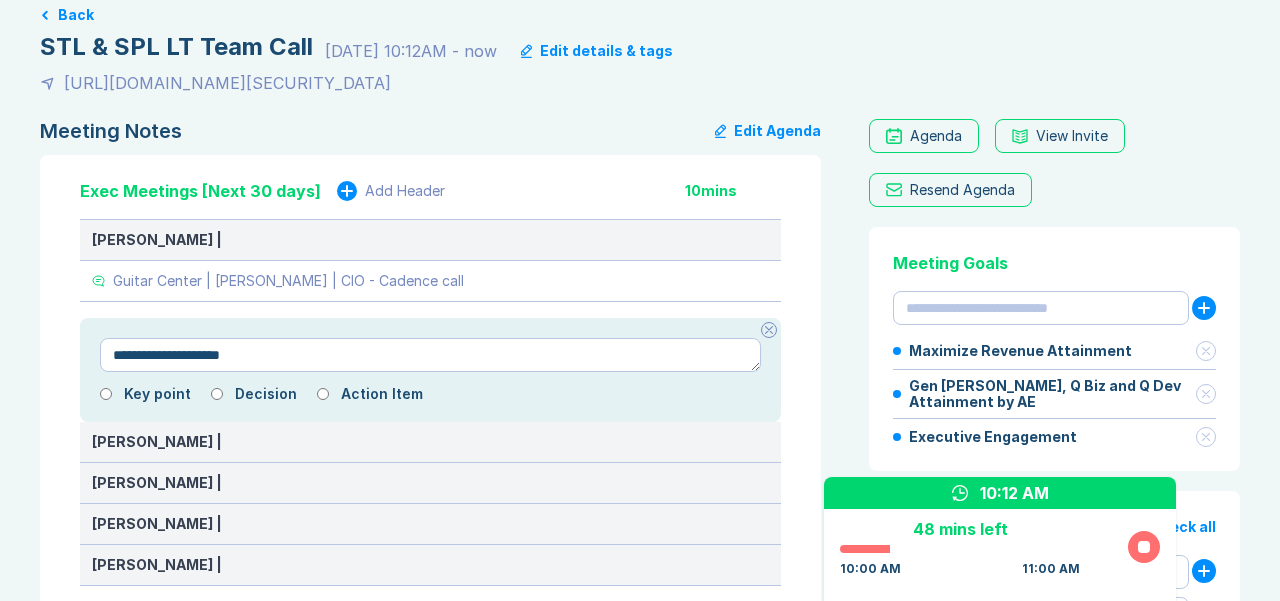 type on "*" 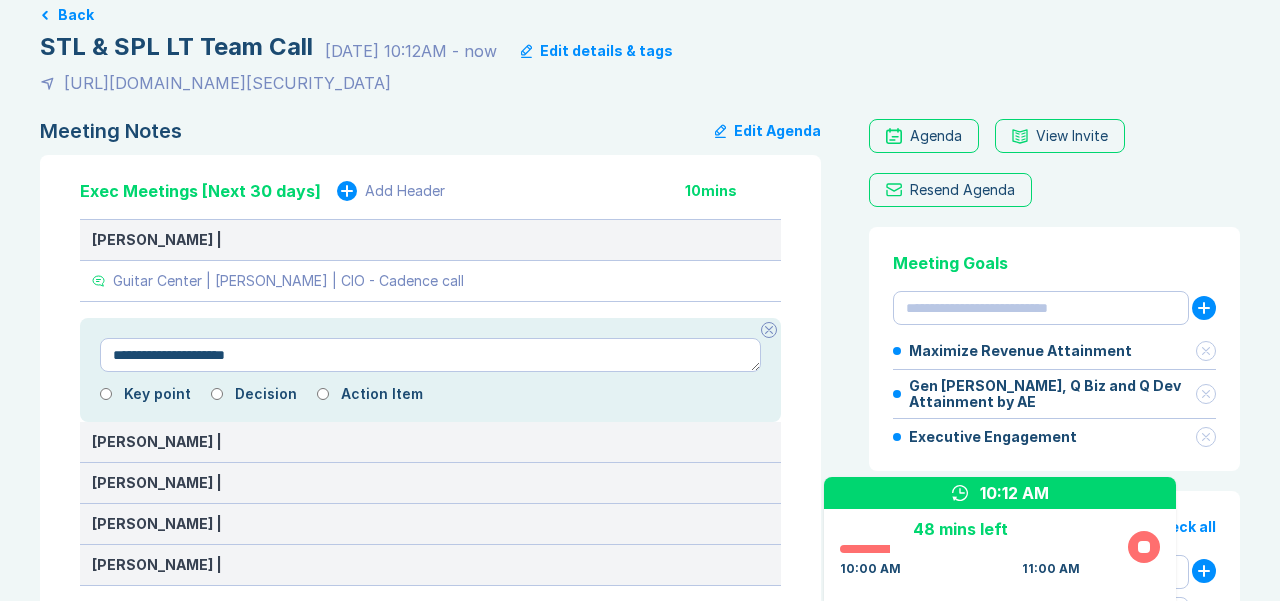 type on "*" 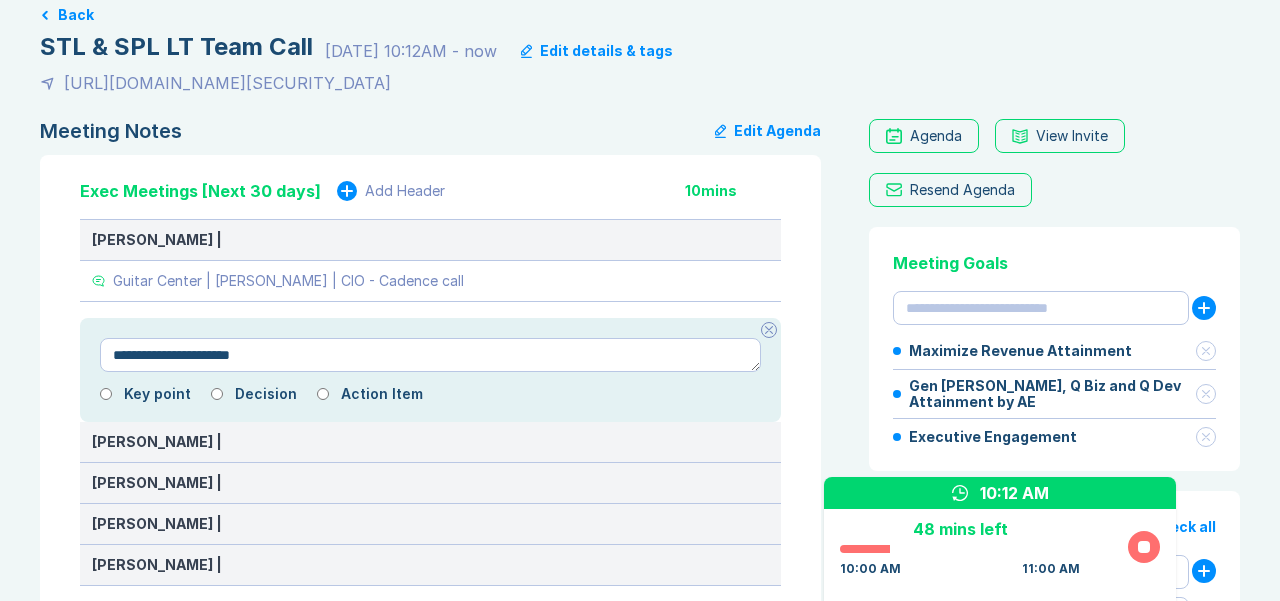 type on "*" 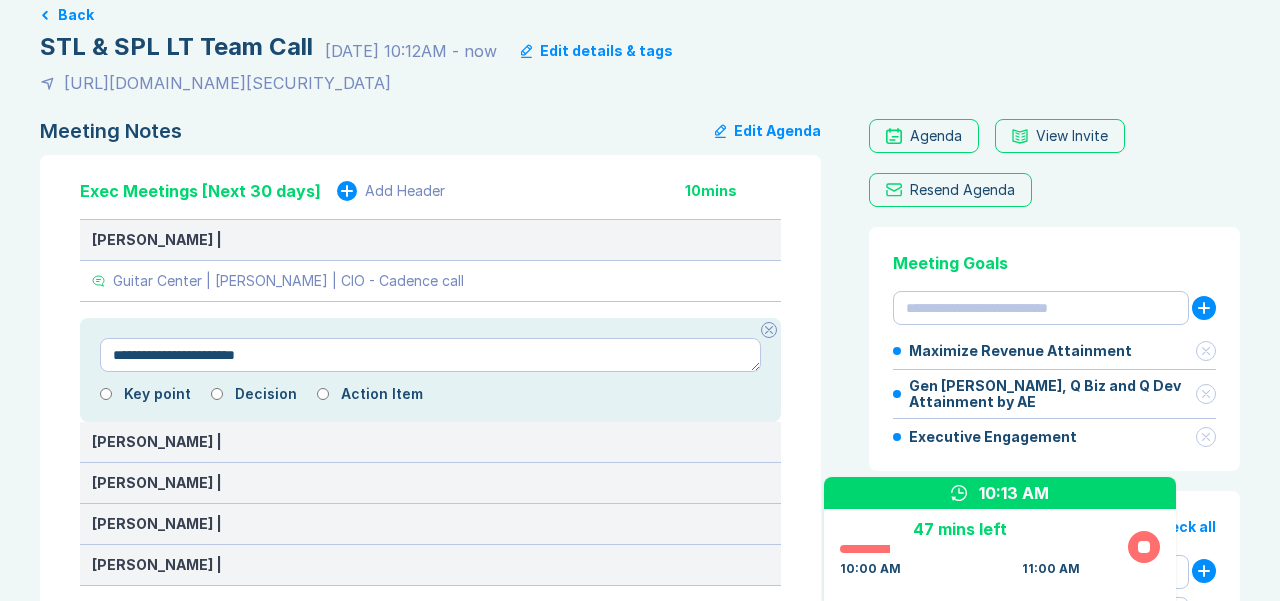type on "*" 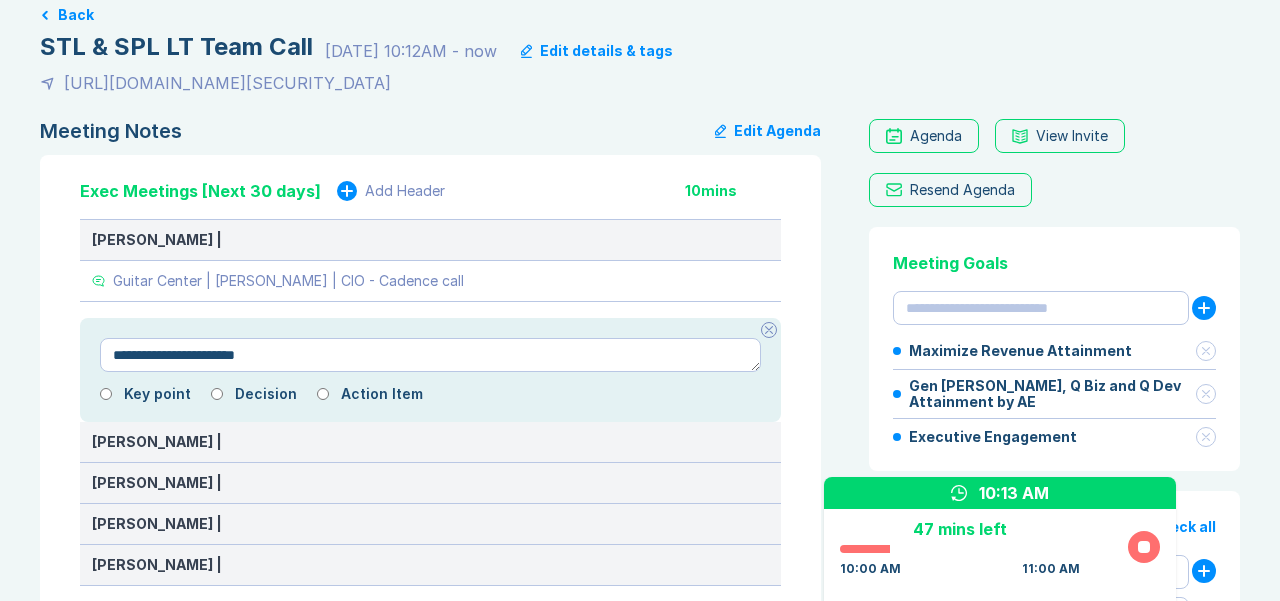 type on "**********" 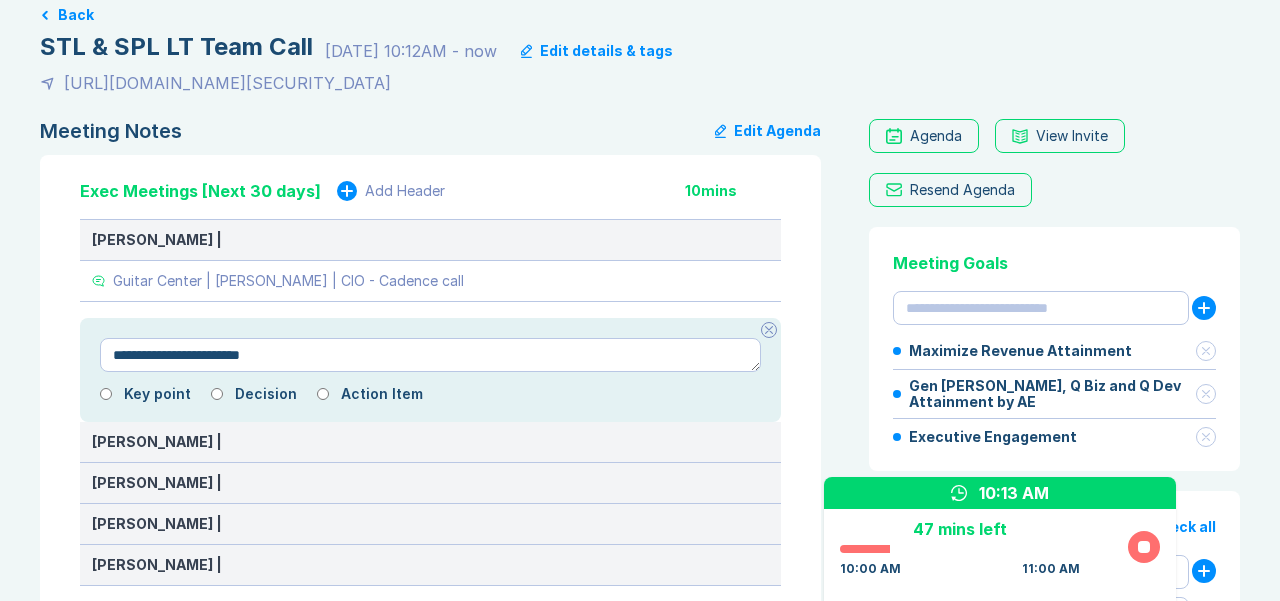 type on "*" 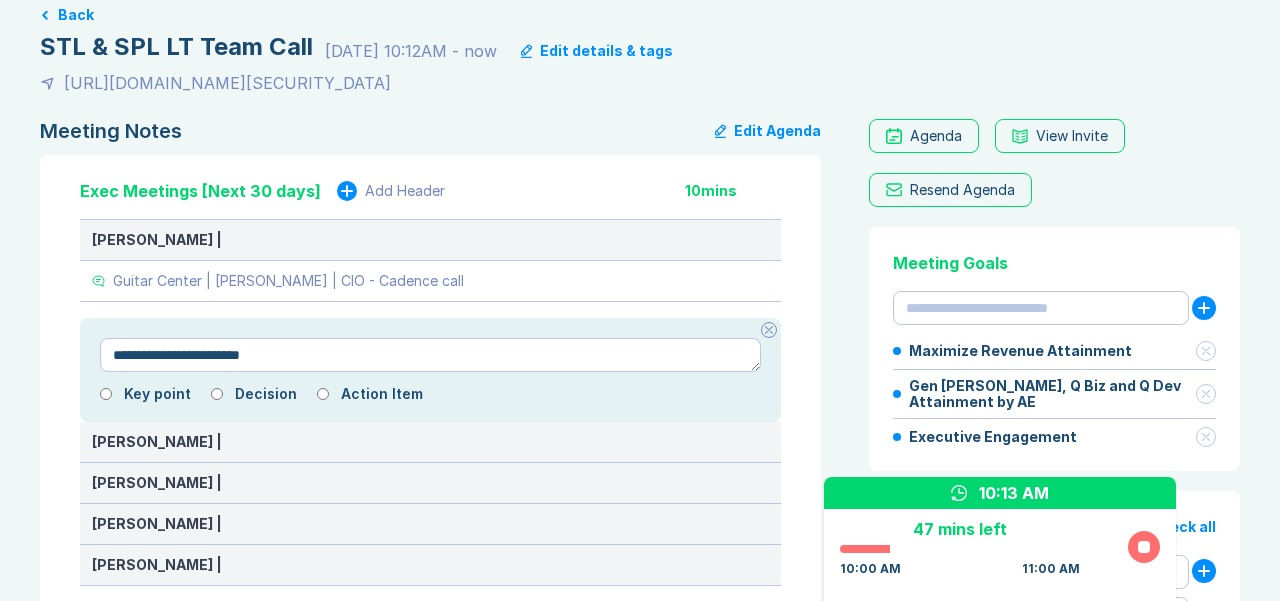 type on "**********" 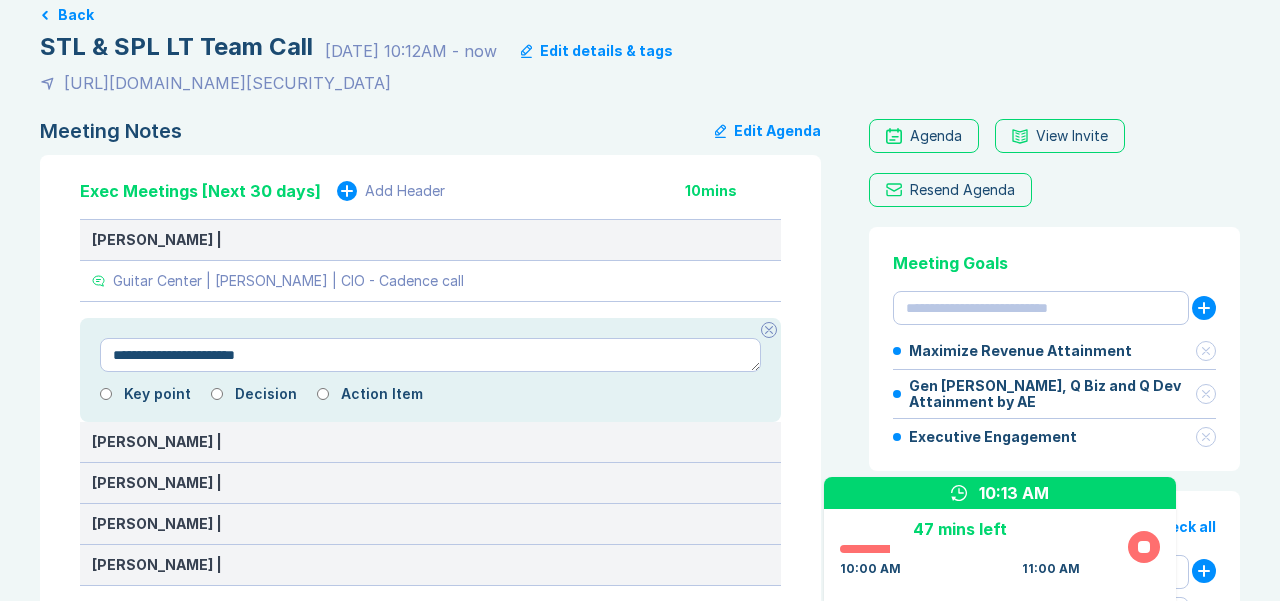 type on "*" 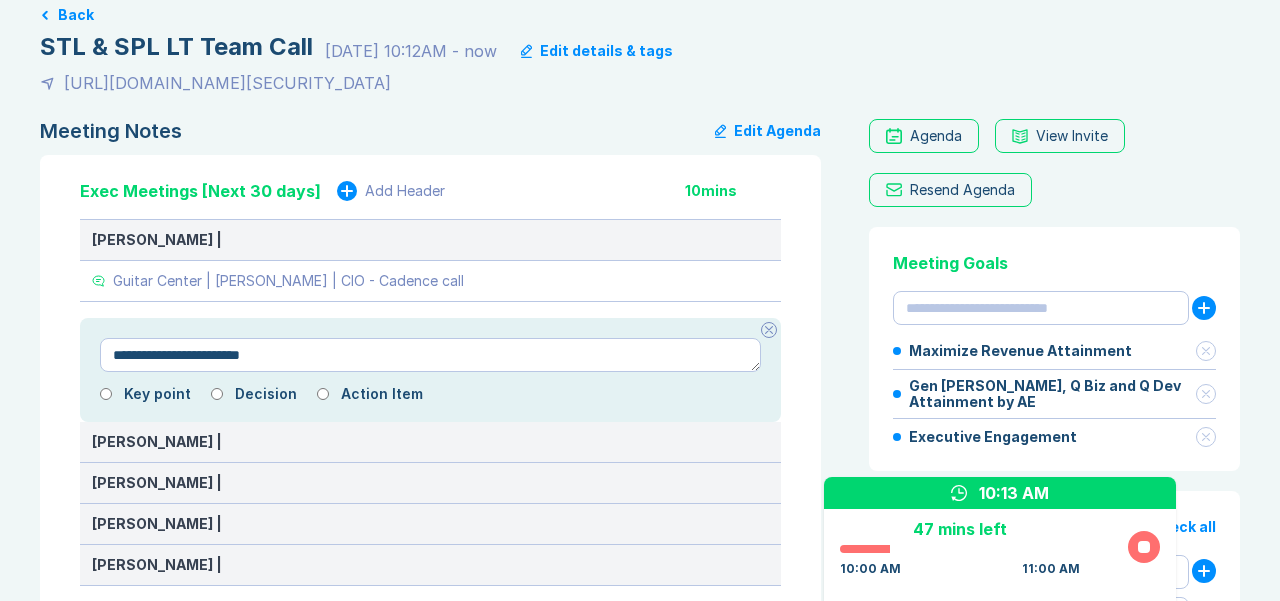 type on "*" 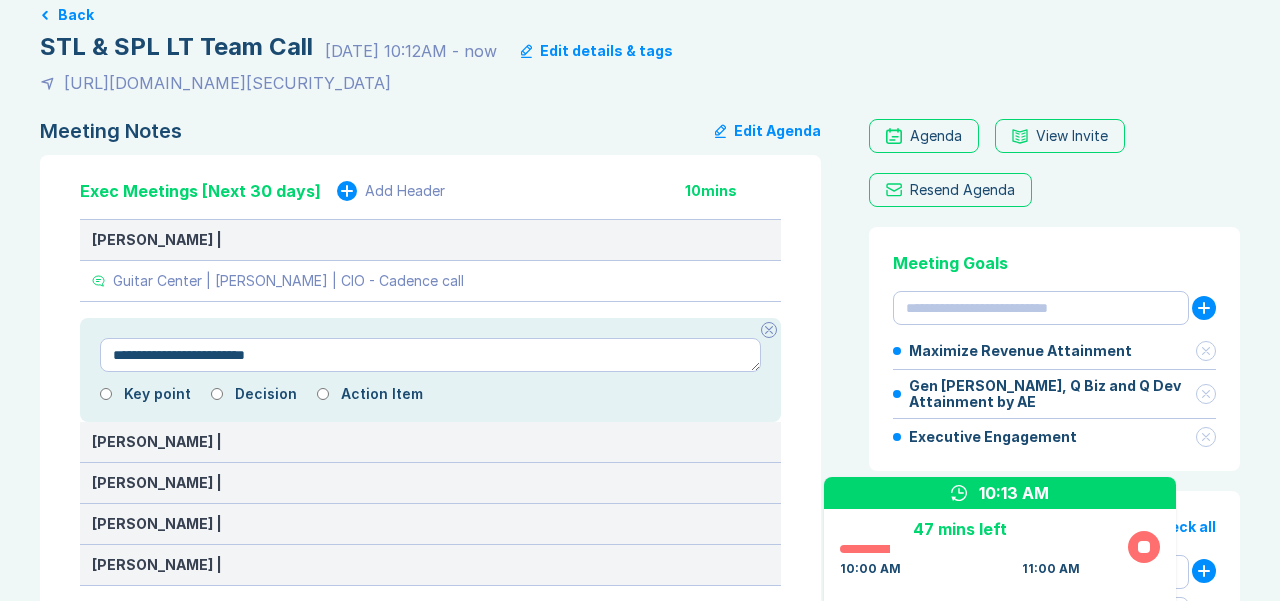 type on "*" 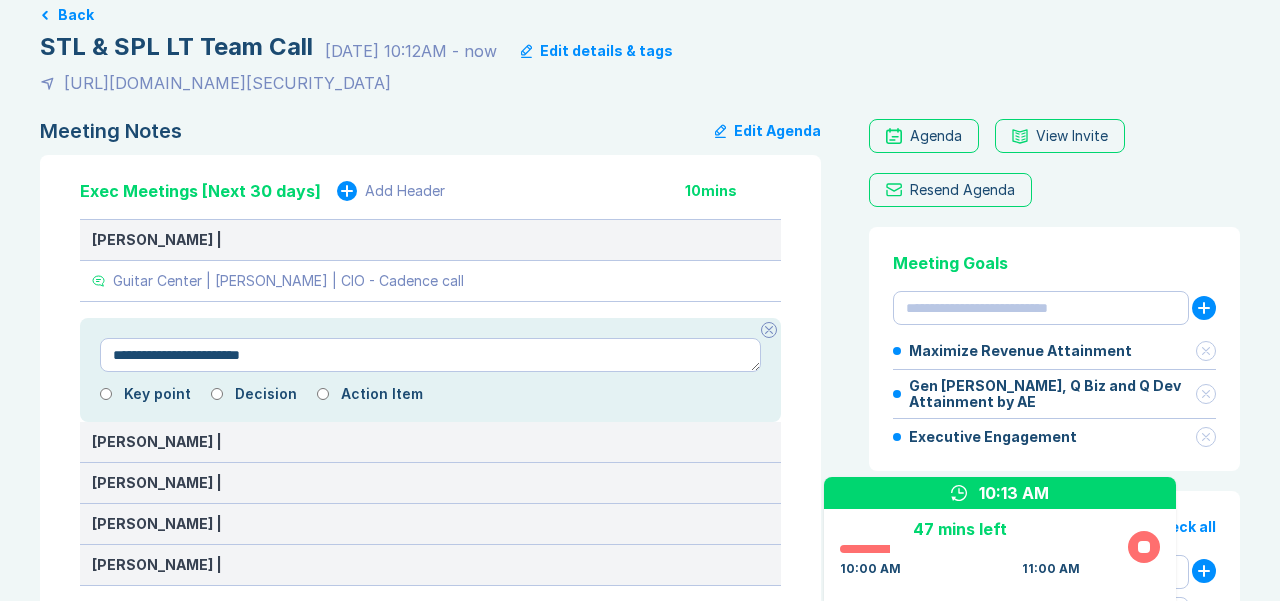 type on "*" 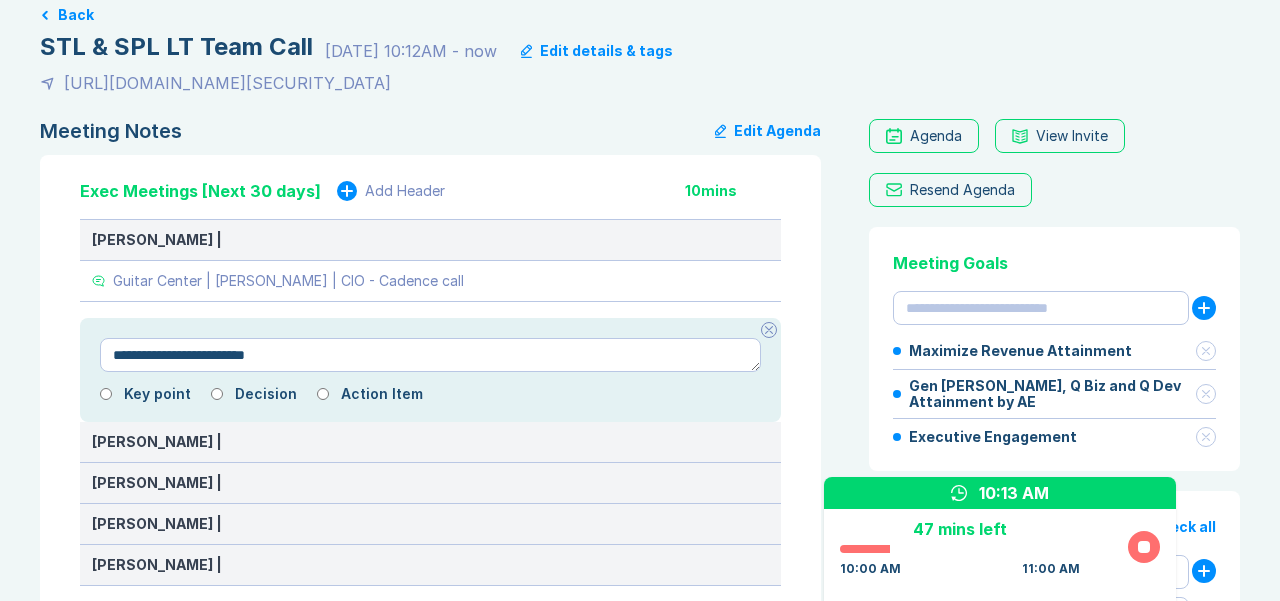 type on "*" 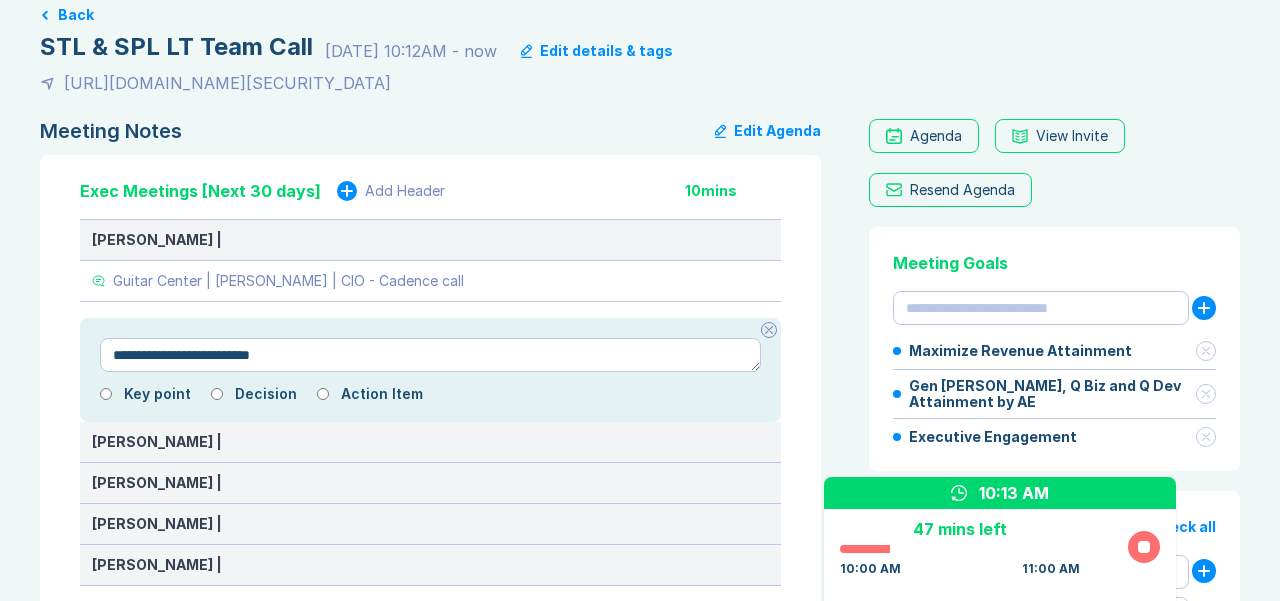type on "*" 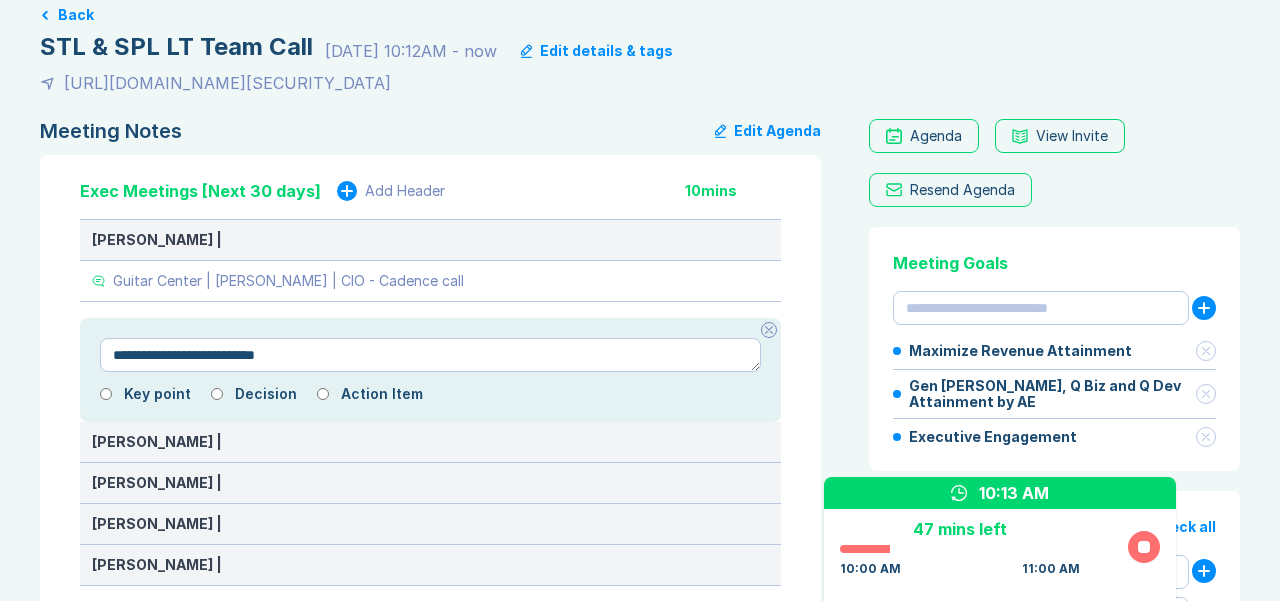 type on "*" 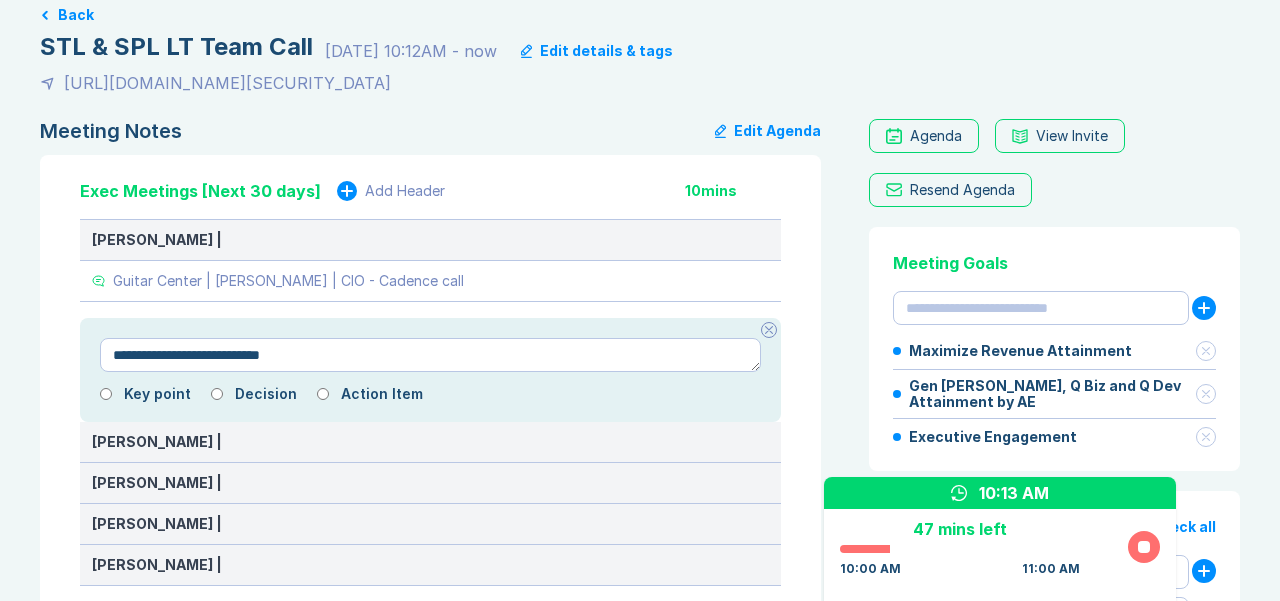 type on "*" 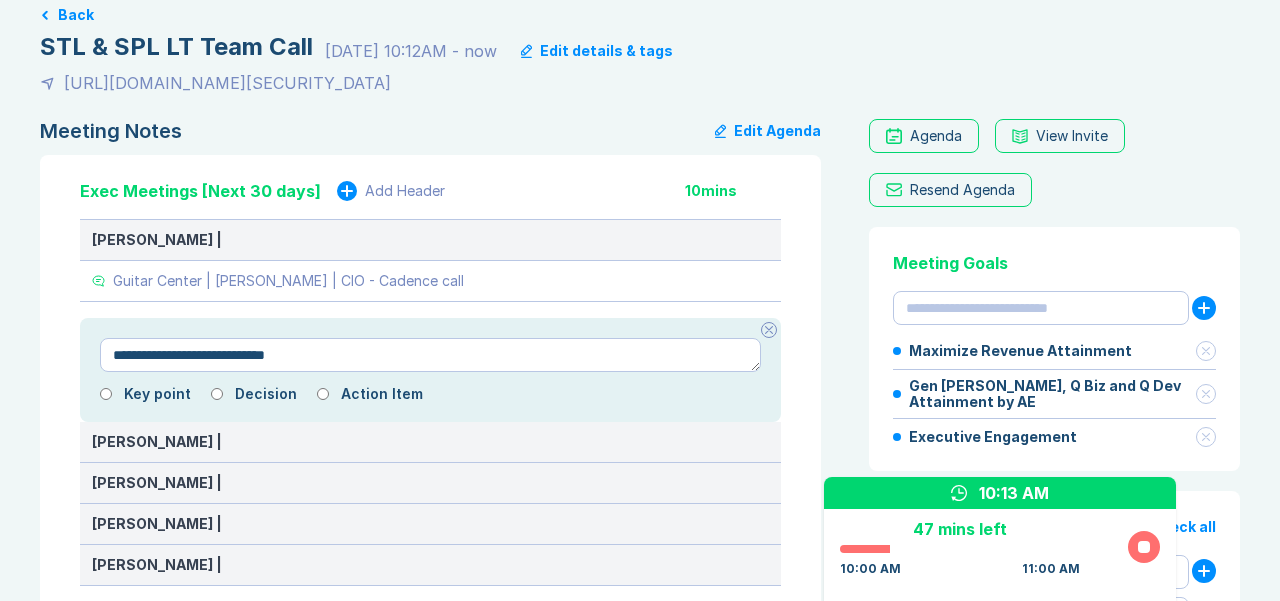 type on "*" 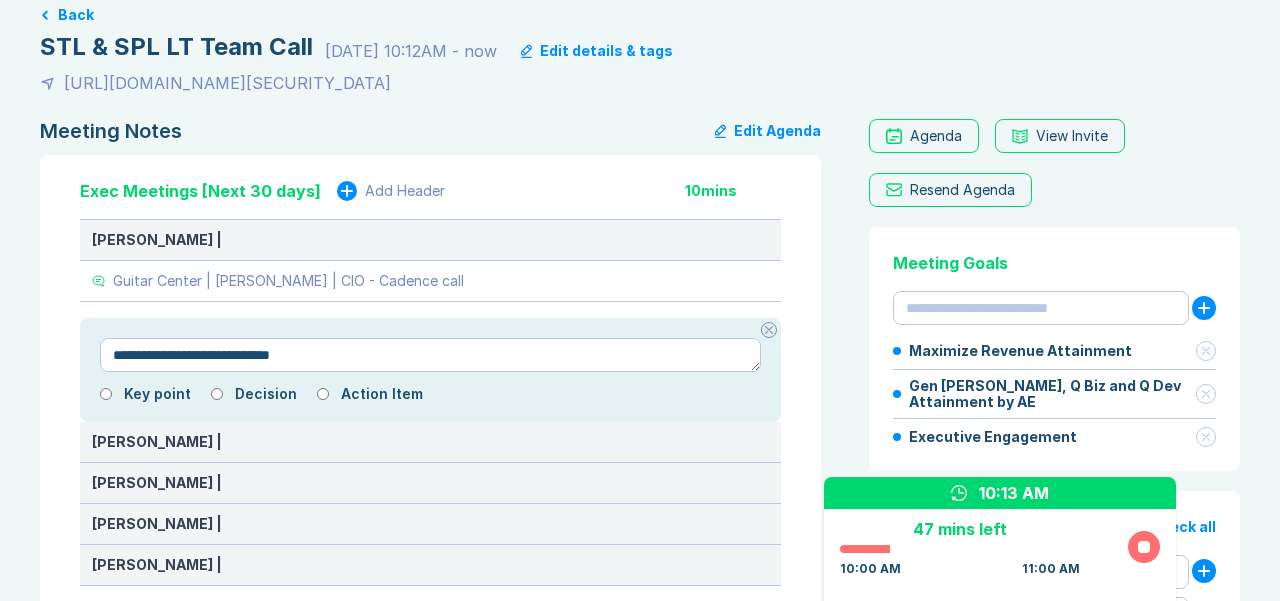 type on "*" 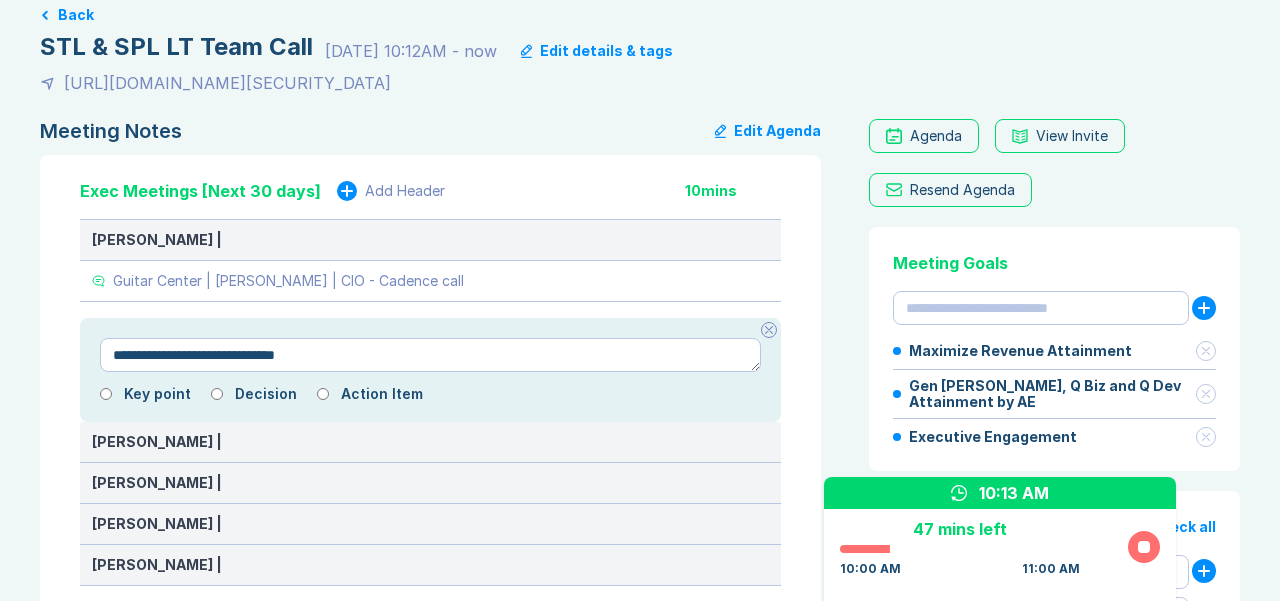 type on "*" 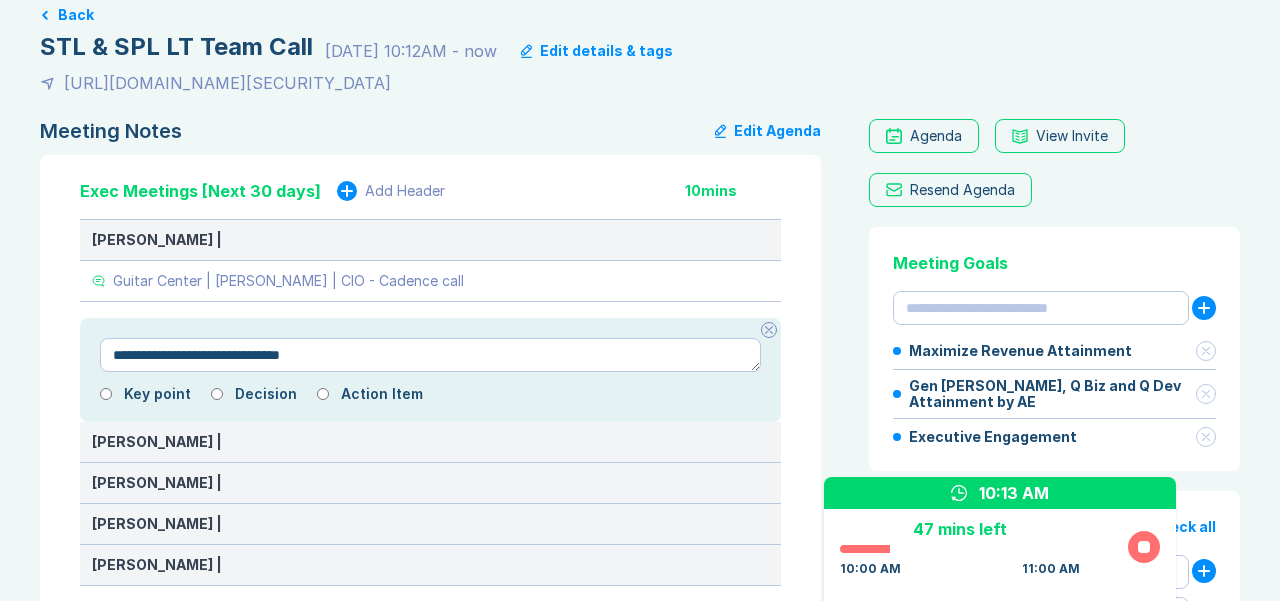 type on "*" 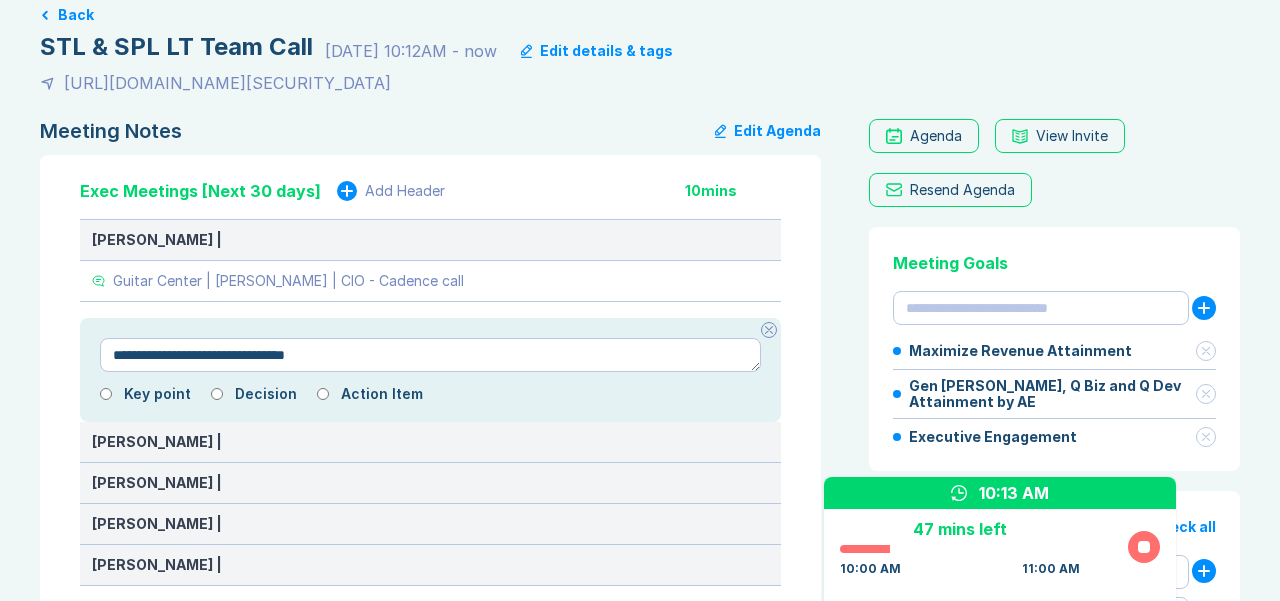 type on "*" 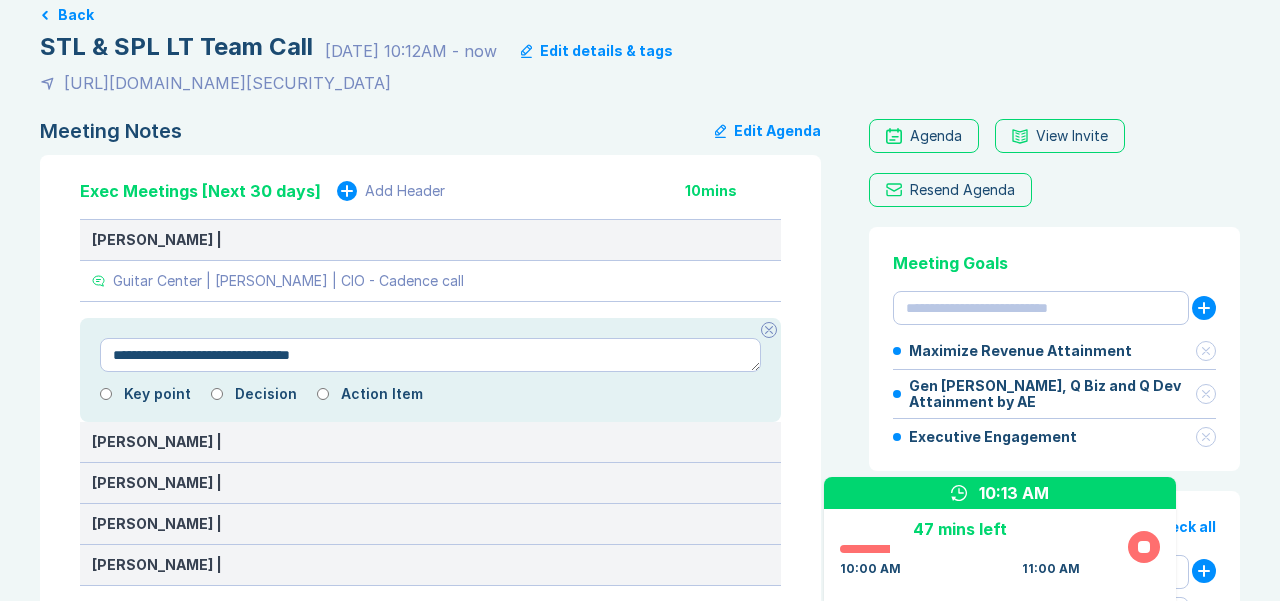 type on "*" 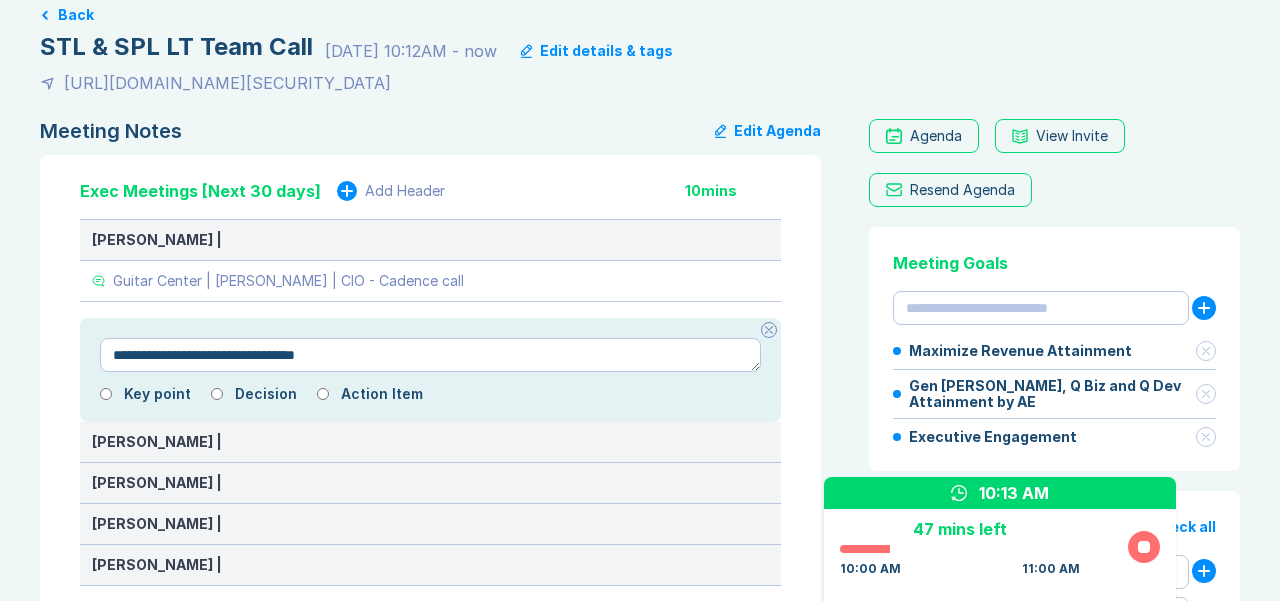 type on "*" 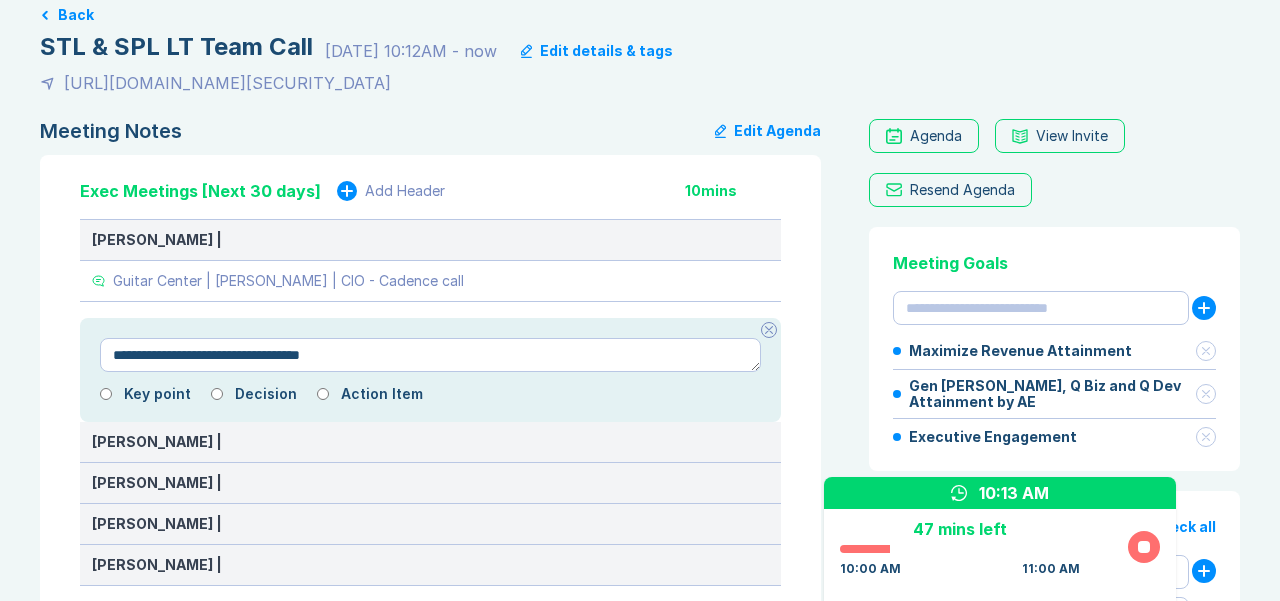 type on "*" 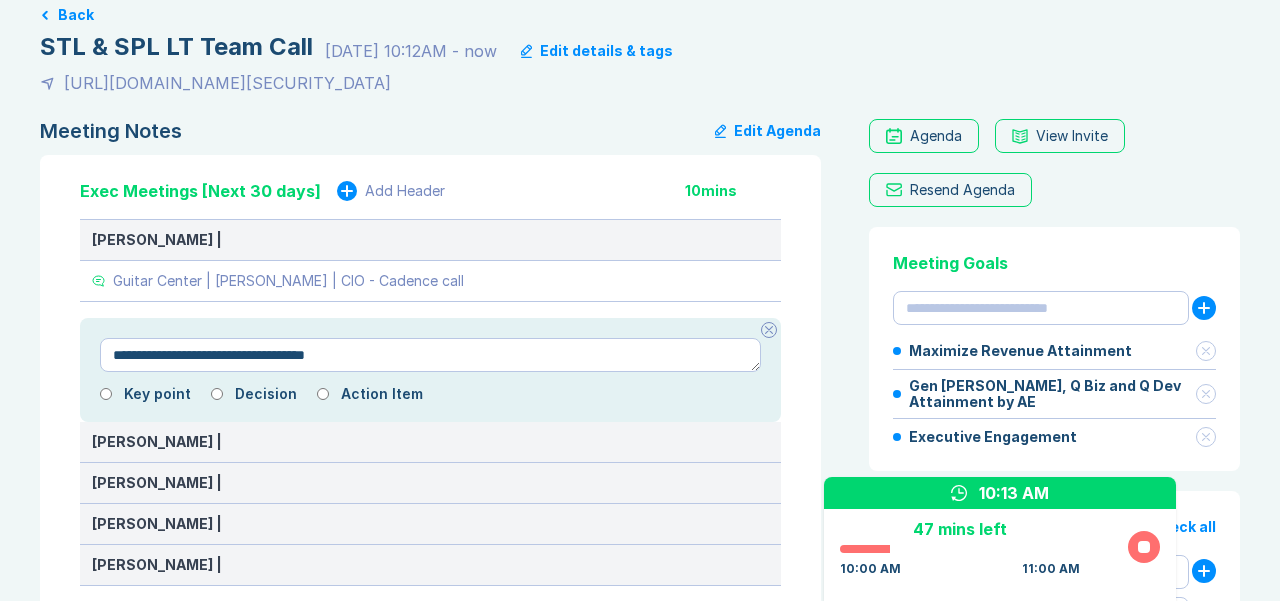 type on "*" 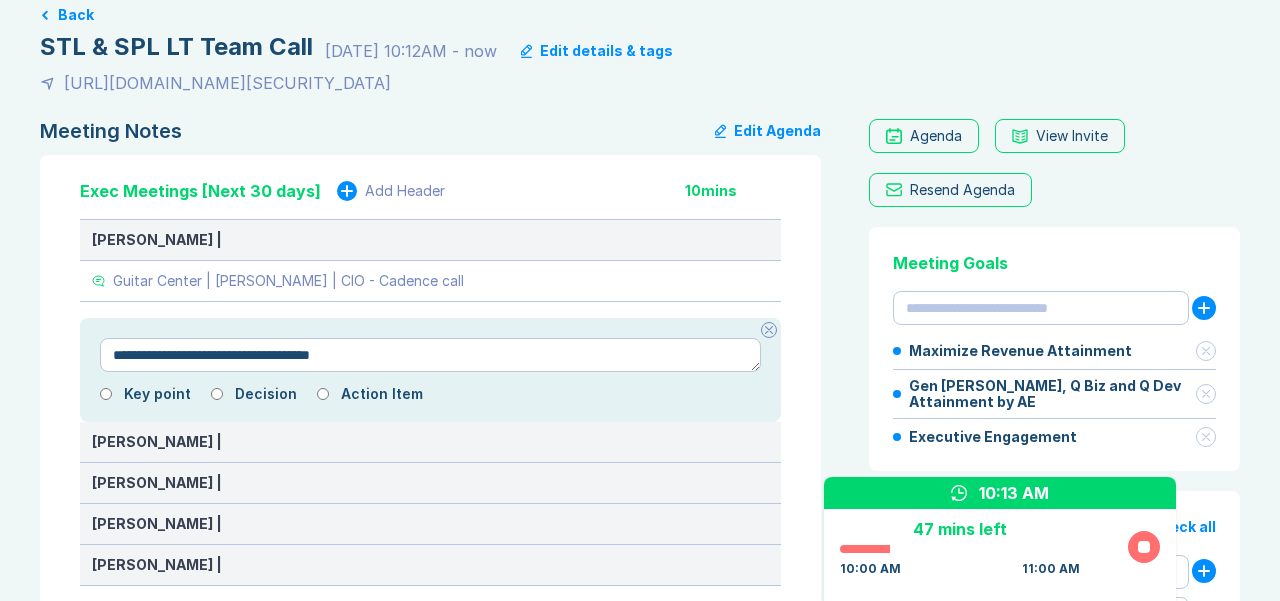 type on "*" 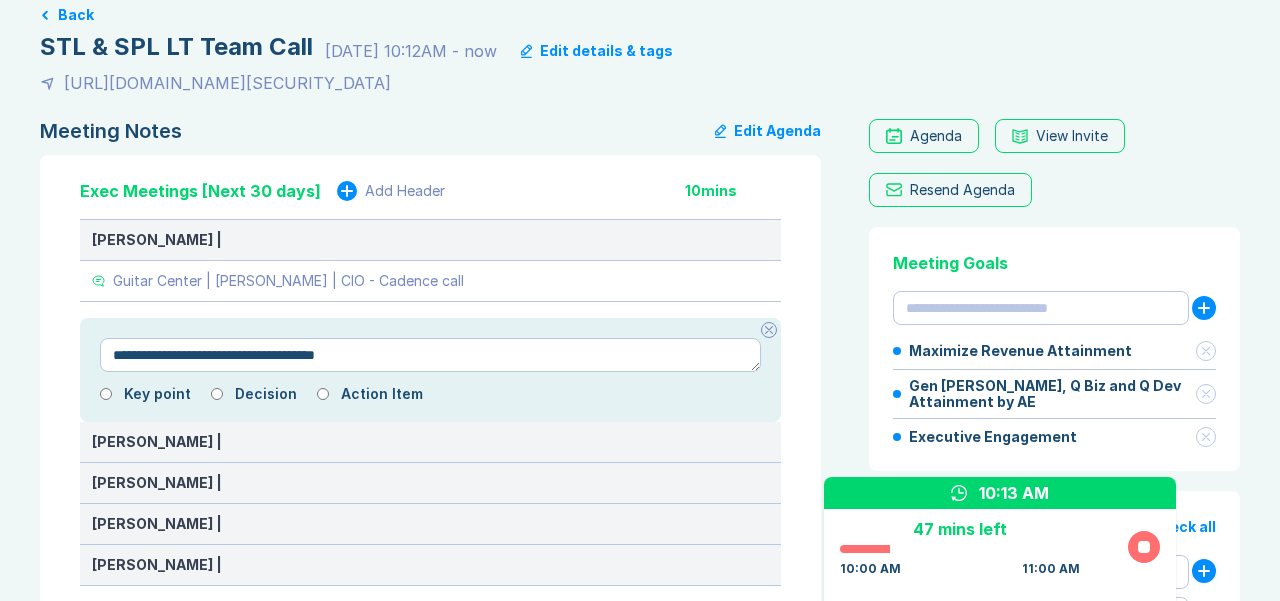 type on "*" 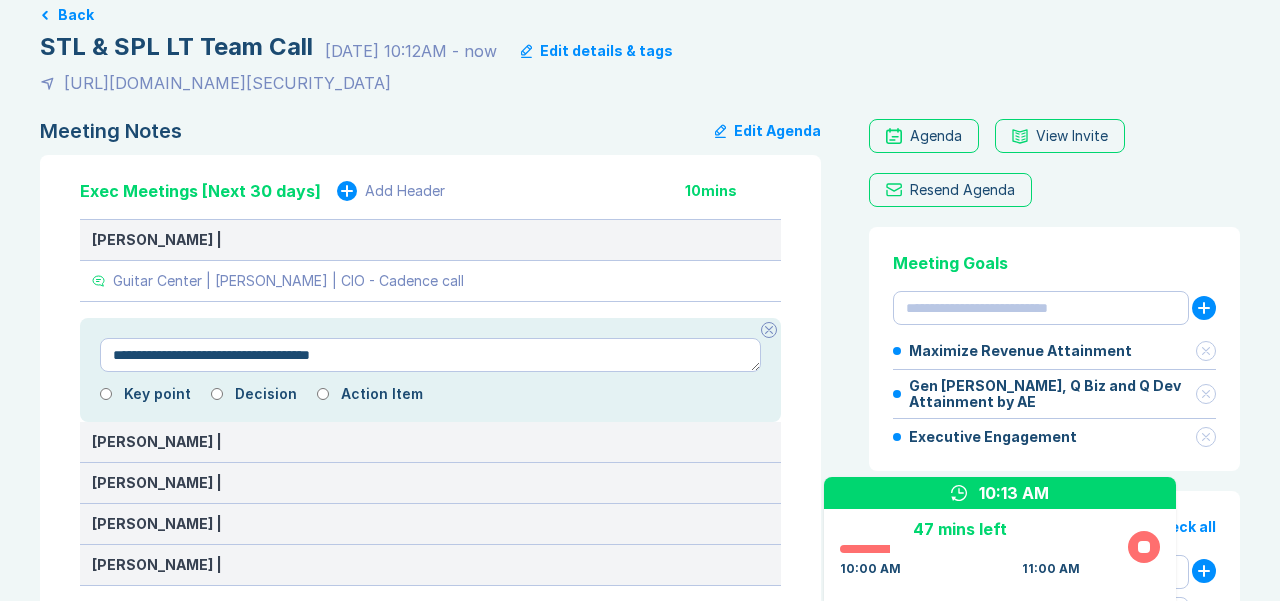 type on "*" 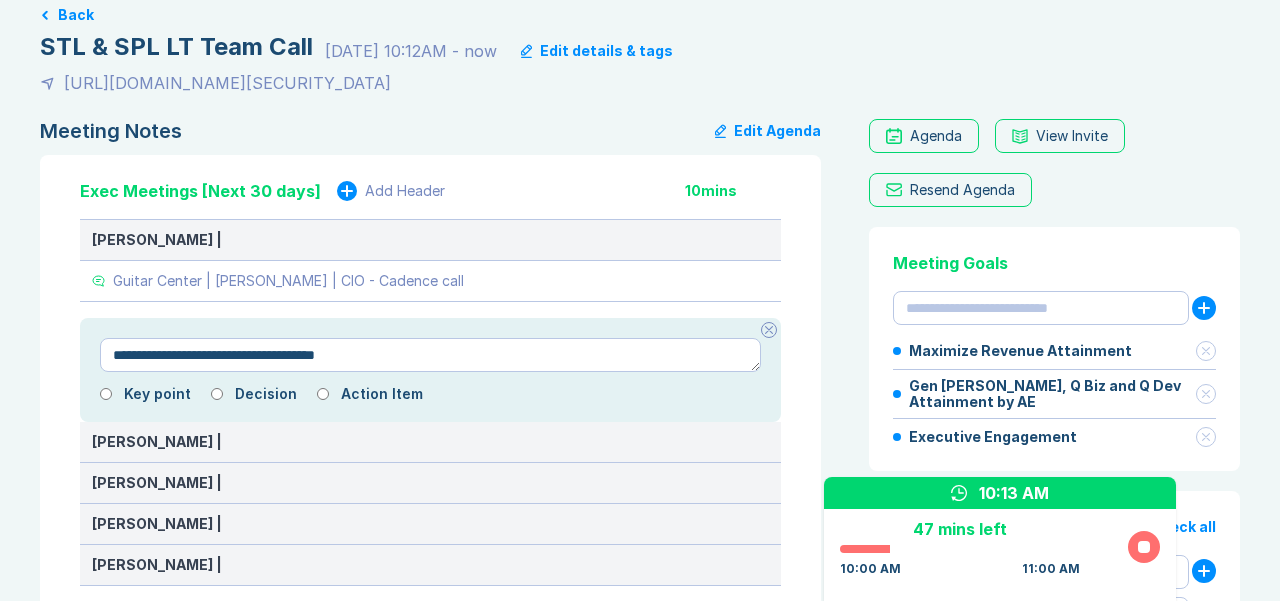 type on "*" 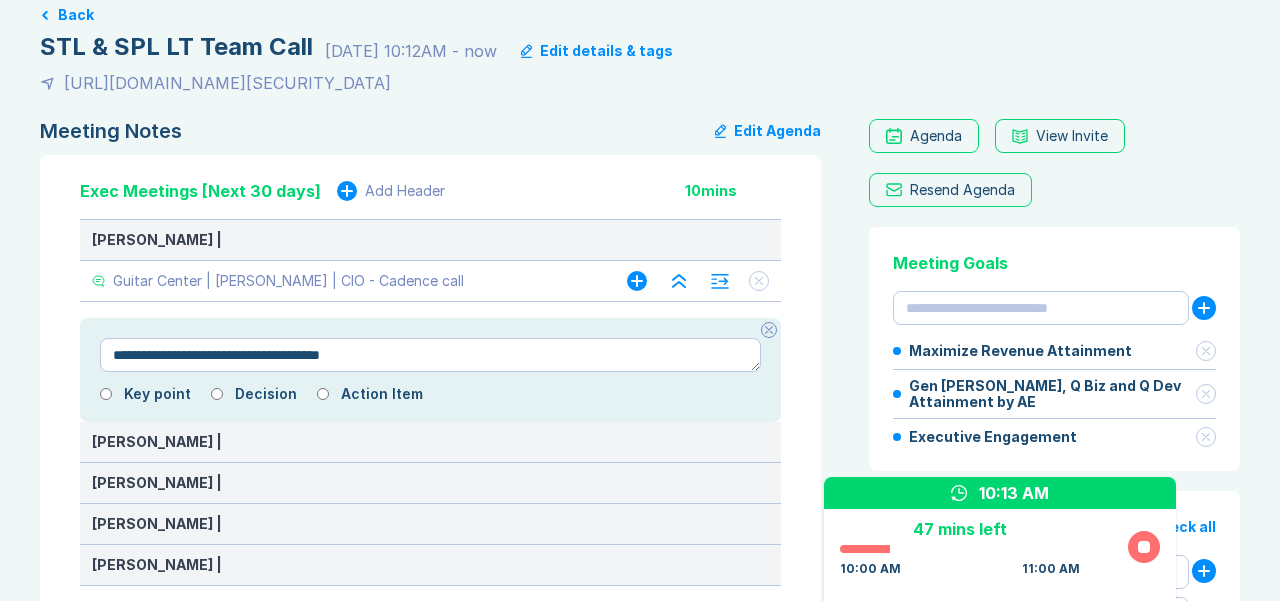 type on "**********" 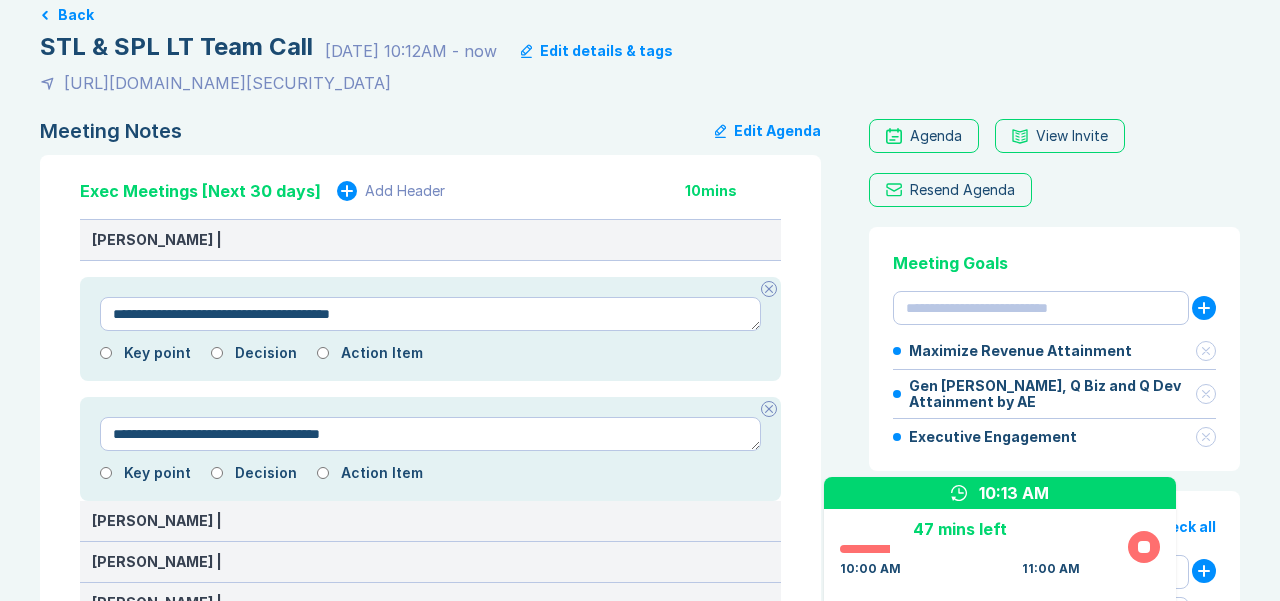 click on "**********" at bounding box center (430, 314) 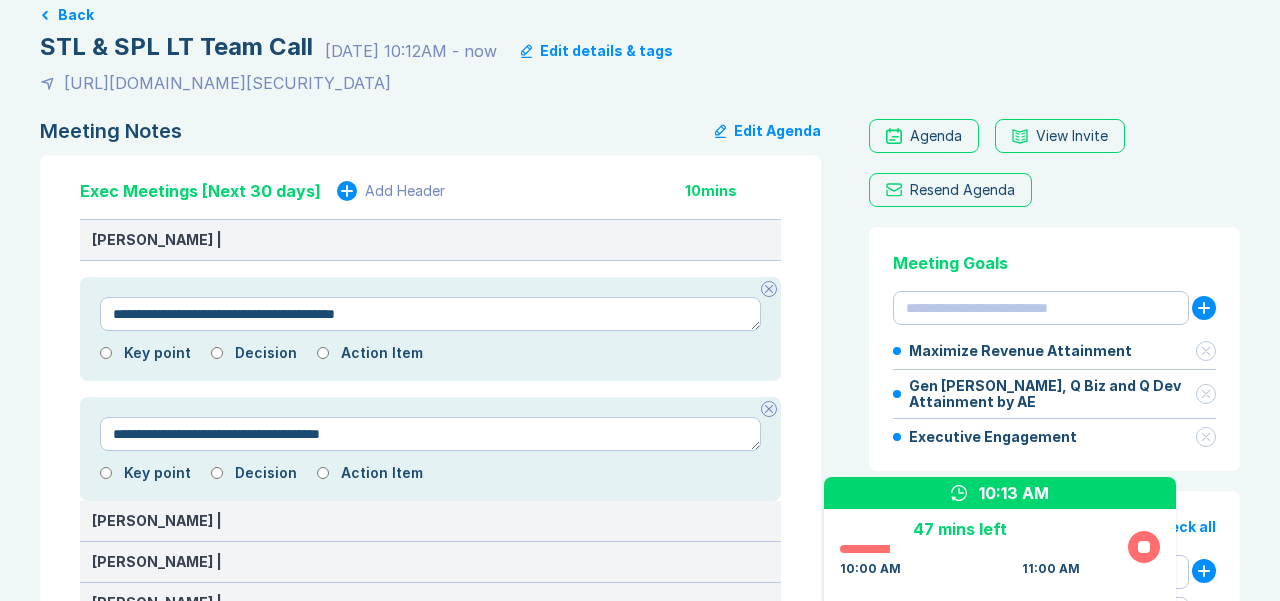 type 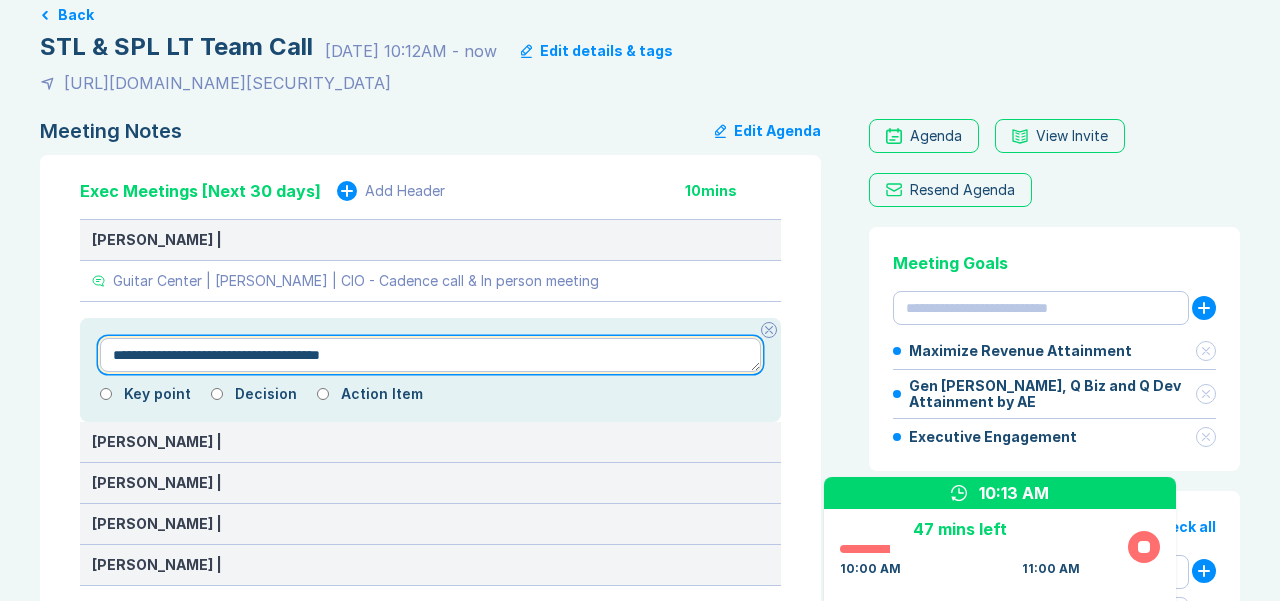 click on "**********" at bounding box center [430, 355] 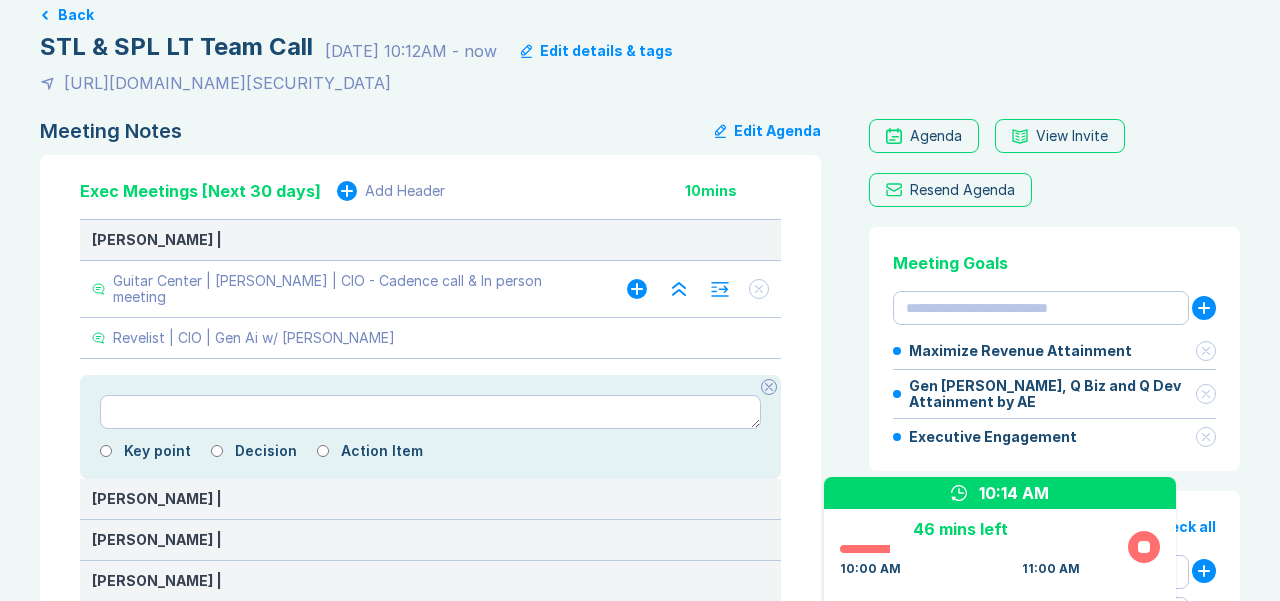 click 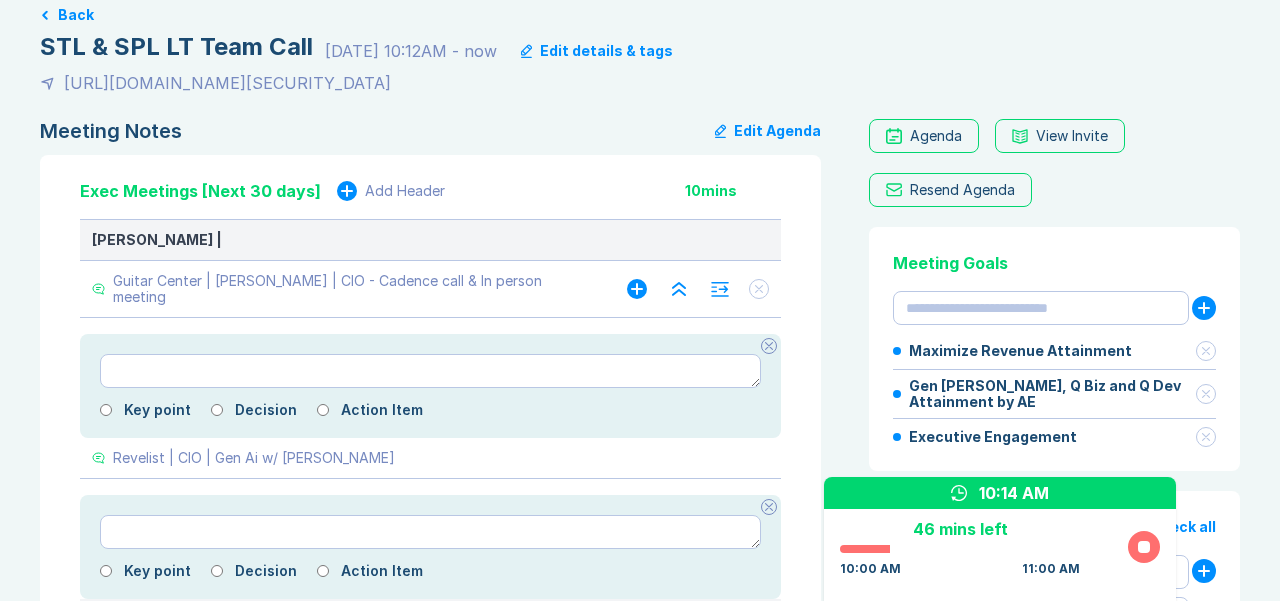 click on "Guitar Center | [PERSON_NAME] | CIO - Cadence call & In person meeting" at bounding box center (339, 289) 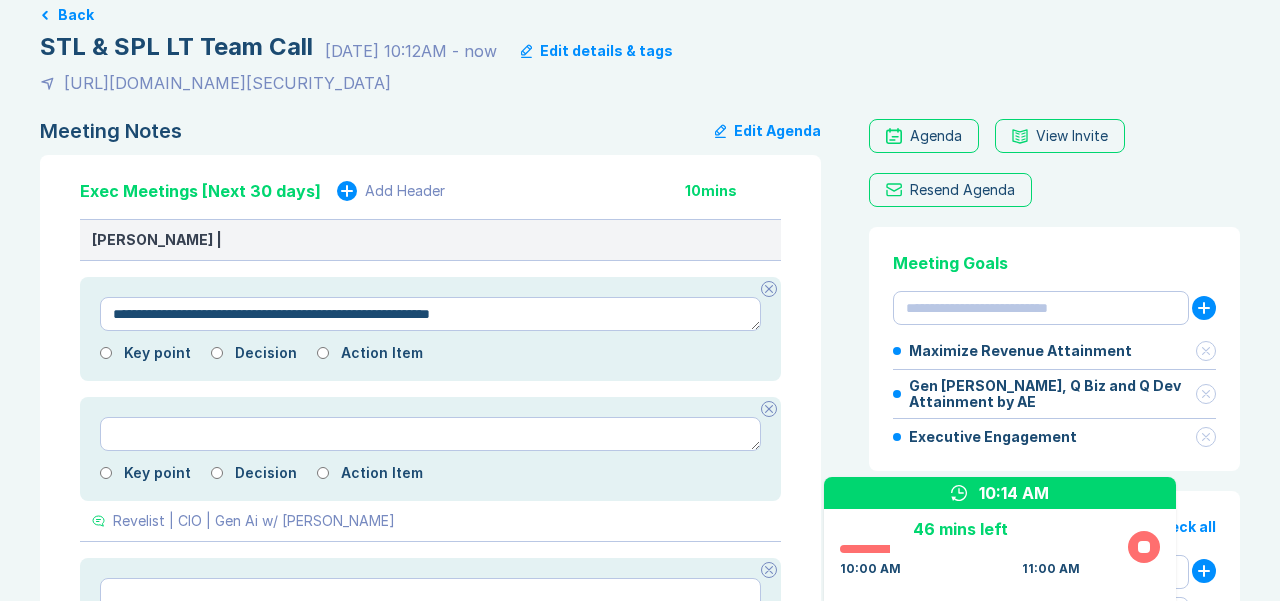 click on "**********" at bounding box center (430, 314) 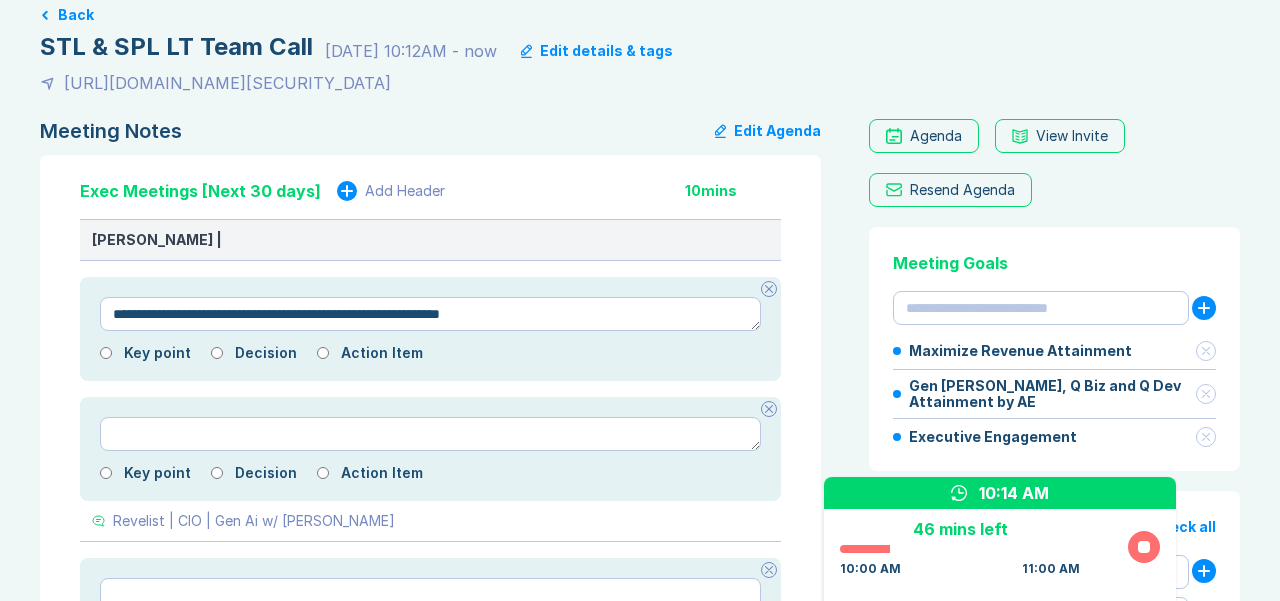 click at bounding box center [769, 409] 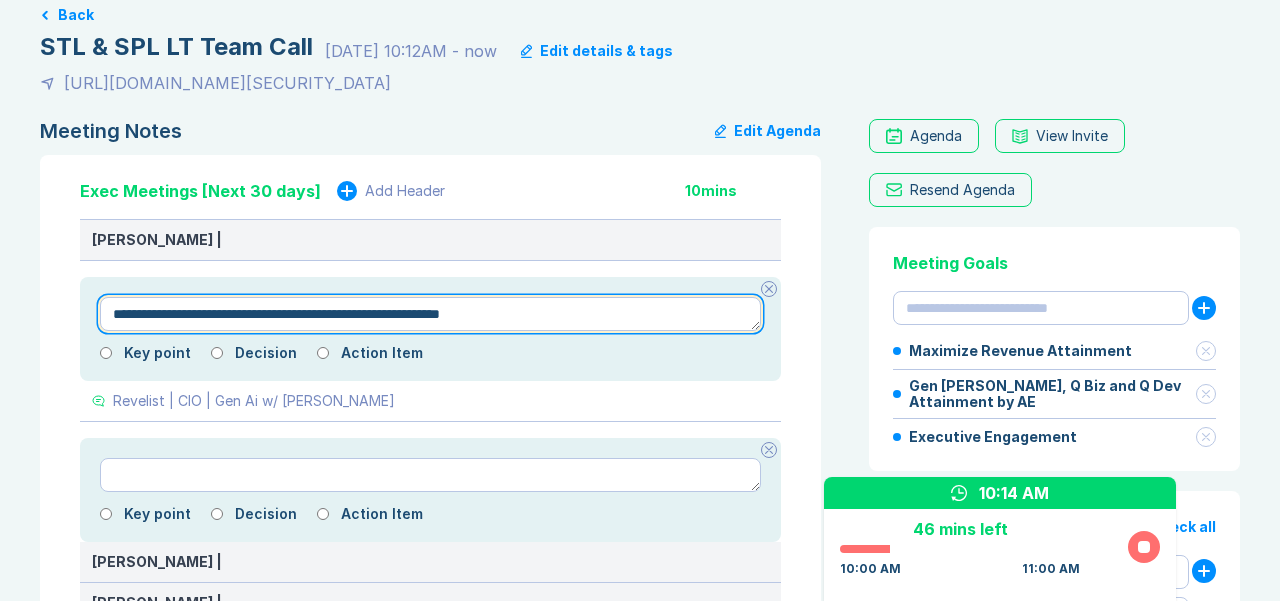 click on "**********" at bounding box center [430, 314] 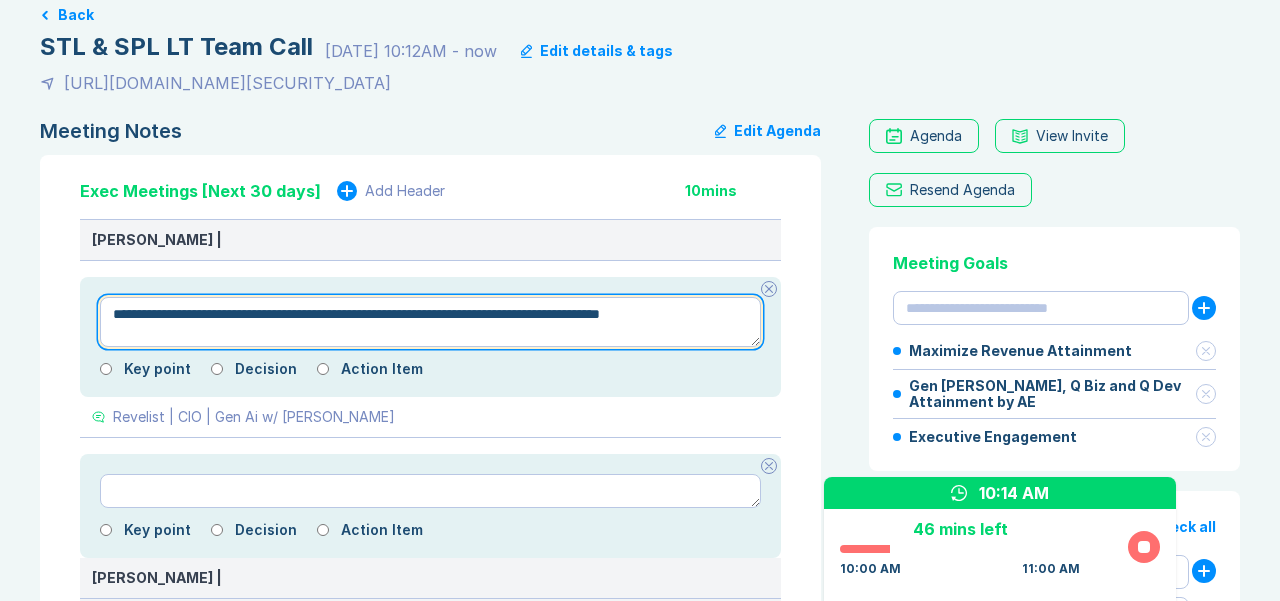 drag, startPoint x: 677, startPoint y: 313, endPoint x: 626, endPoint y: 328, distance: 53.160137 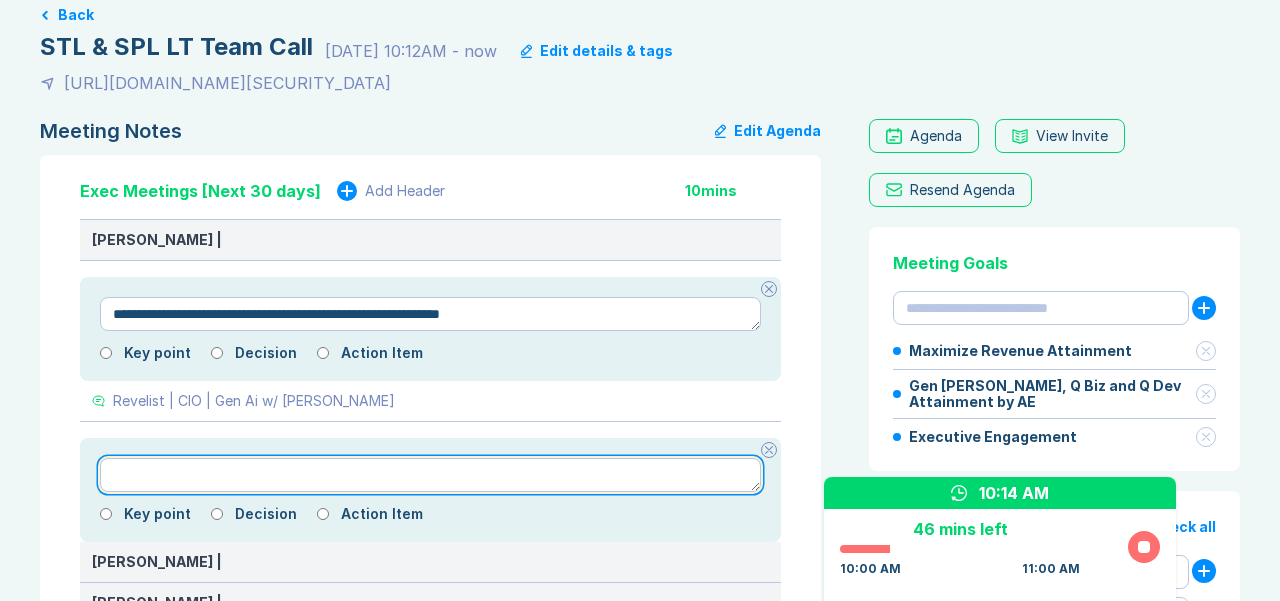 click at bounding box center (430, 475) 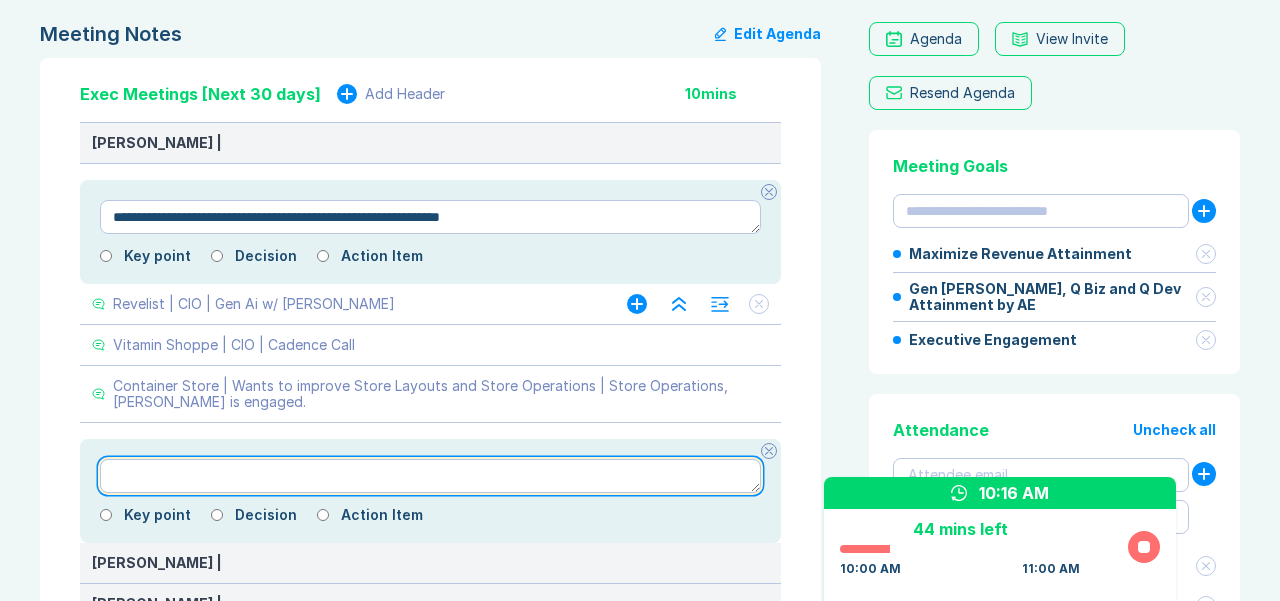 scroll, scrollTop: 202, scrollLeft: 0, axis: vertical 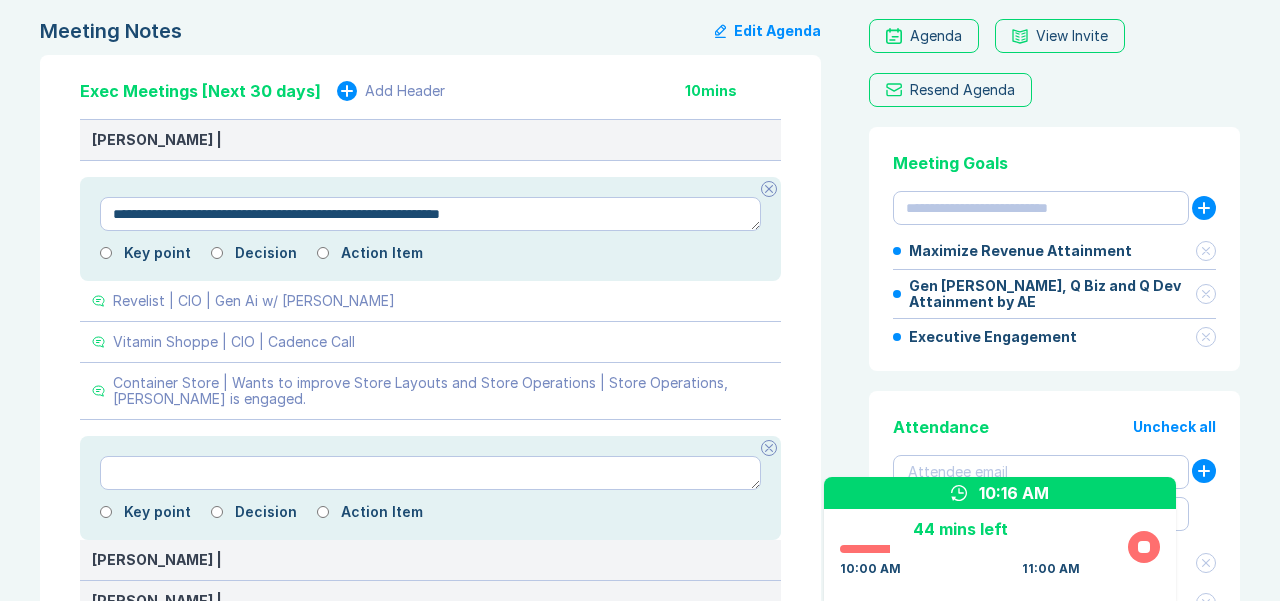 click on "Action Item" at bounding box center [382, 512] 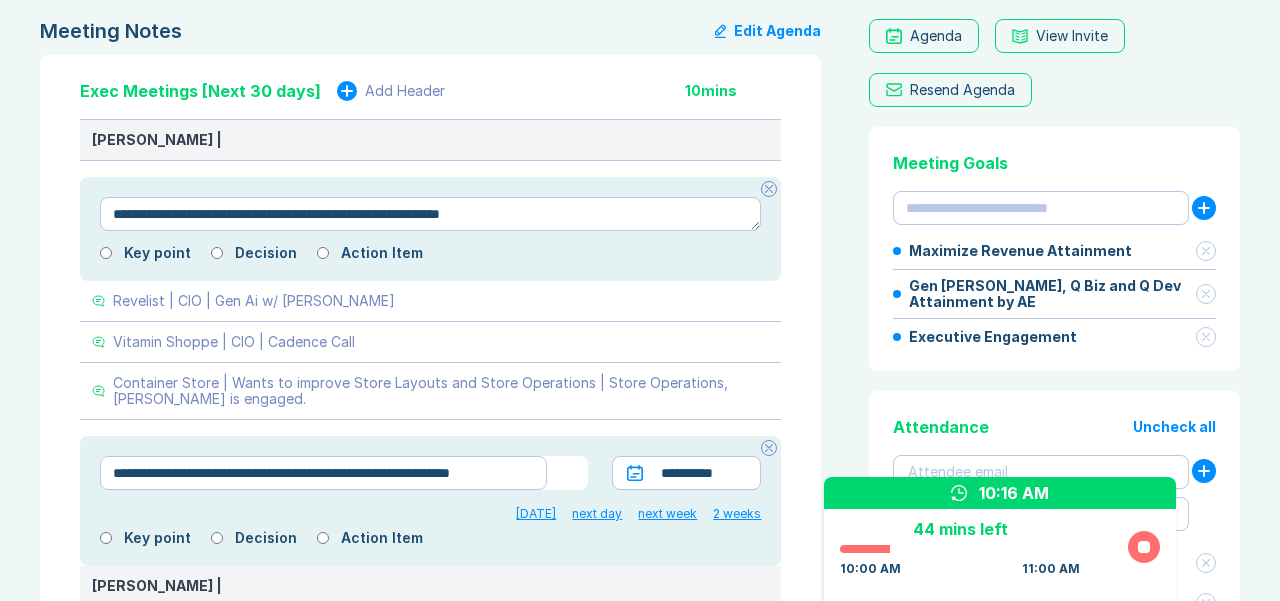 scroll, scrollTop: 6, scrollLeft: 0, axis: vertical 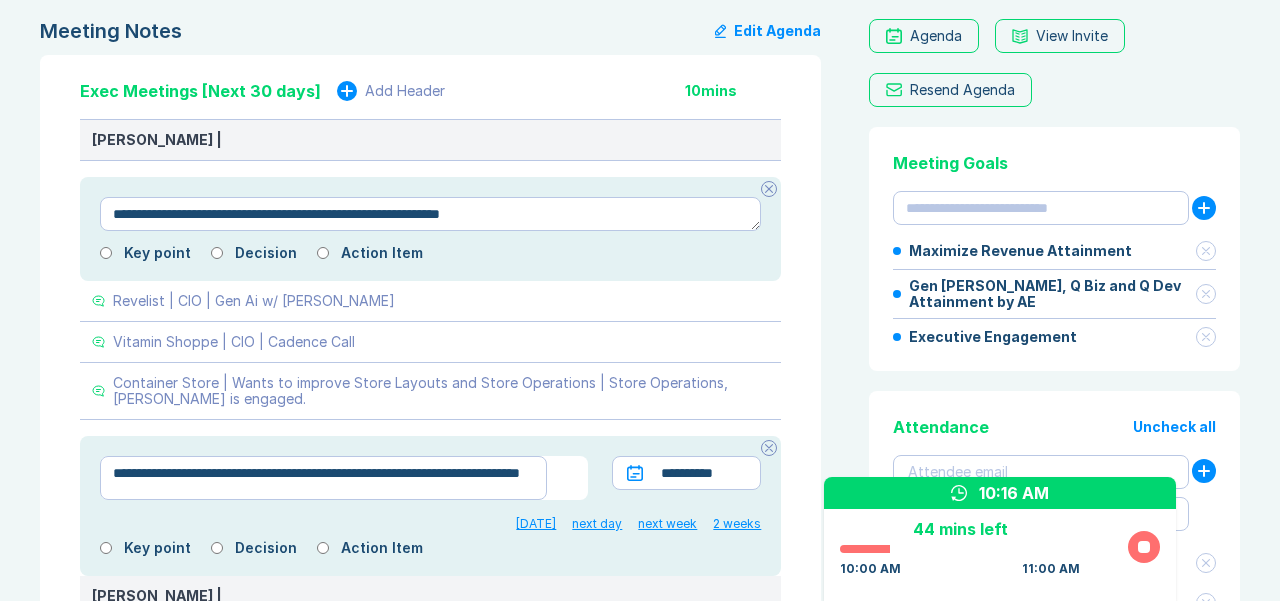 click on "next week" at bounding box center [667, 524] 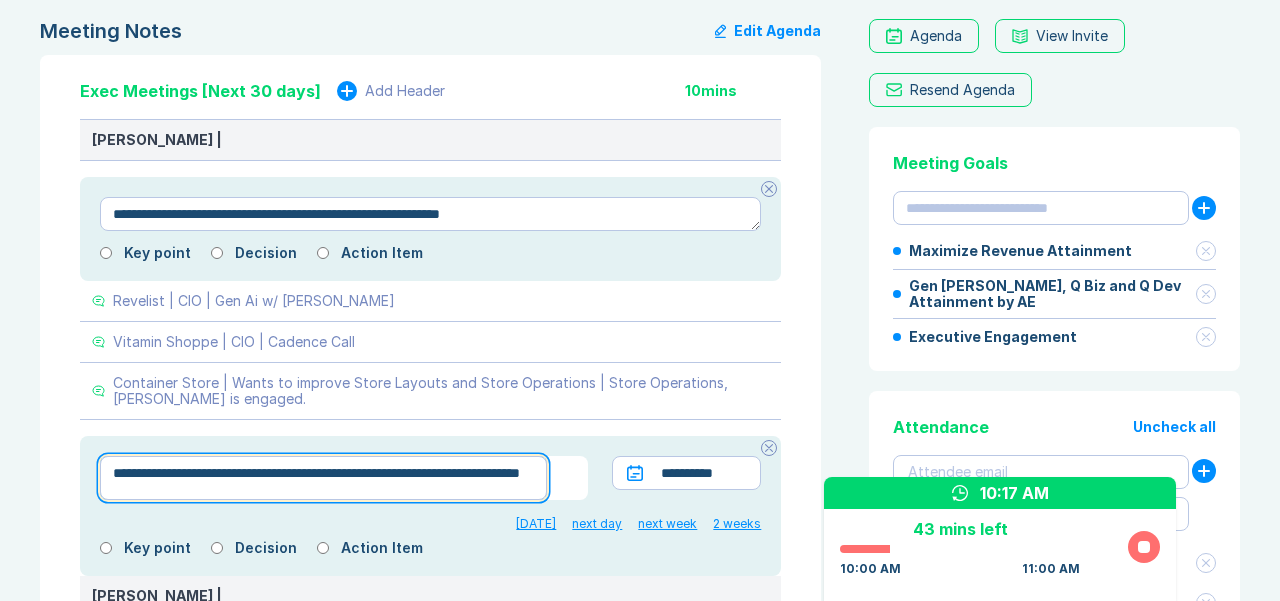 click on "**********" at bounding box center (323, 478) 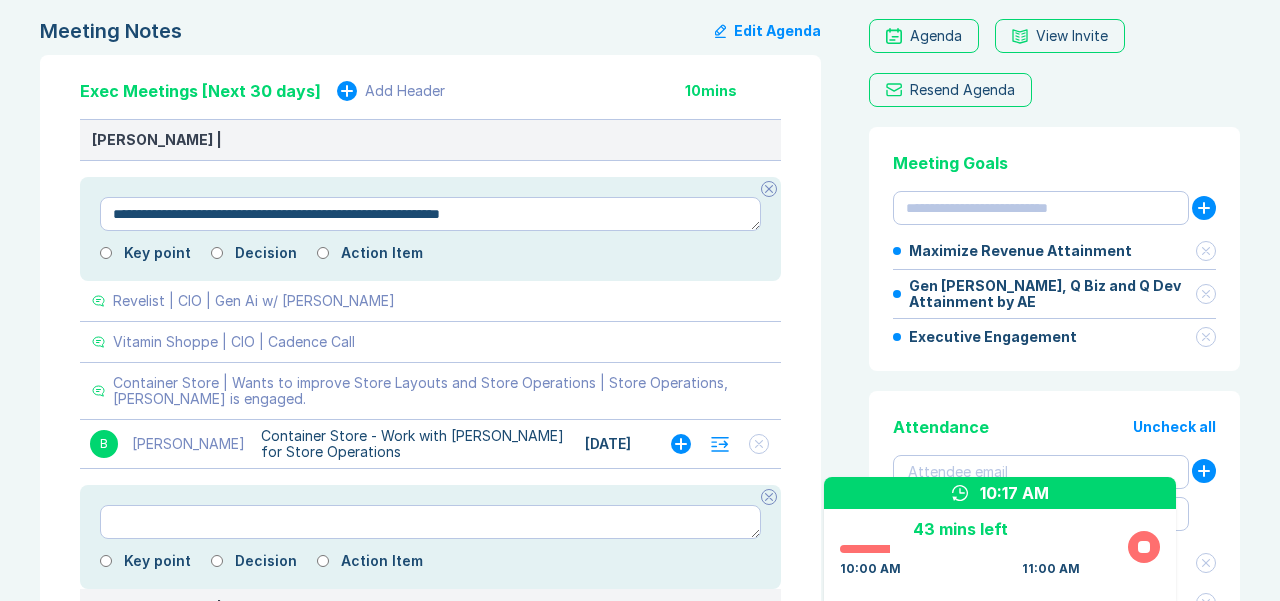 click 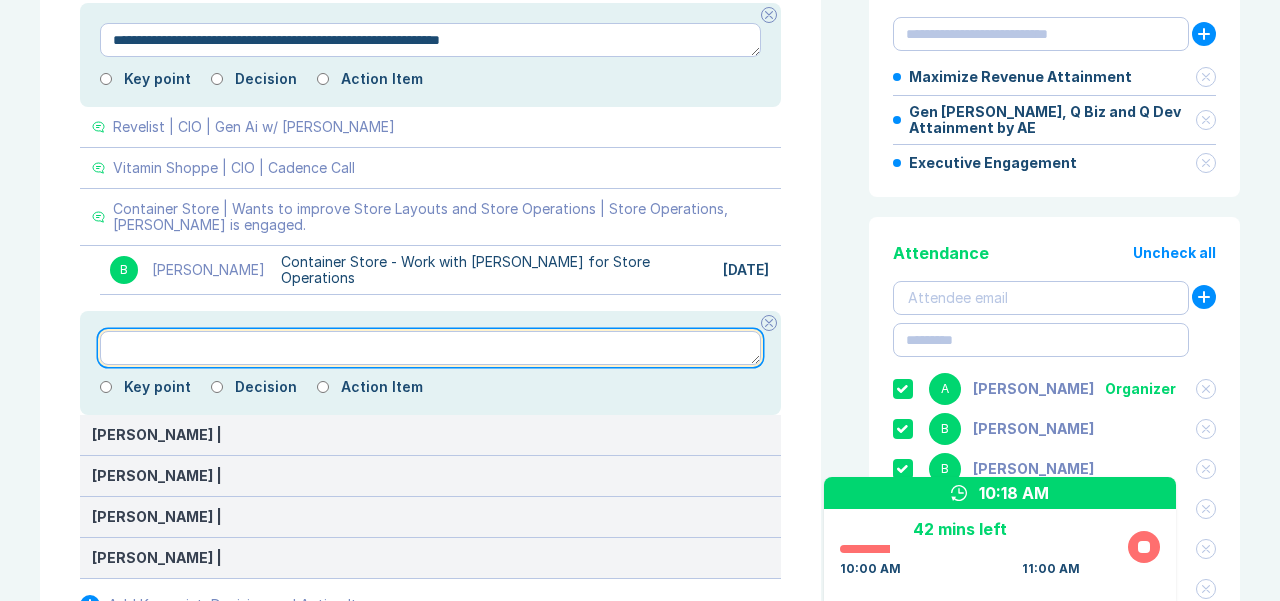 scroll, scrollTop: 387, scrollLeft: 0, axis: vertical 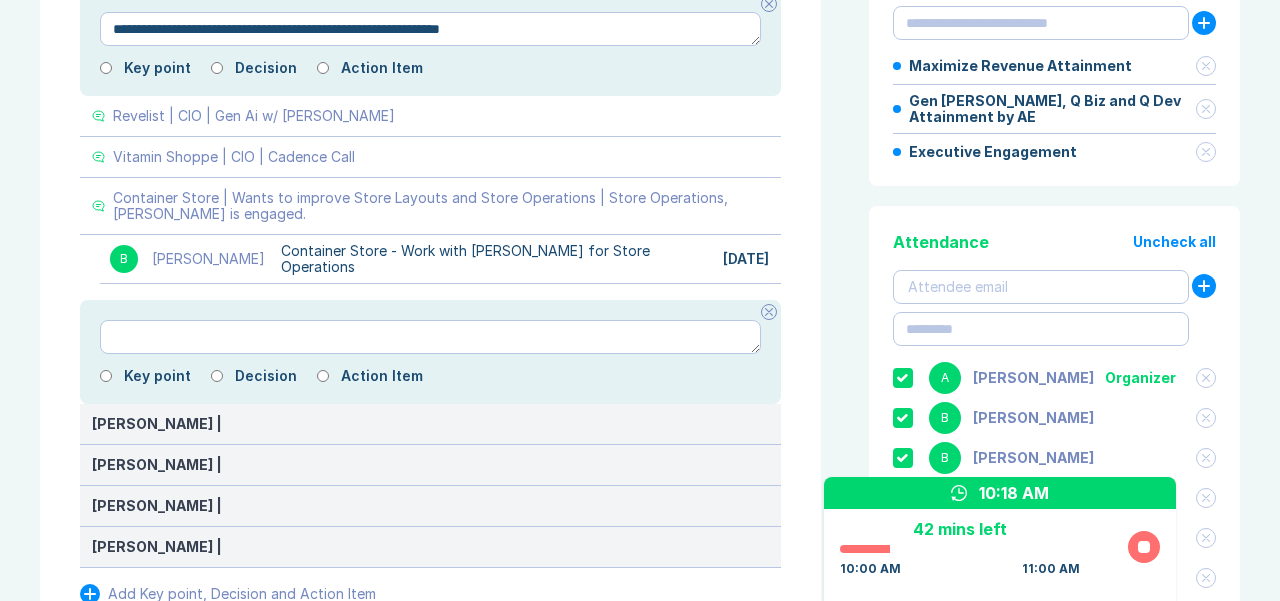 click 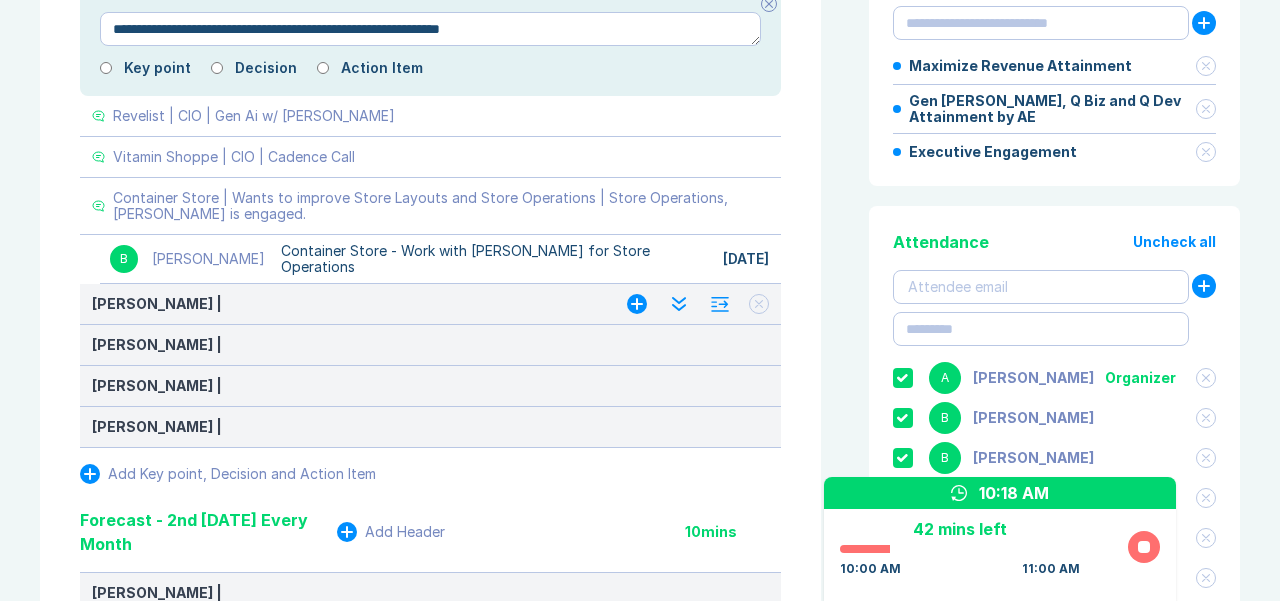 click at bounding box center [637, 304] 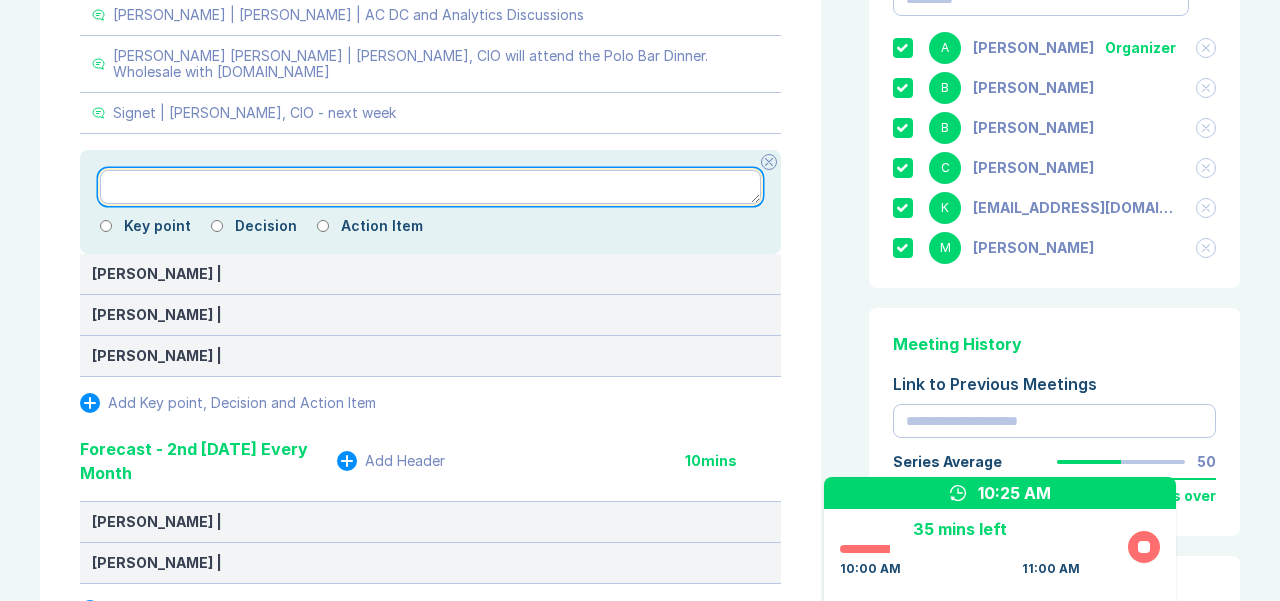 scroll, scrollTop: 758, scrollLeft: 0, axis: vertical 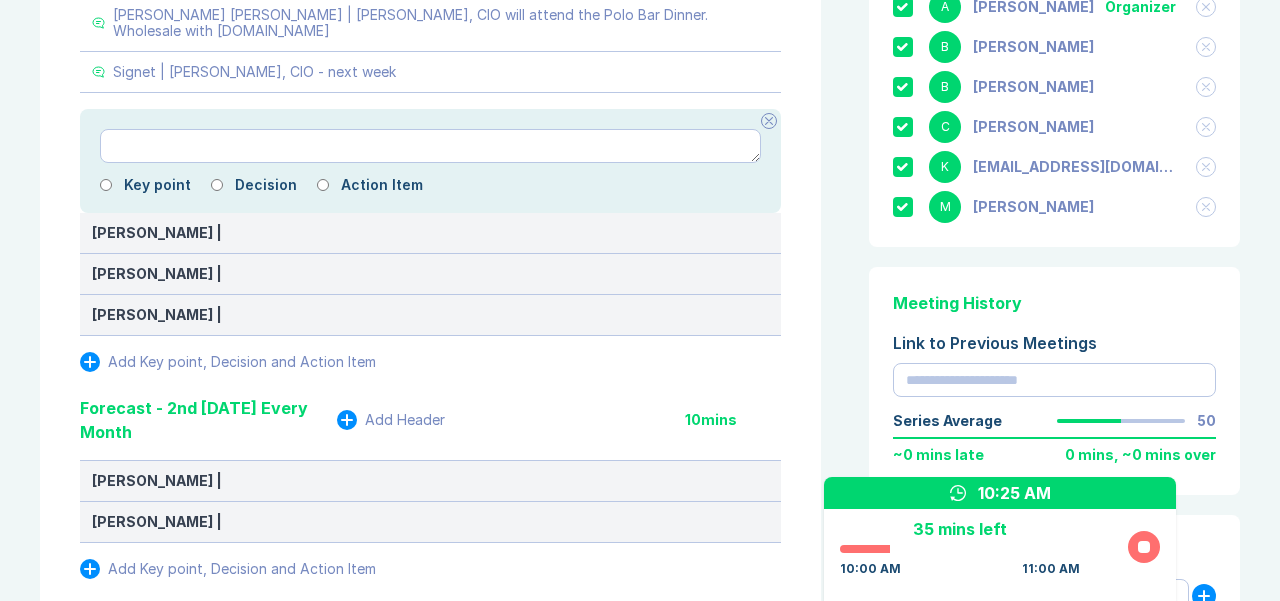 click 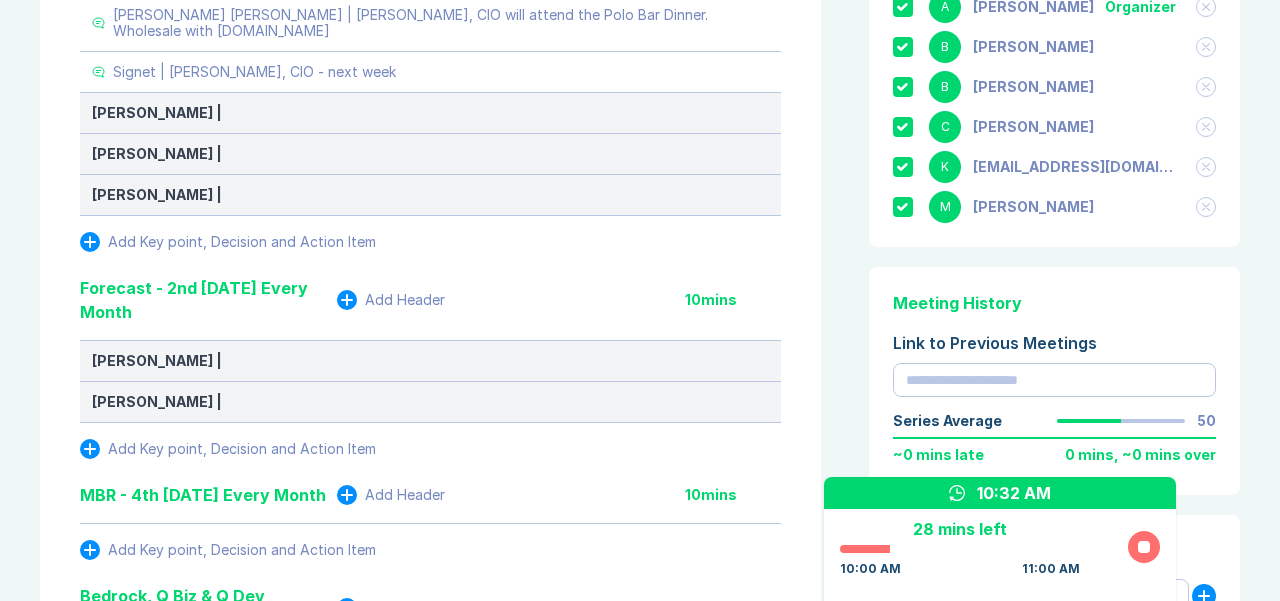 click on "**********" at bounding box center (640, 584) 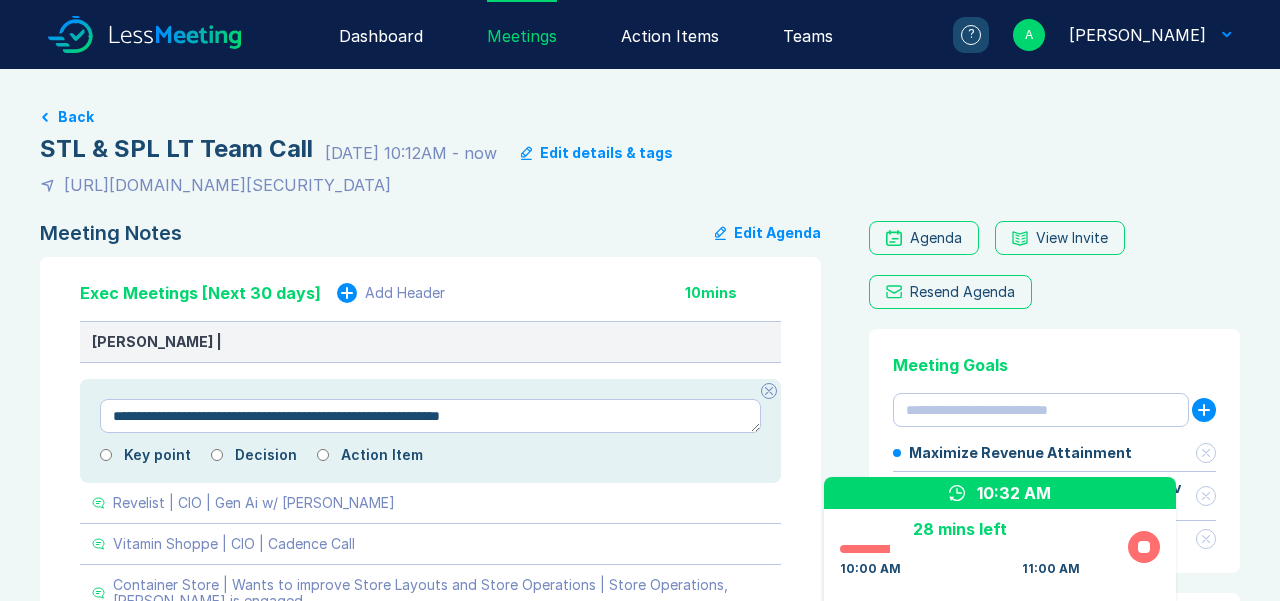 scroll, scrollTop: 0, scrollLeft: 0, axis: both 